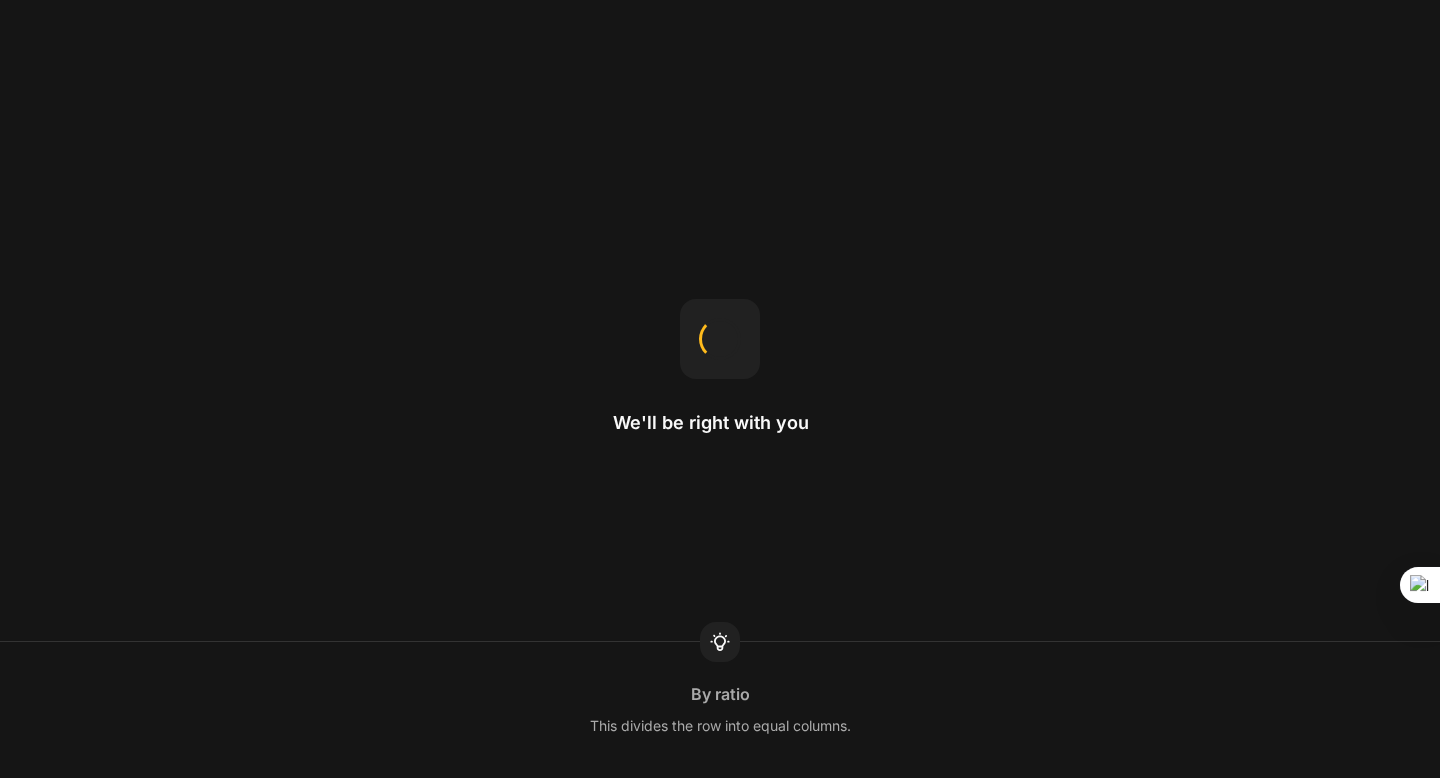 scroll, scrollTop: 0, scrollLeft: 0, axis: both 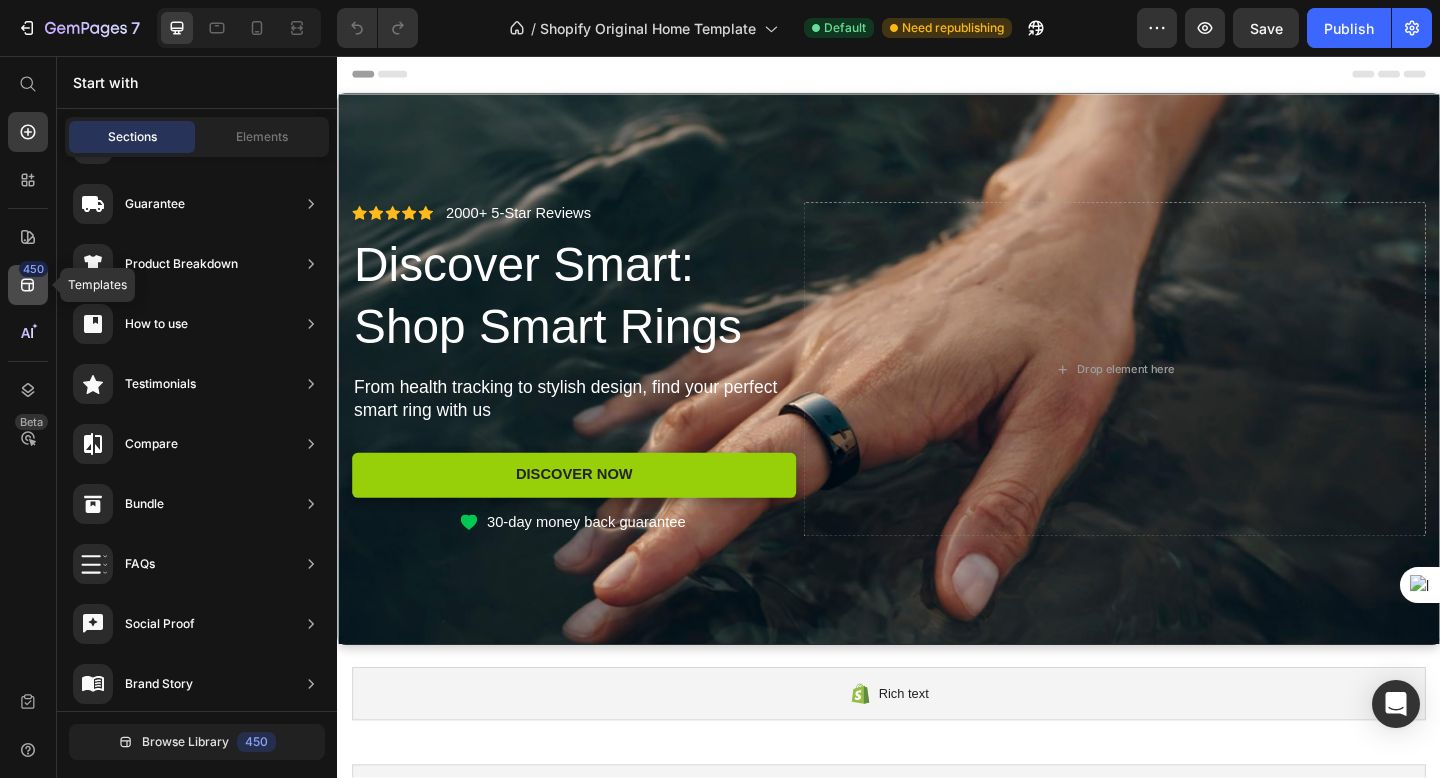 click 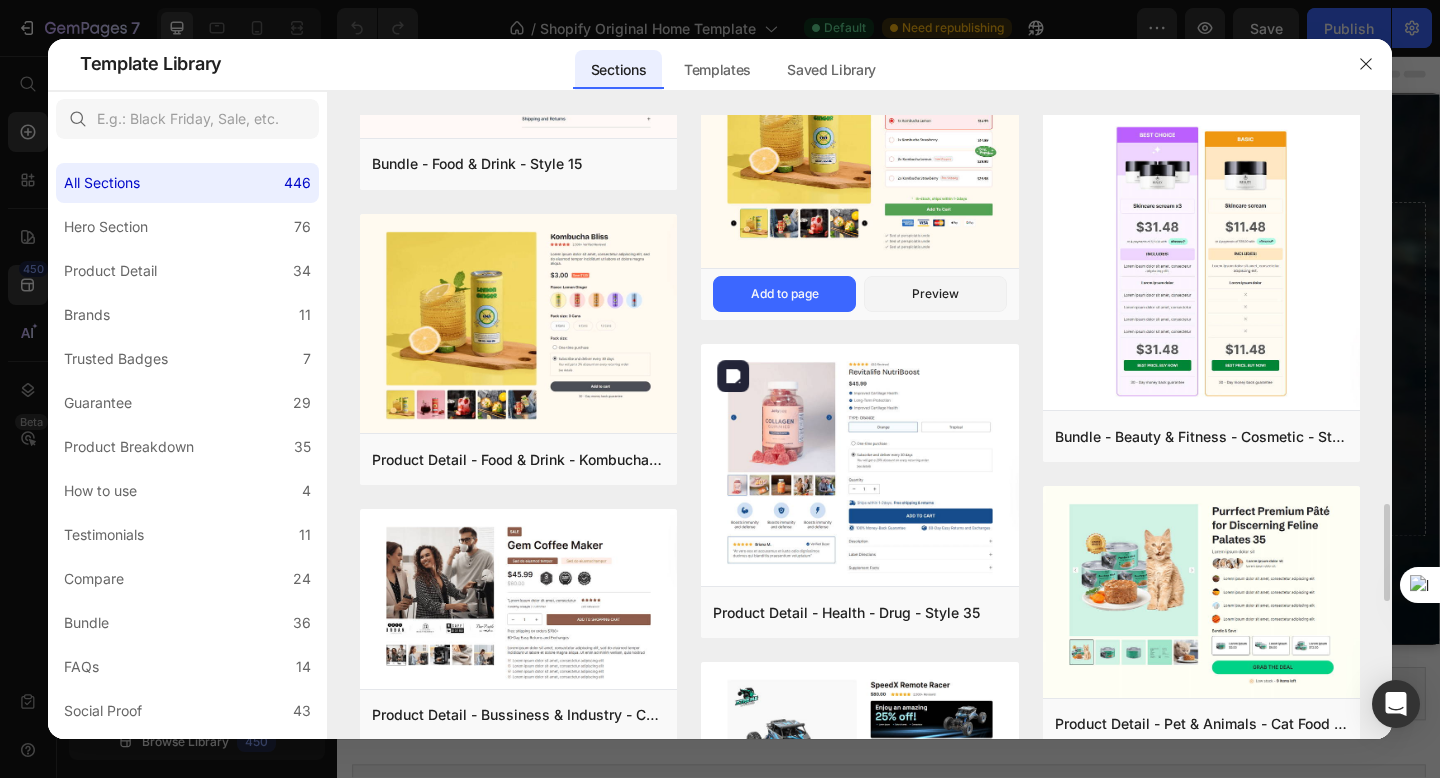 scroll, scrollTop: 2482, scrollLeft: 0, axis: vertical 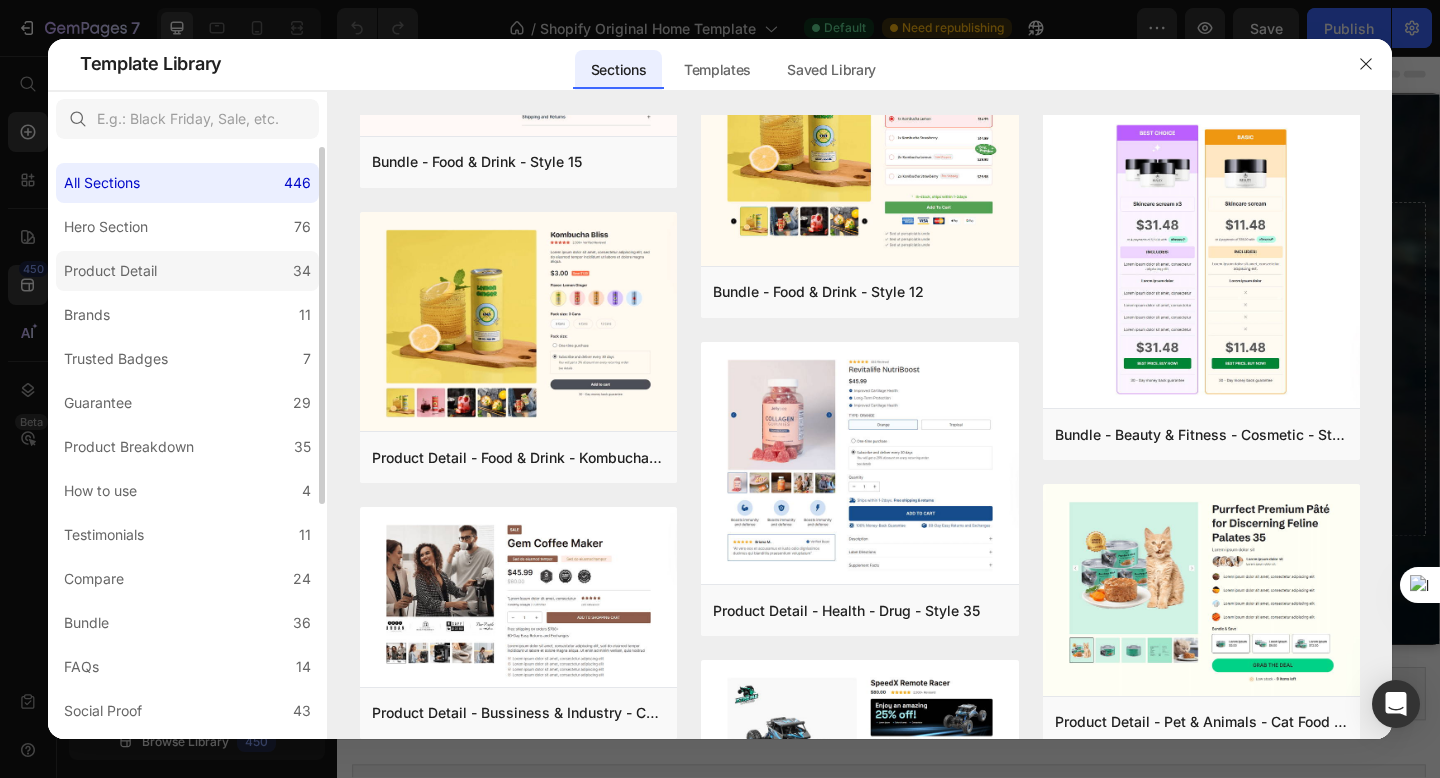click on "Product Detail 34" 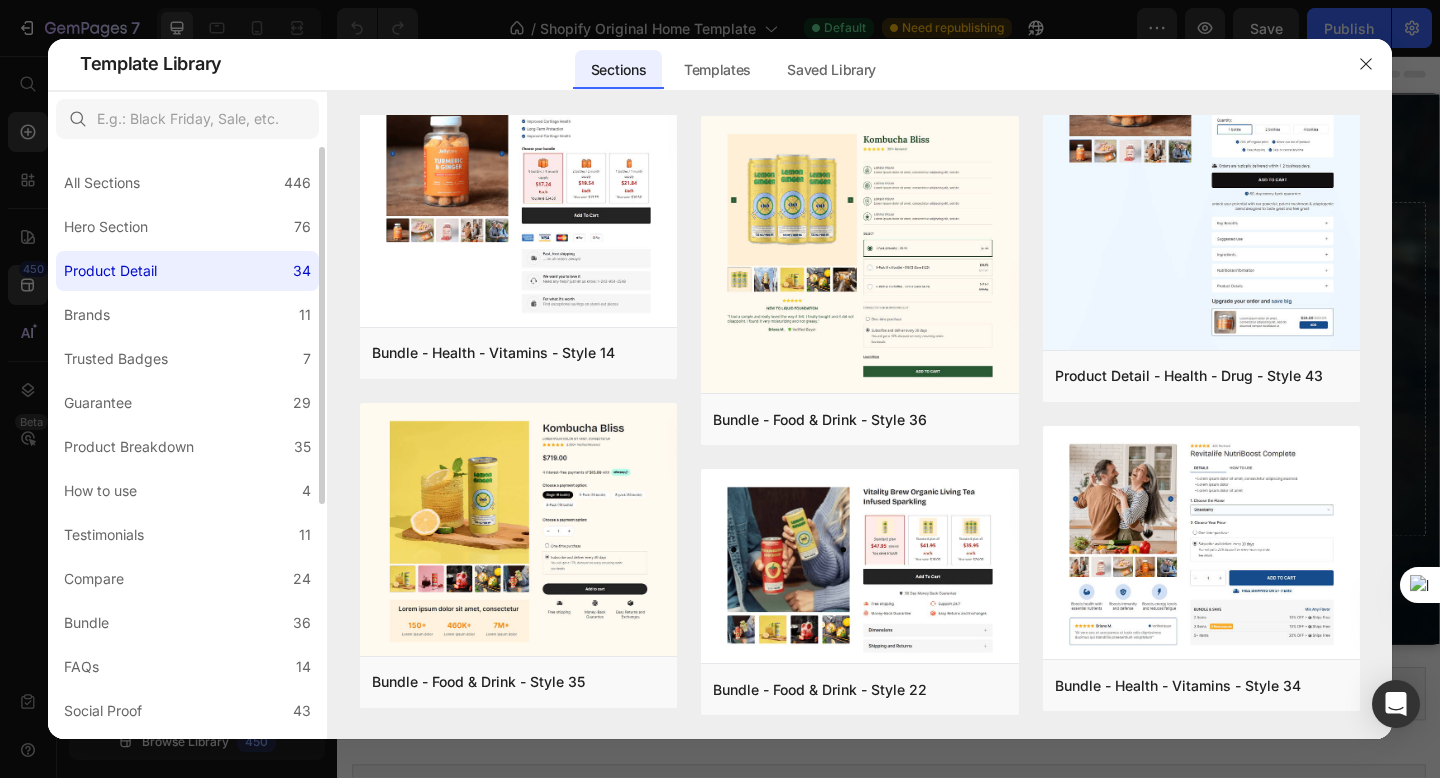 scroll, scrollTop: 0, scrollLeft: 0, axis: both 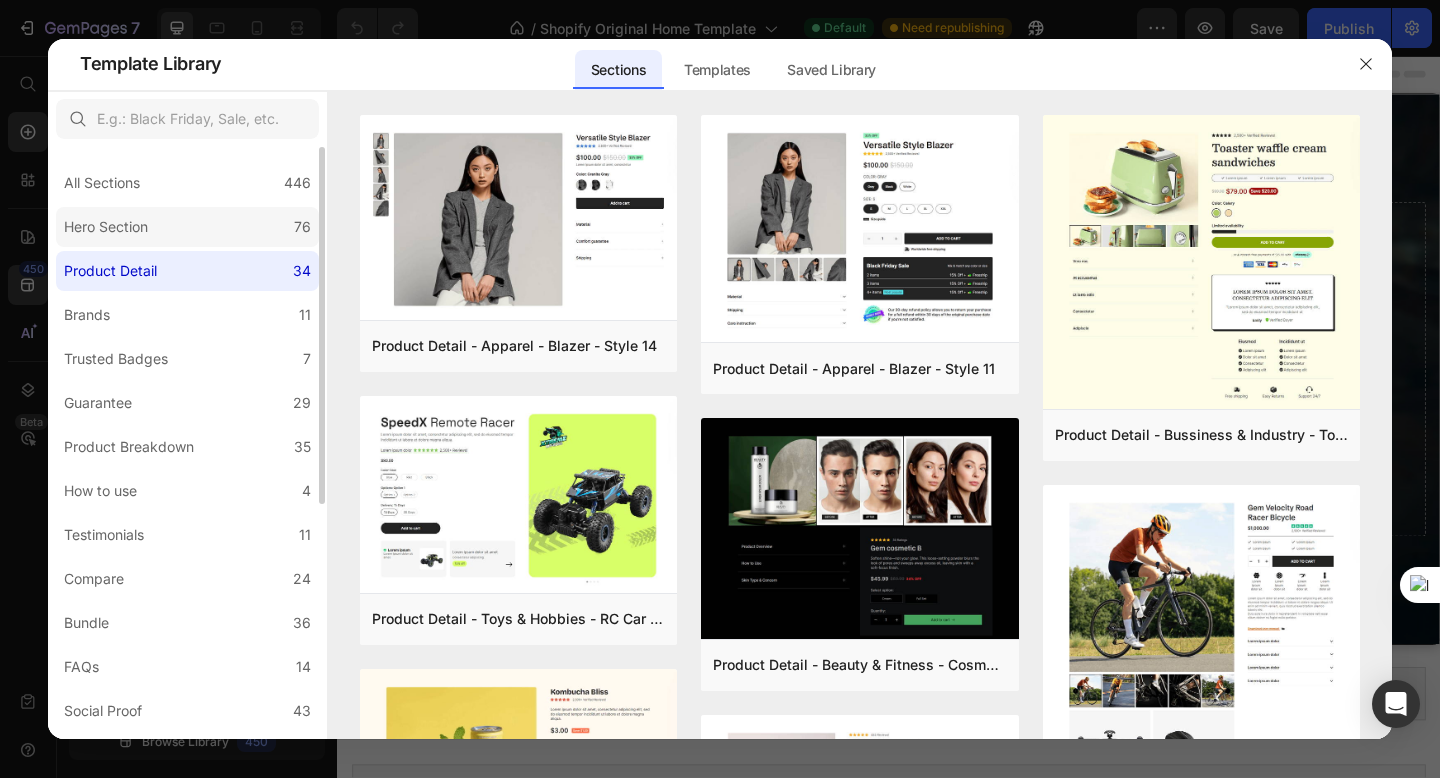 click on "Hero Section 76" 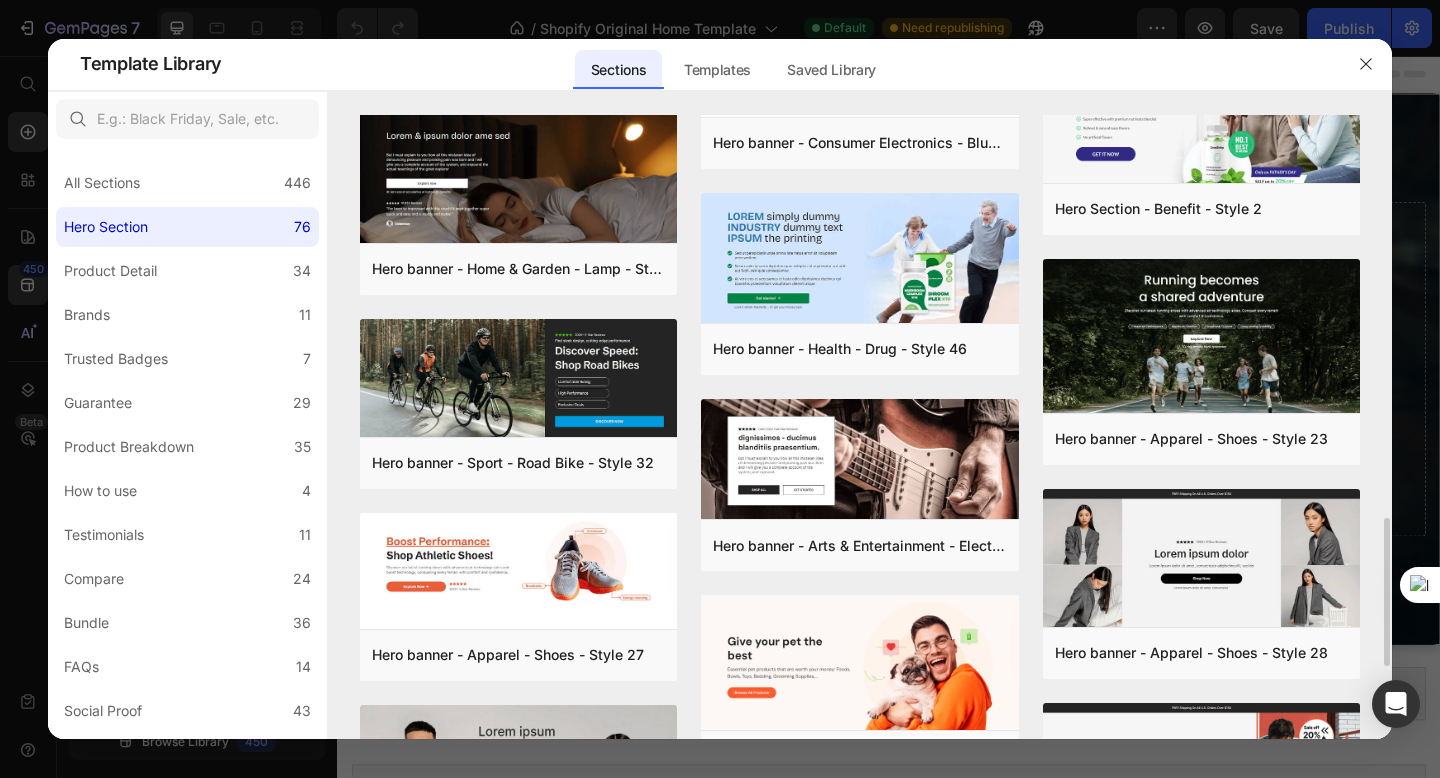 scroll, scrollTop: 1715, scrollLeft: 0, axis: vertical 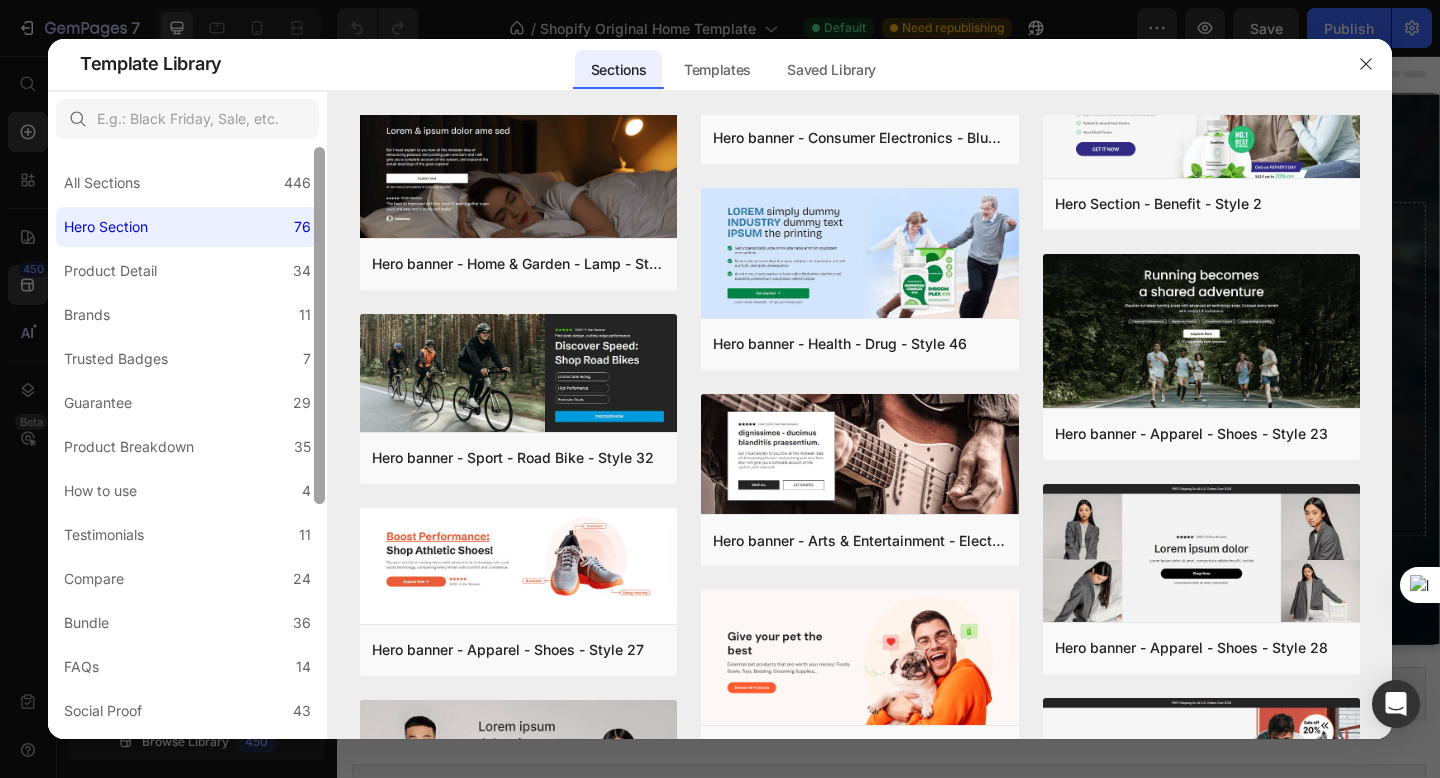 click at bounding box center [319, 443] 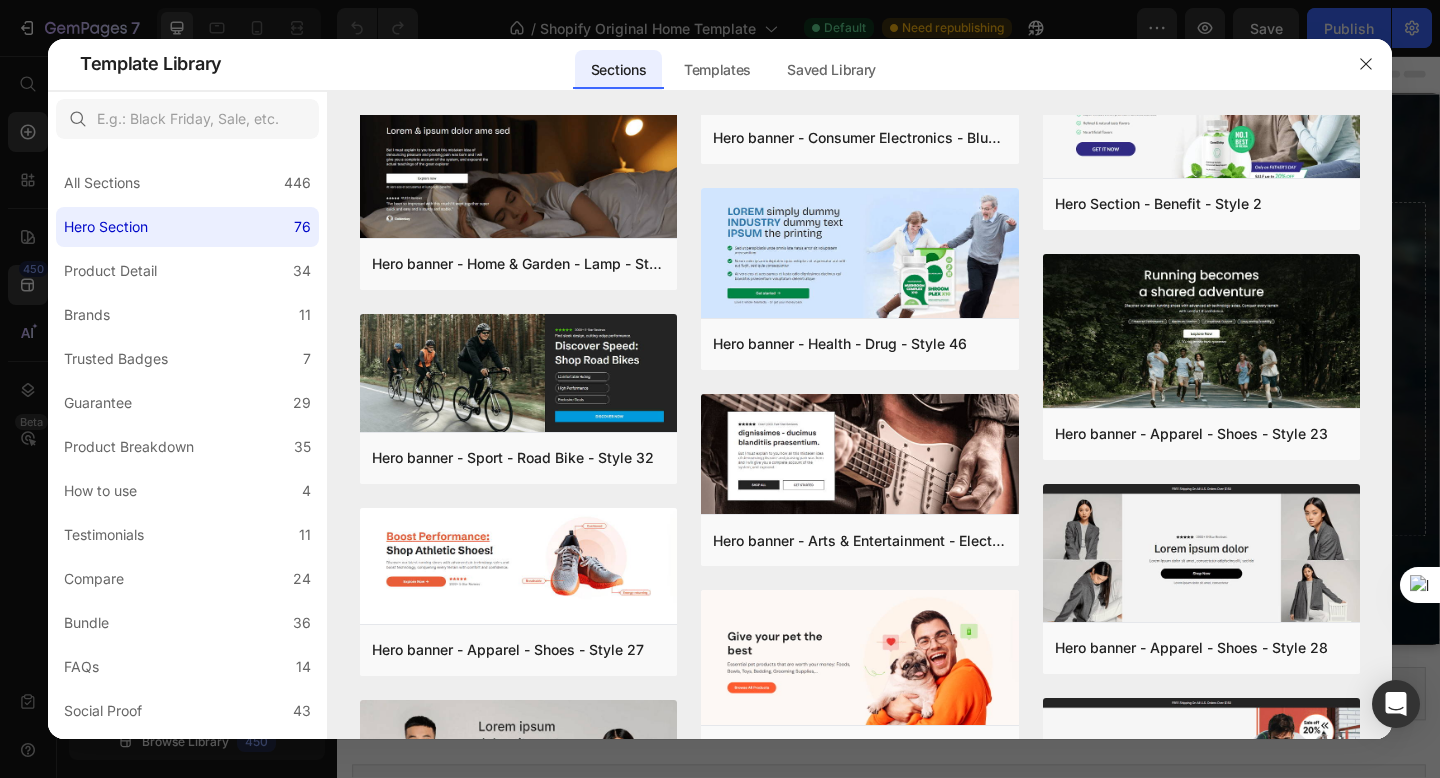 scroll, scrollTop: 388, scrollLeft: 0, axis: vertical 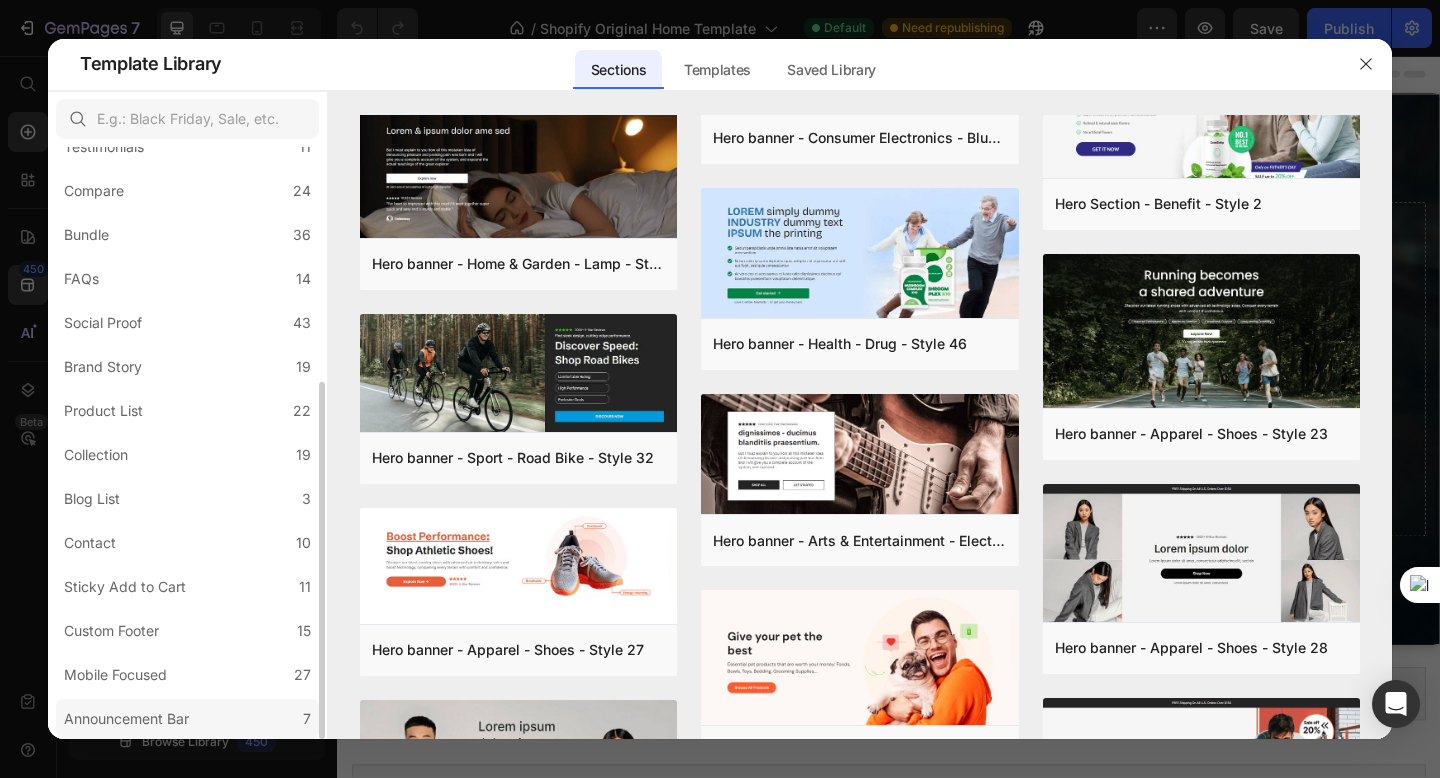 click on "Announcement Bar 7" 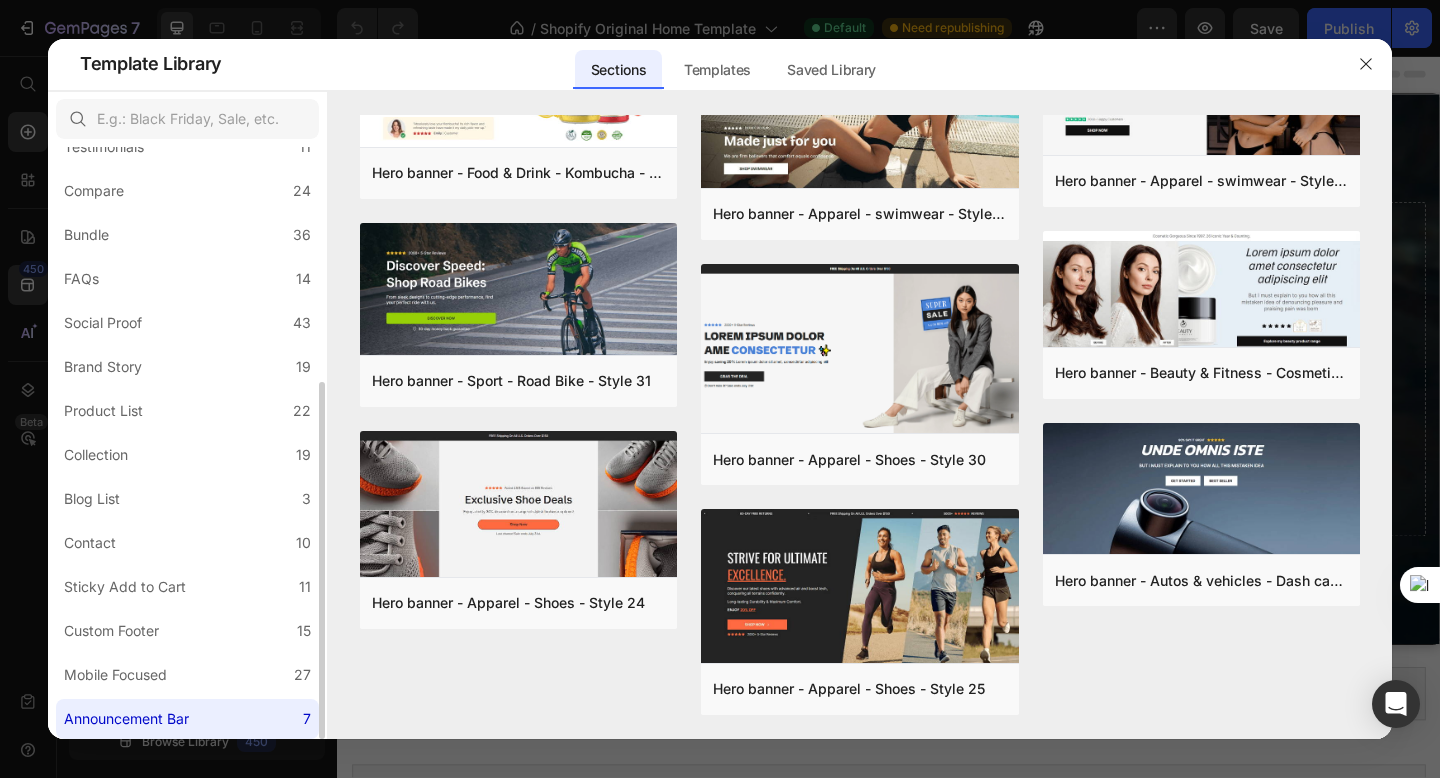 scroll, scrollTop: 0, scrollLeft: 0, axis: both 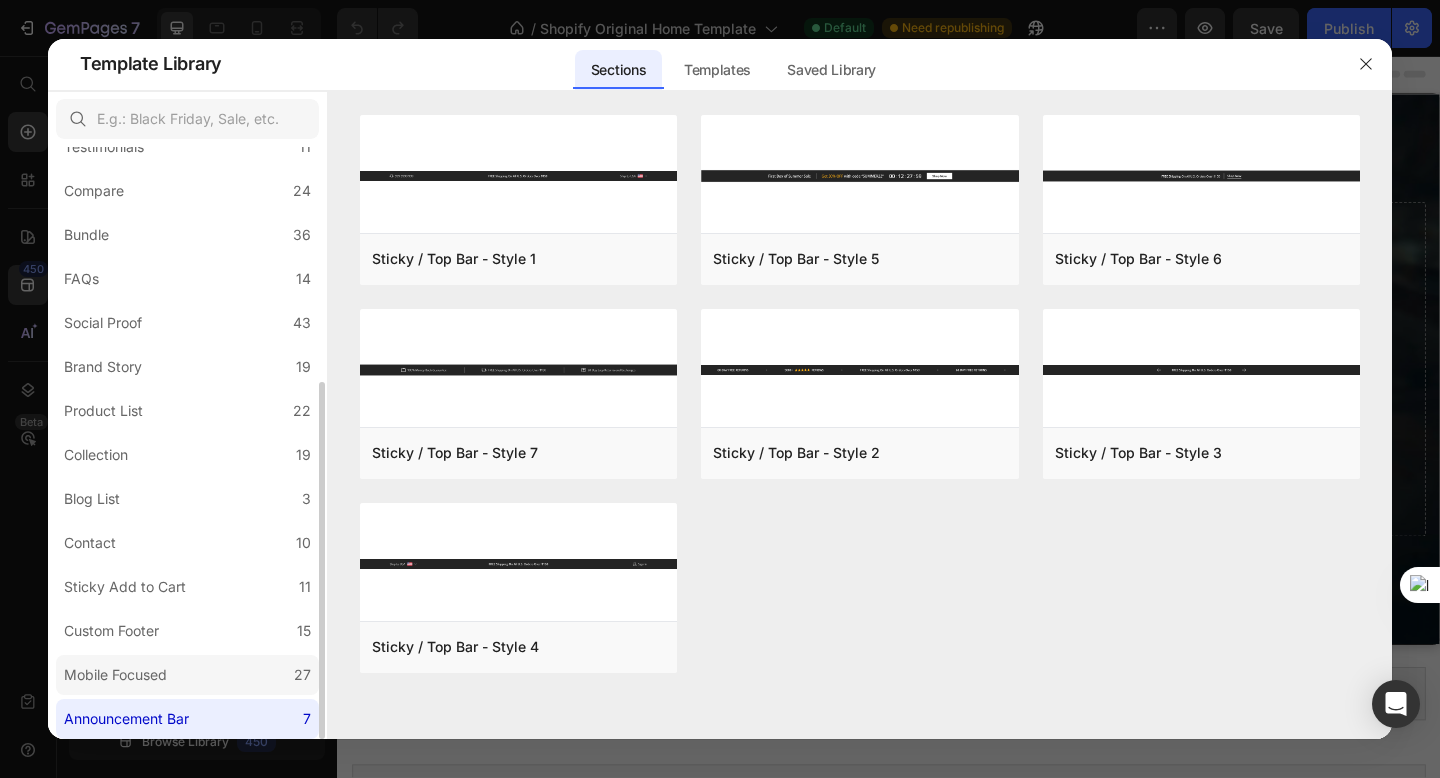 click on "Mobile Focused 27" 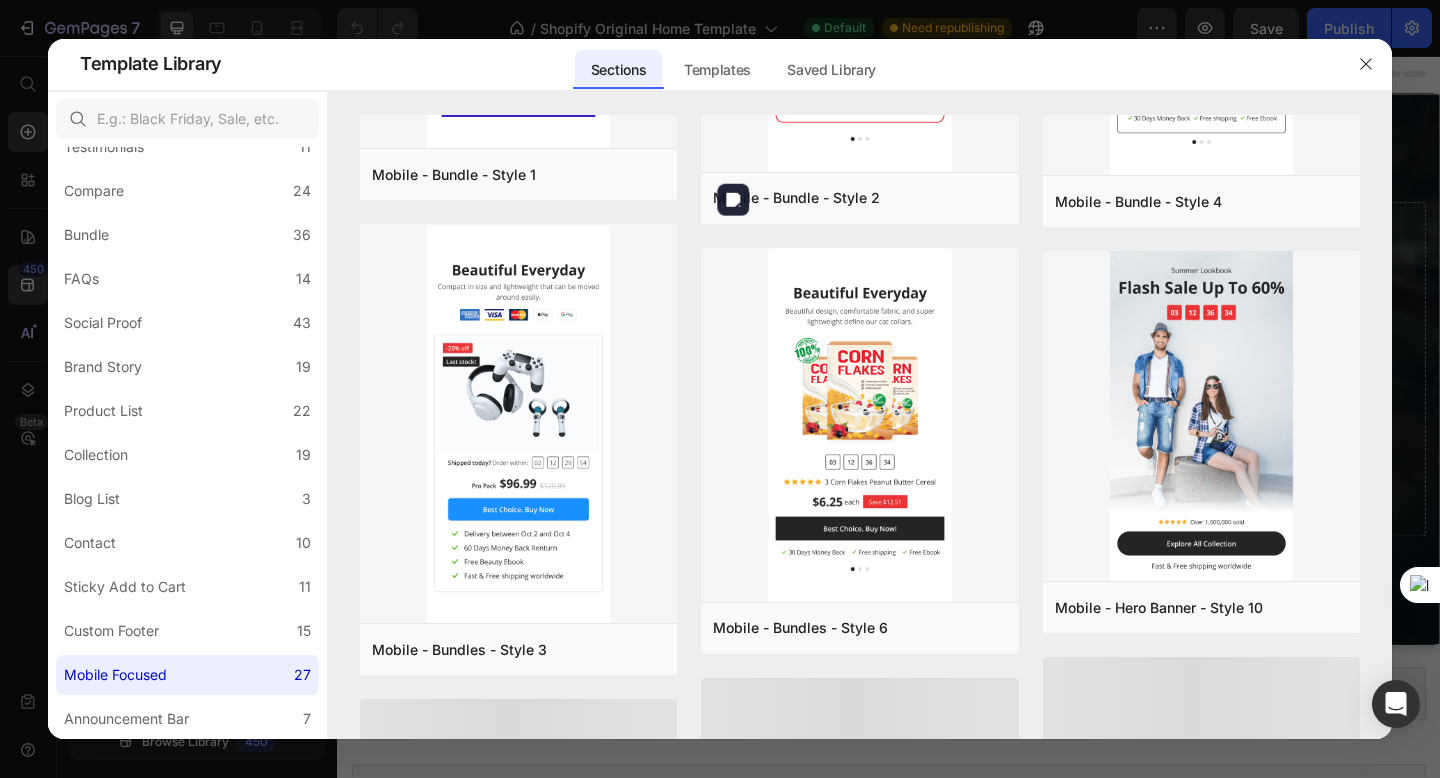 scroll, scrollTop: 1610, scrollLeft: 0, axis: vertical 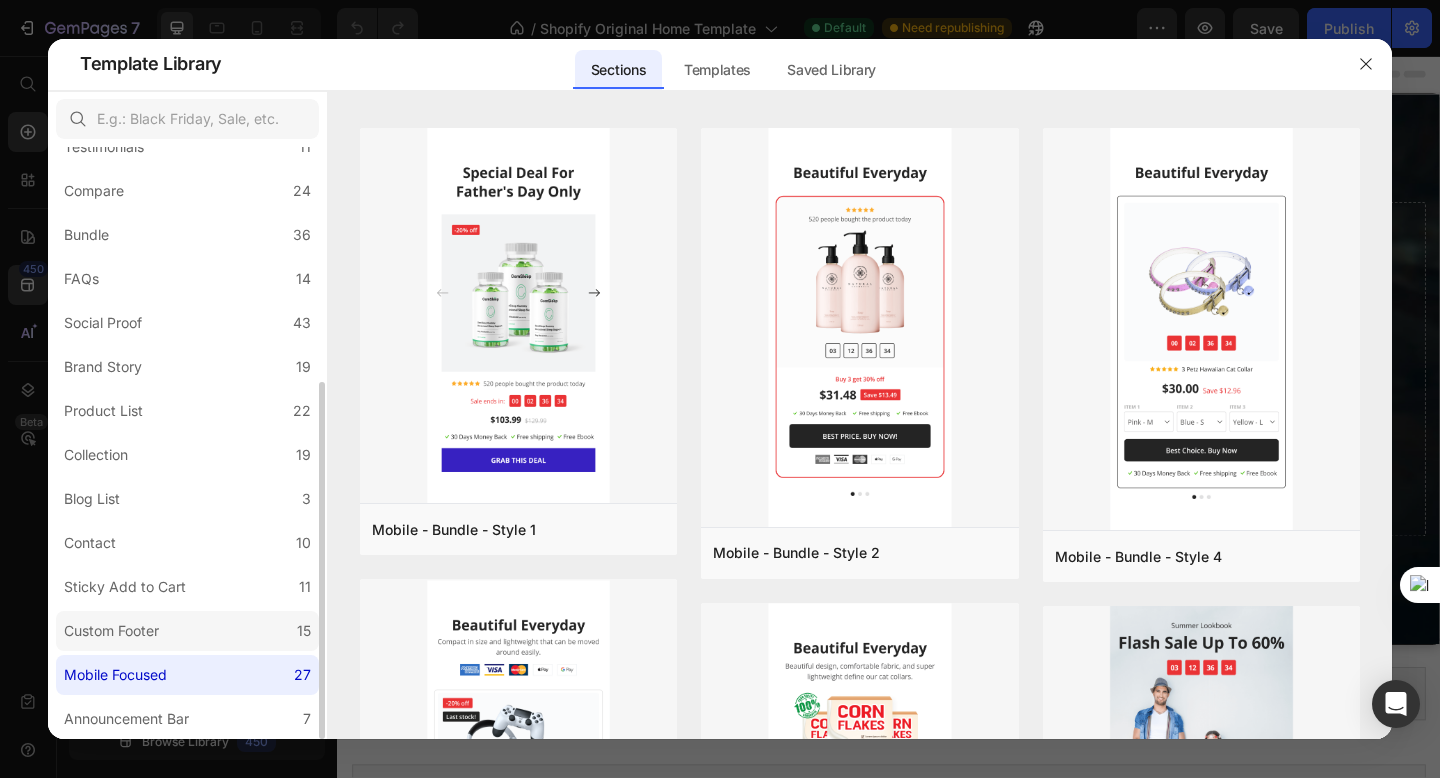 click on "Custom Footer" at bounding box center (115, 631) 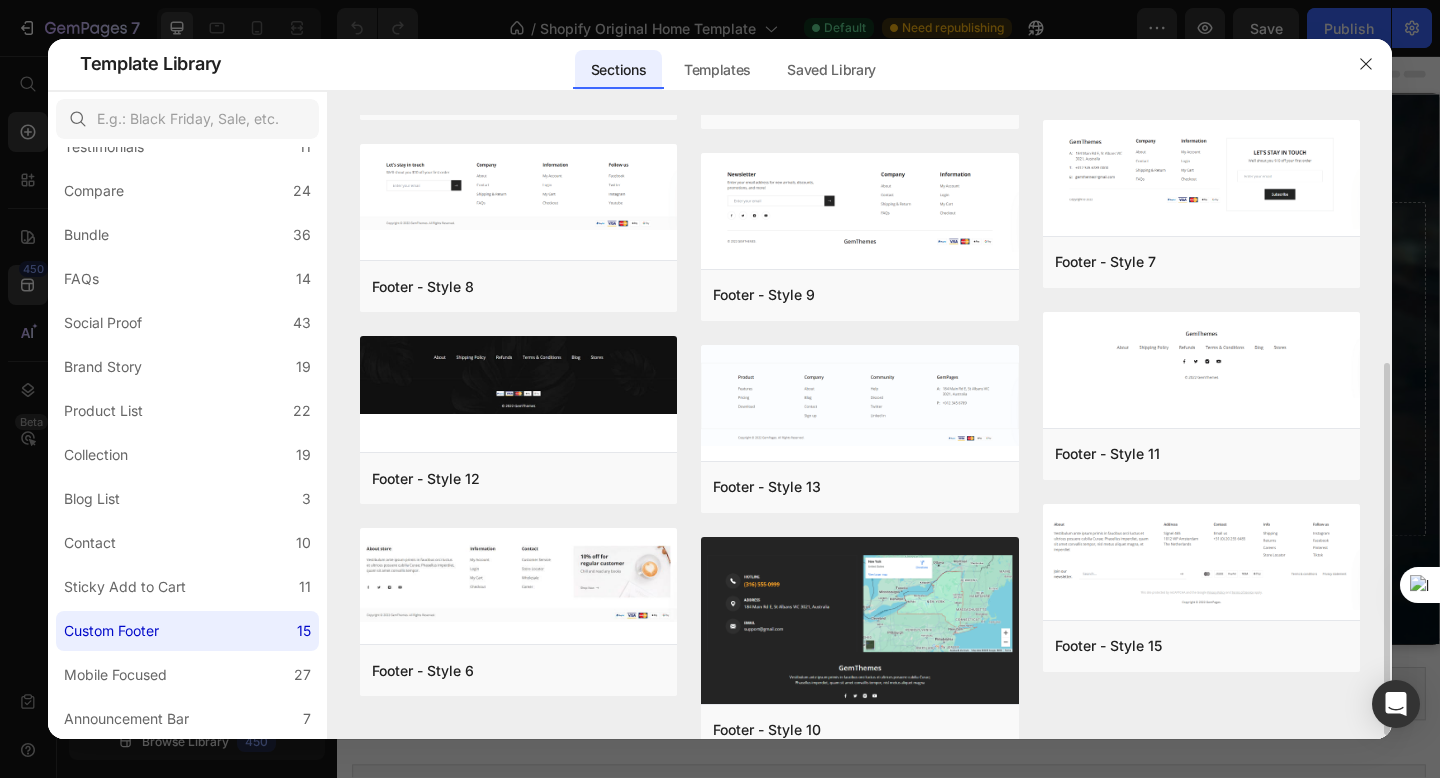 scroll, scrollTop: 420, scrollLeft: 0, axis: vertical 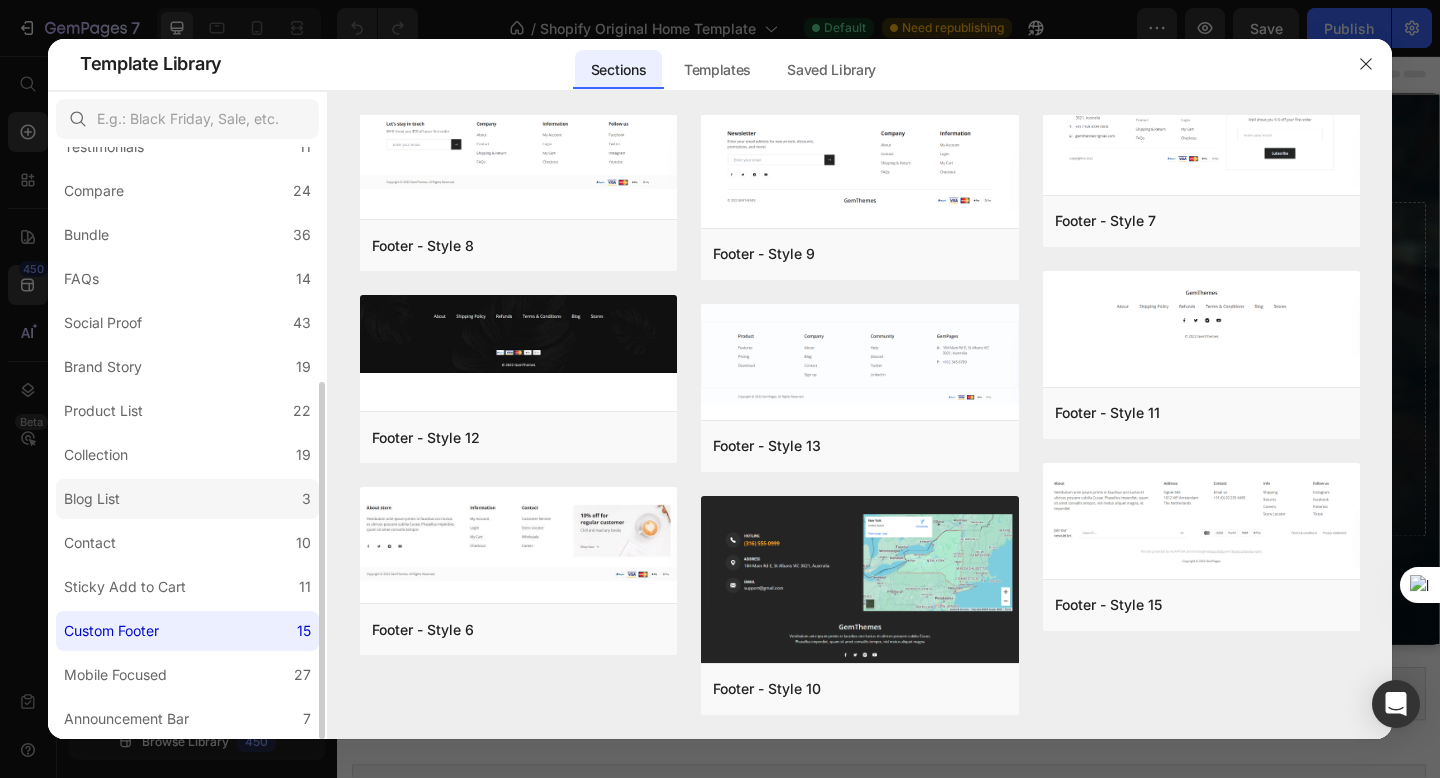 click on "Blog List 3" 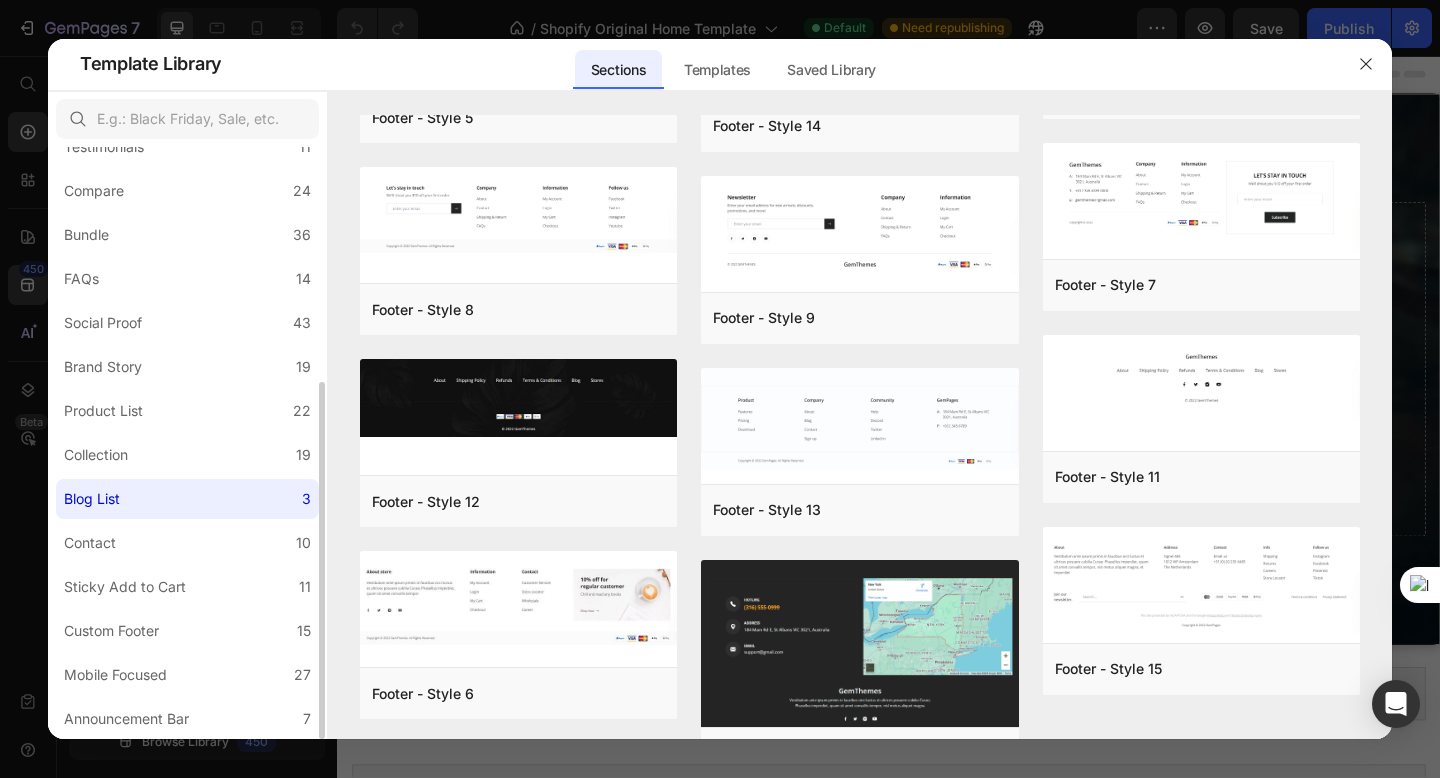 scroll, scrollTop: 0, scrollLeft: 0, axis: both 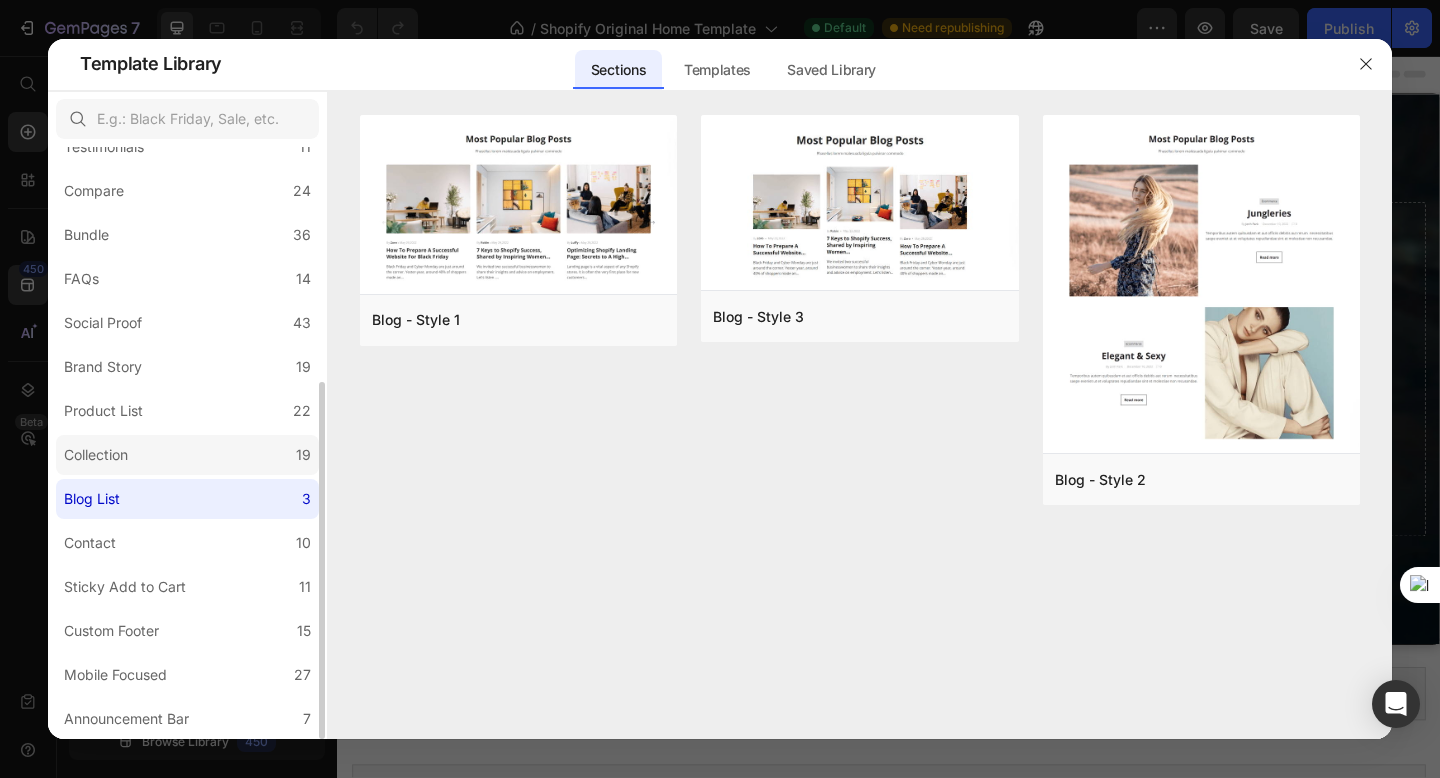click on "Collection 19" 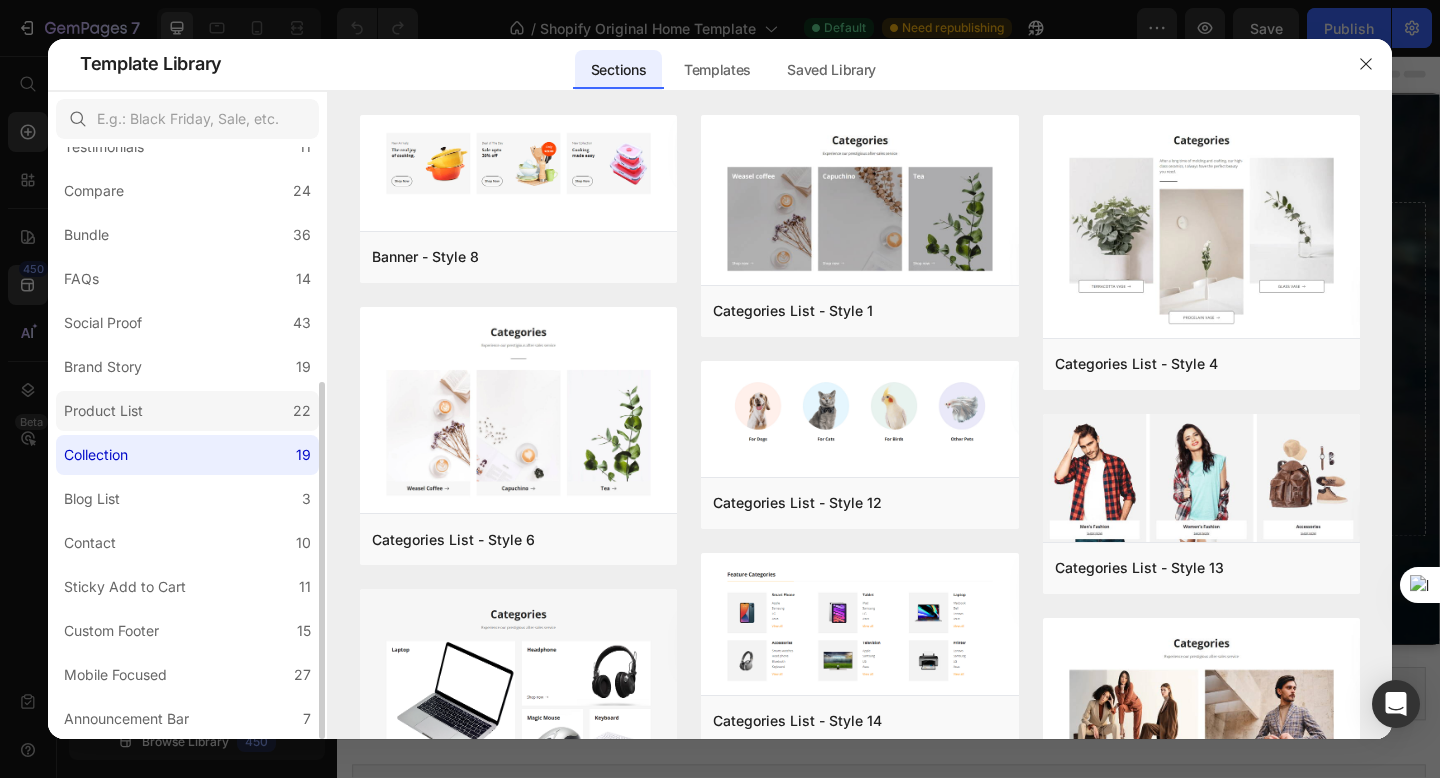 click on "Product List 22" 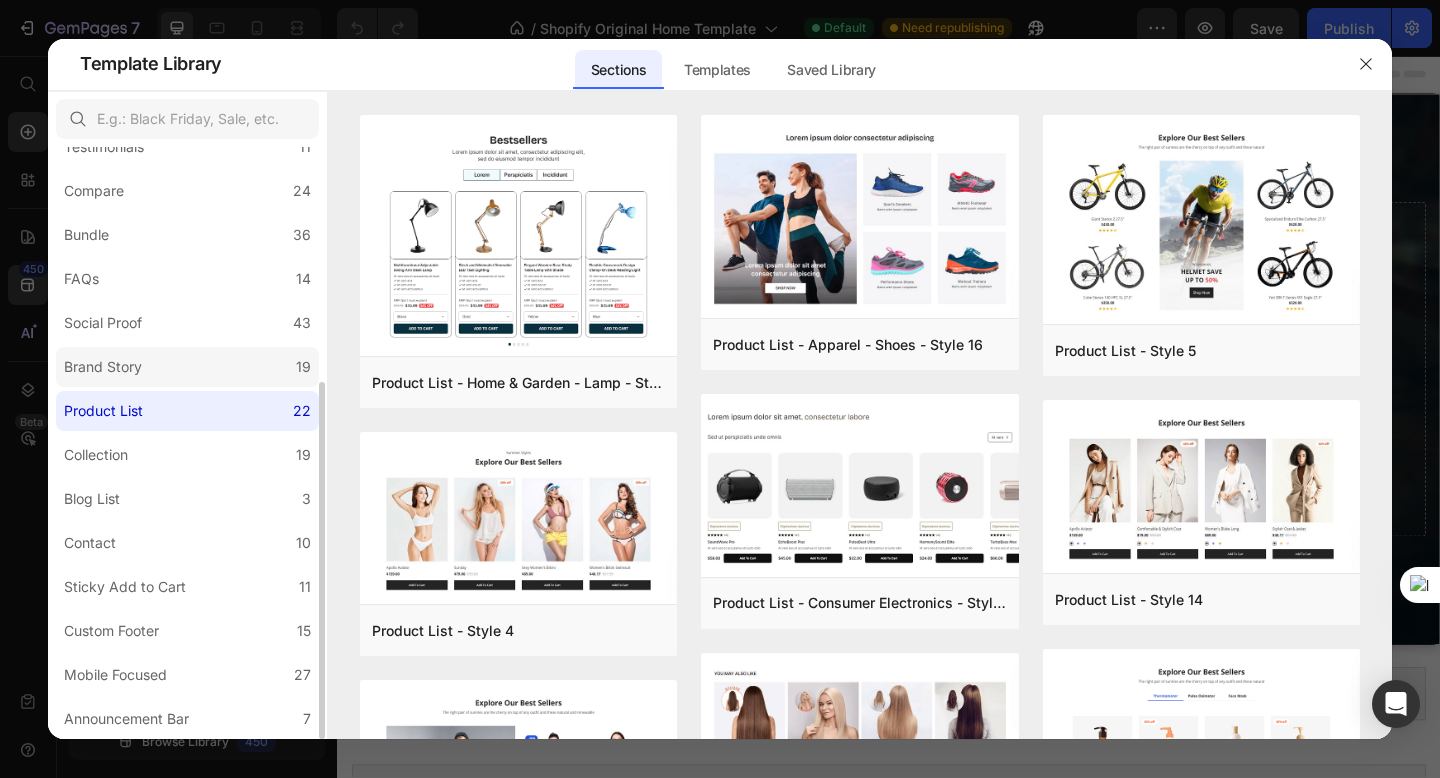 click on "Brand Story 19" 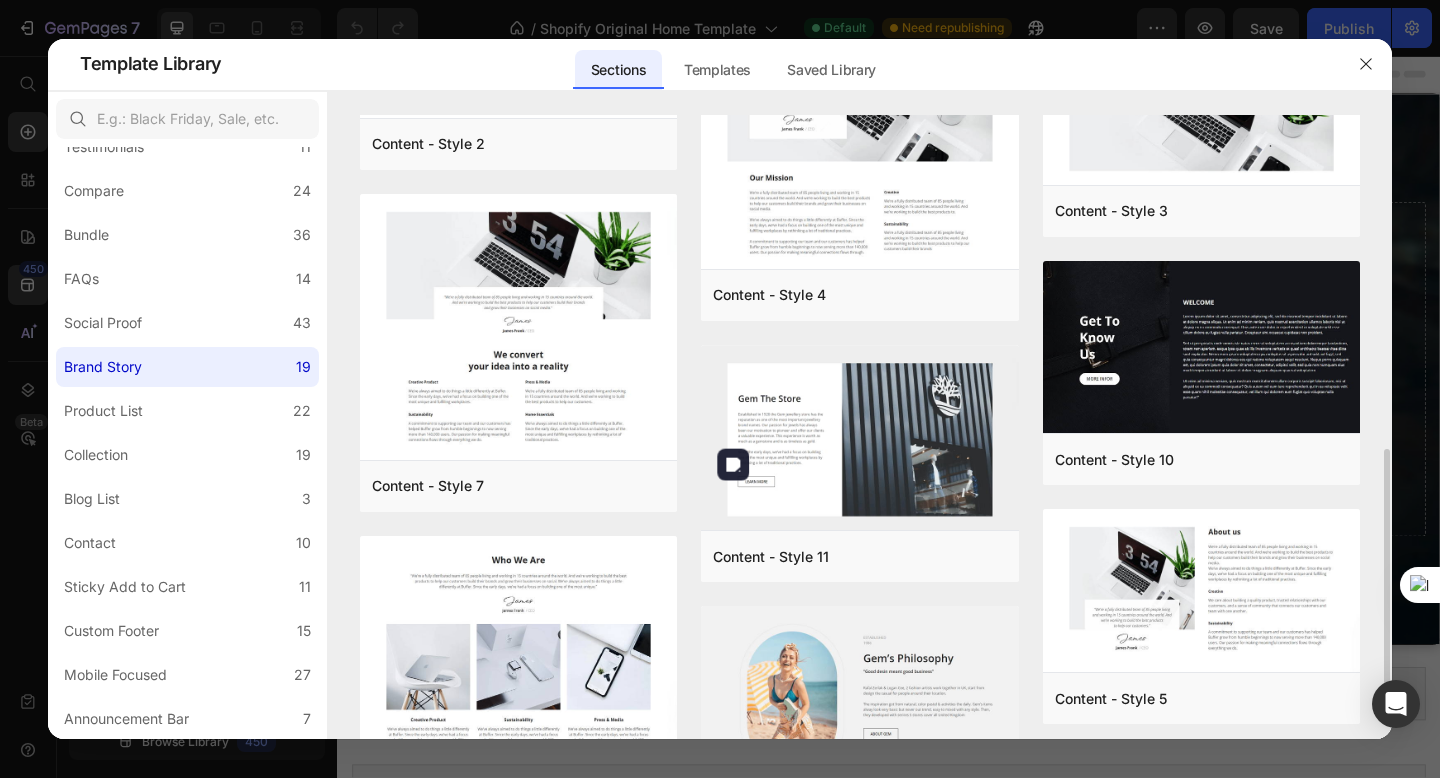 scroll, scrollTop: 873, scrollLeft: 0, axis: vertical 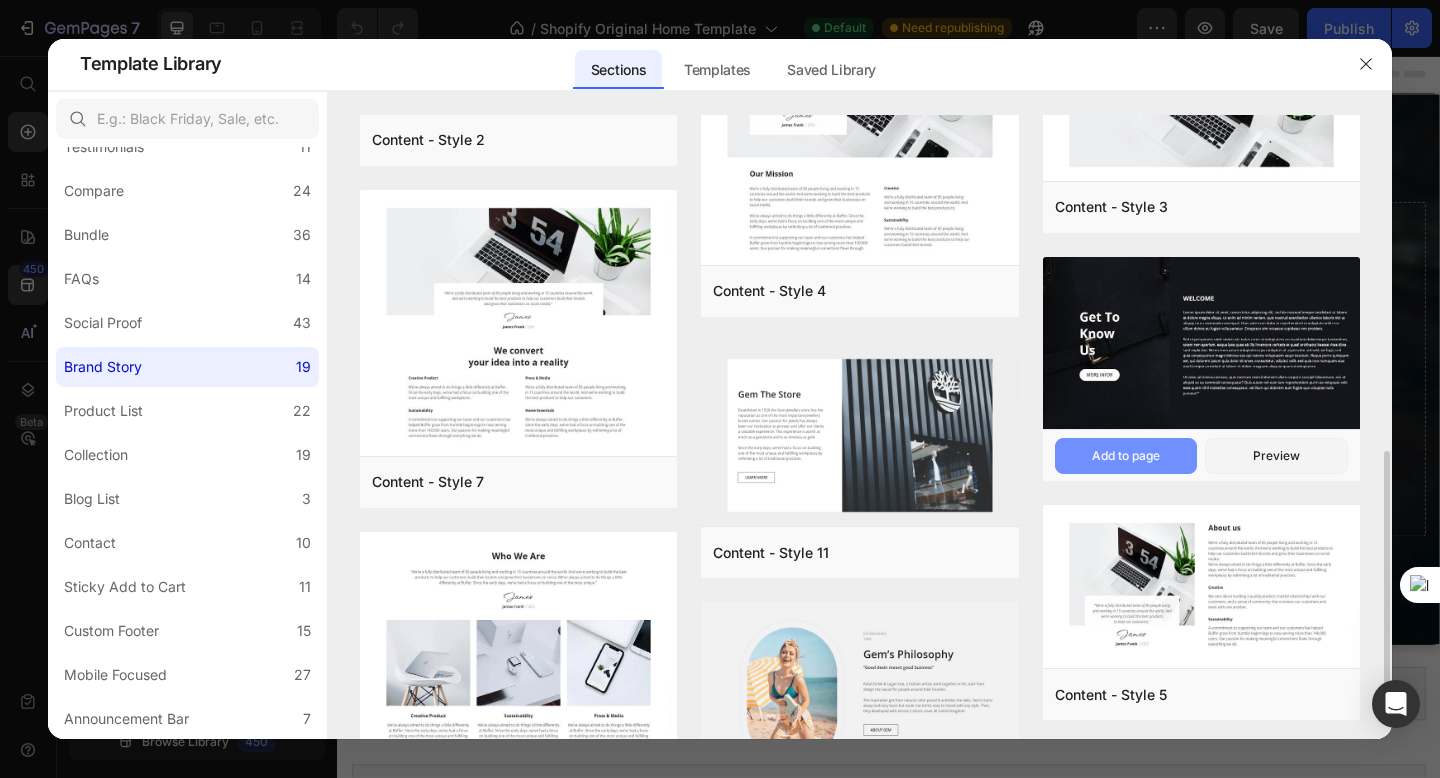 click on "Add to page" at bounding box center (1126, 456) 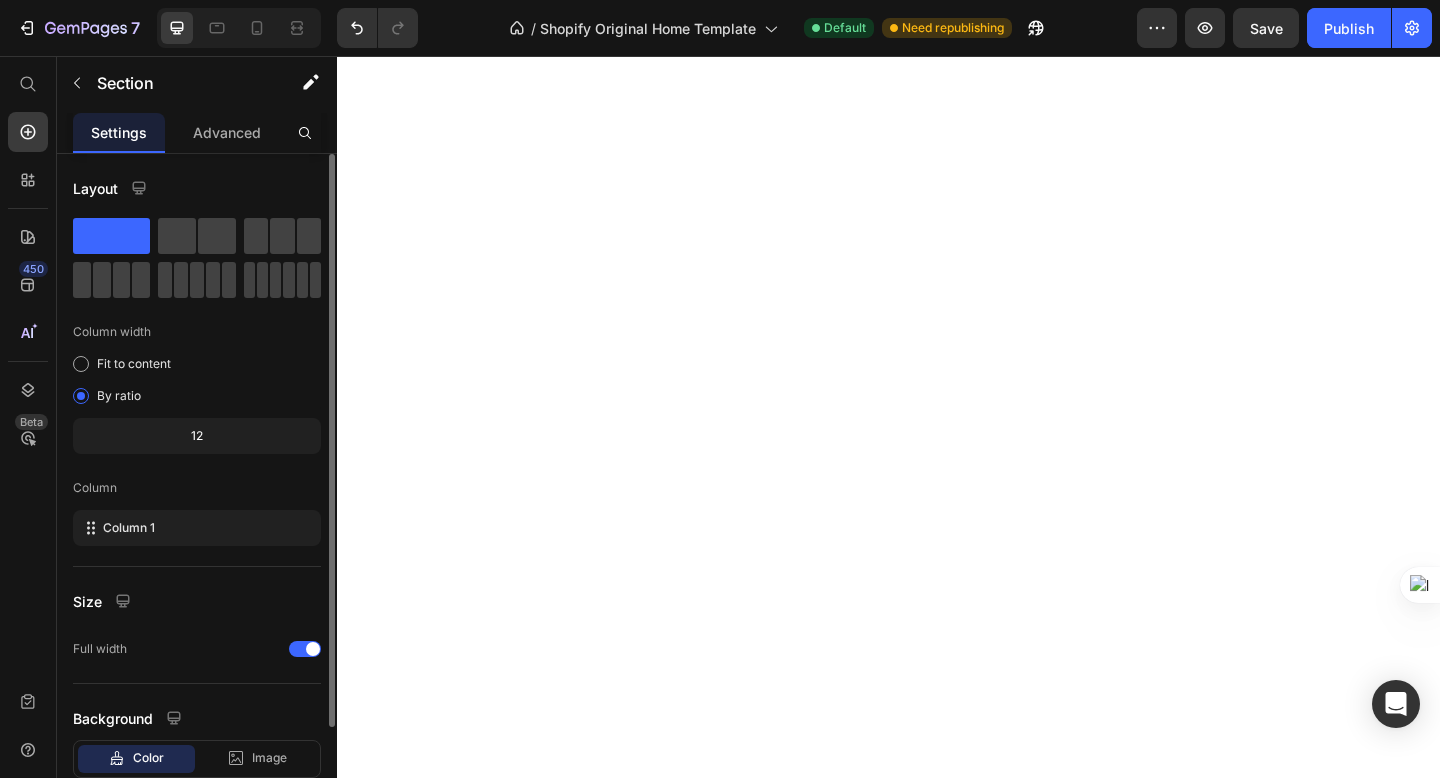 scroll, scrollTop: 4199, scrollLeft: 0, axis: vertical 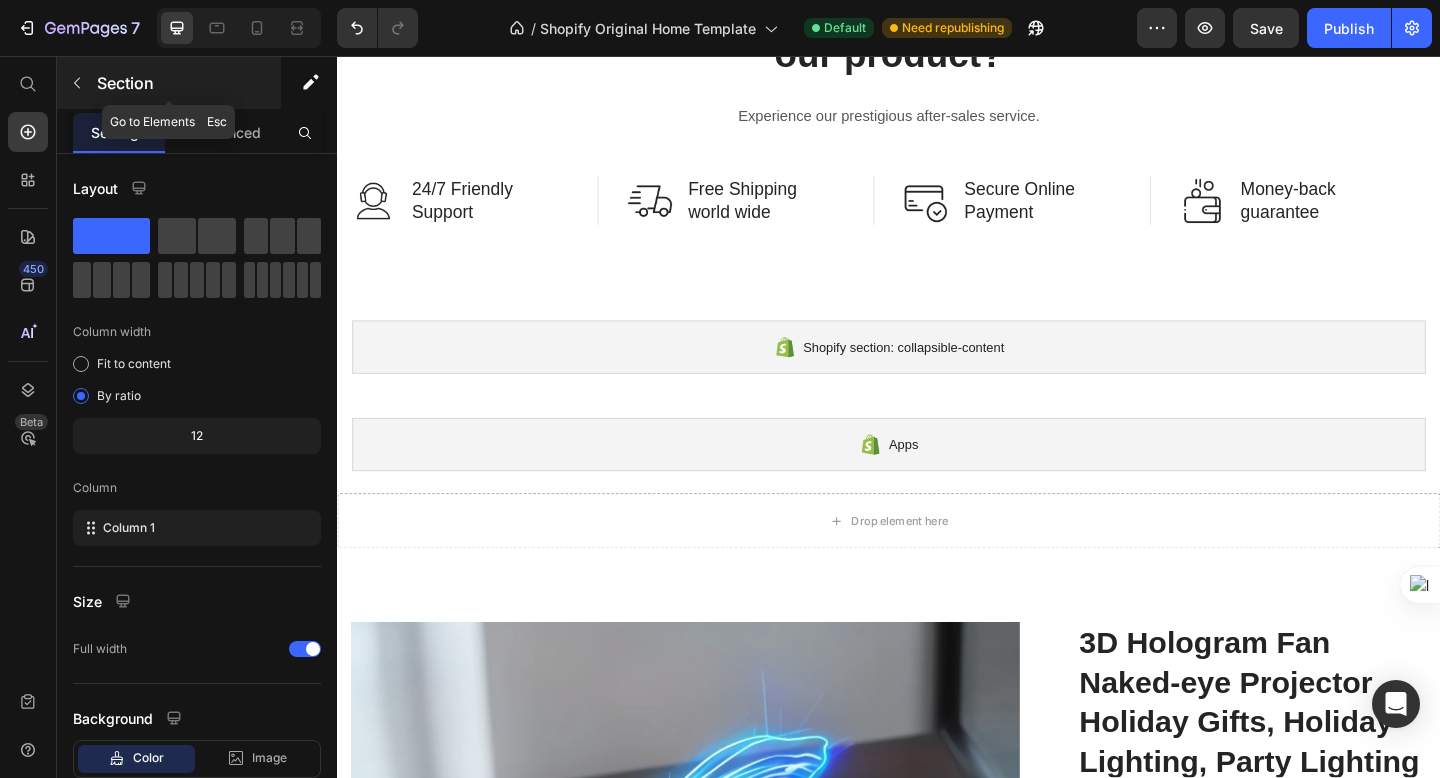click at bounding box center (77, 83) 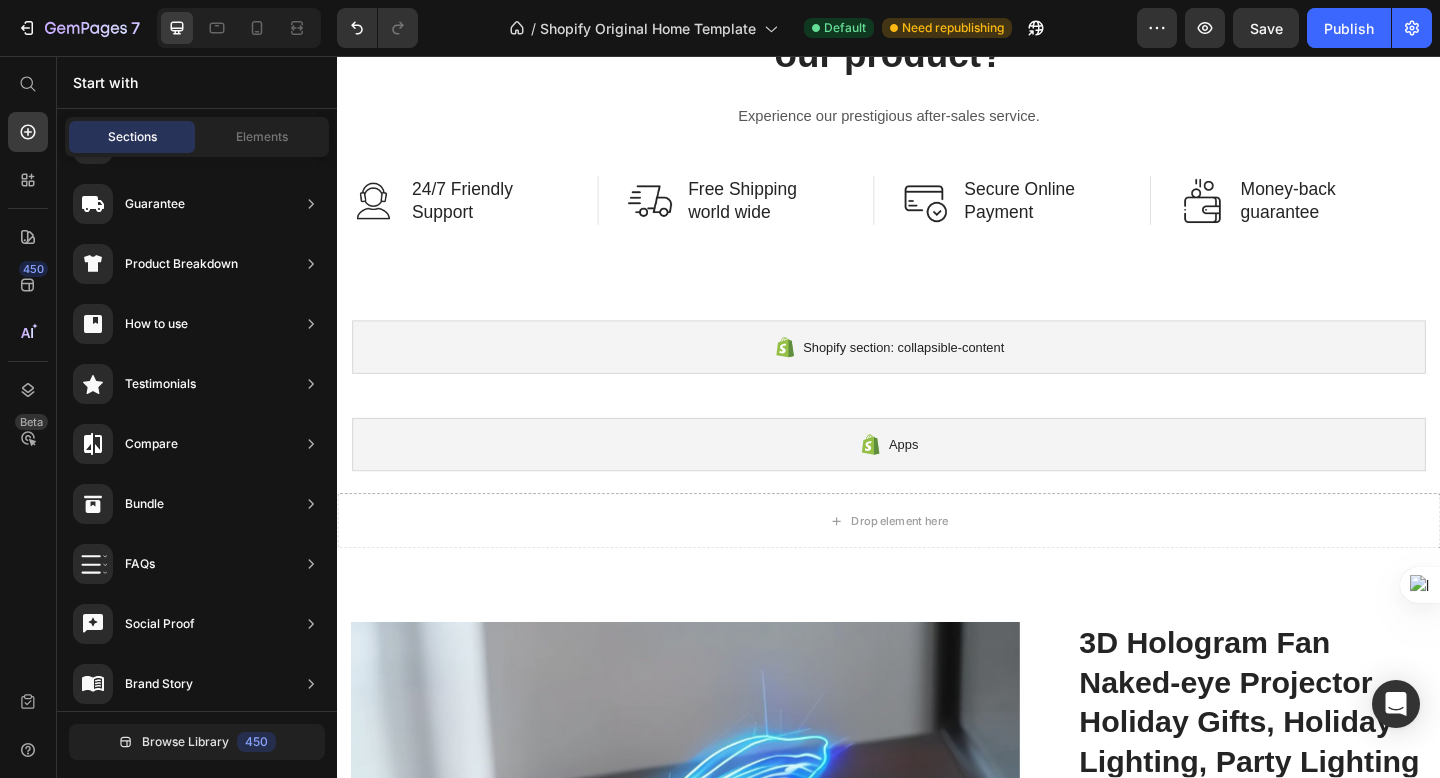 scroll, scrollTop: 0, scrollLeft: 0, axis: both 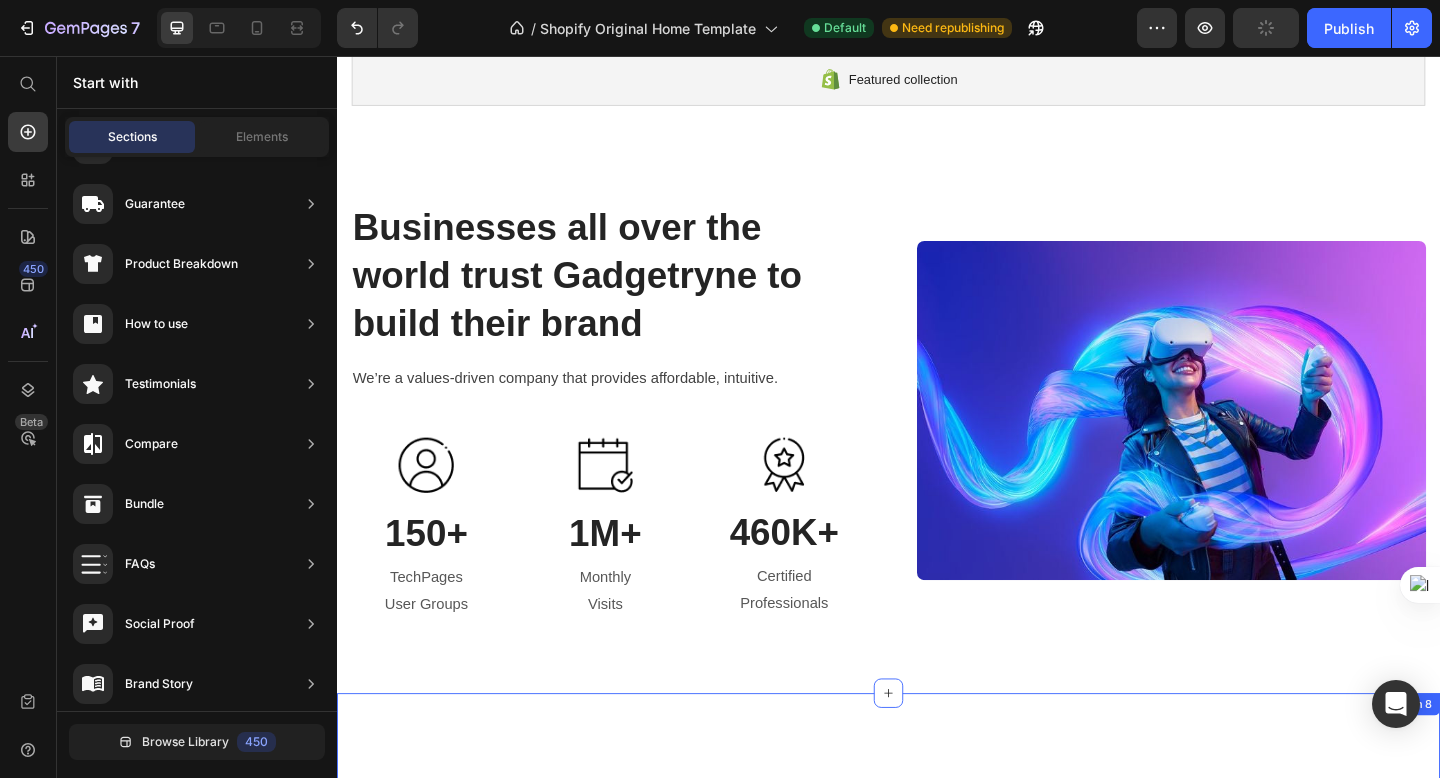 click on "Businesses all over the world trust Gadgetryne to build their brand" at bounding box center (629, 295) 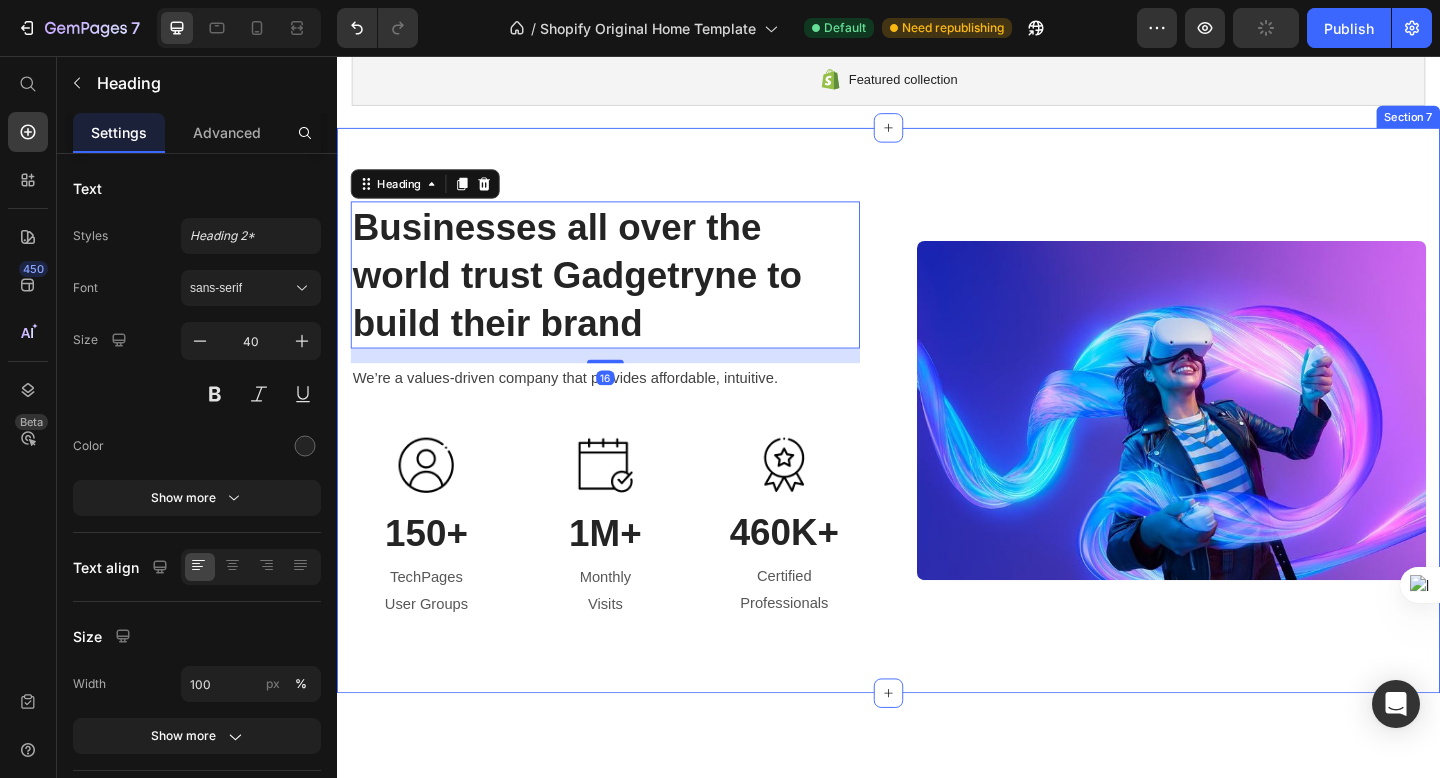 click on "Businesses all over the world trust Gadgetryne to build their brand Heading   16 We’re a values-driven company that provides affordable, intuitive. Text block Image 150+ Heading TechPages  User Groups Text block Image 1M+ Heading Monthly Visits Text block Image 460K+ Heading Certified Professionals Text block Row Image Row Section 7" at bounding box center [937, 442] 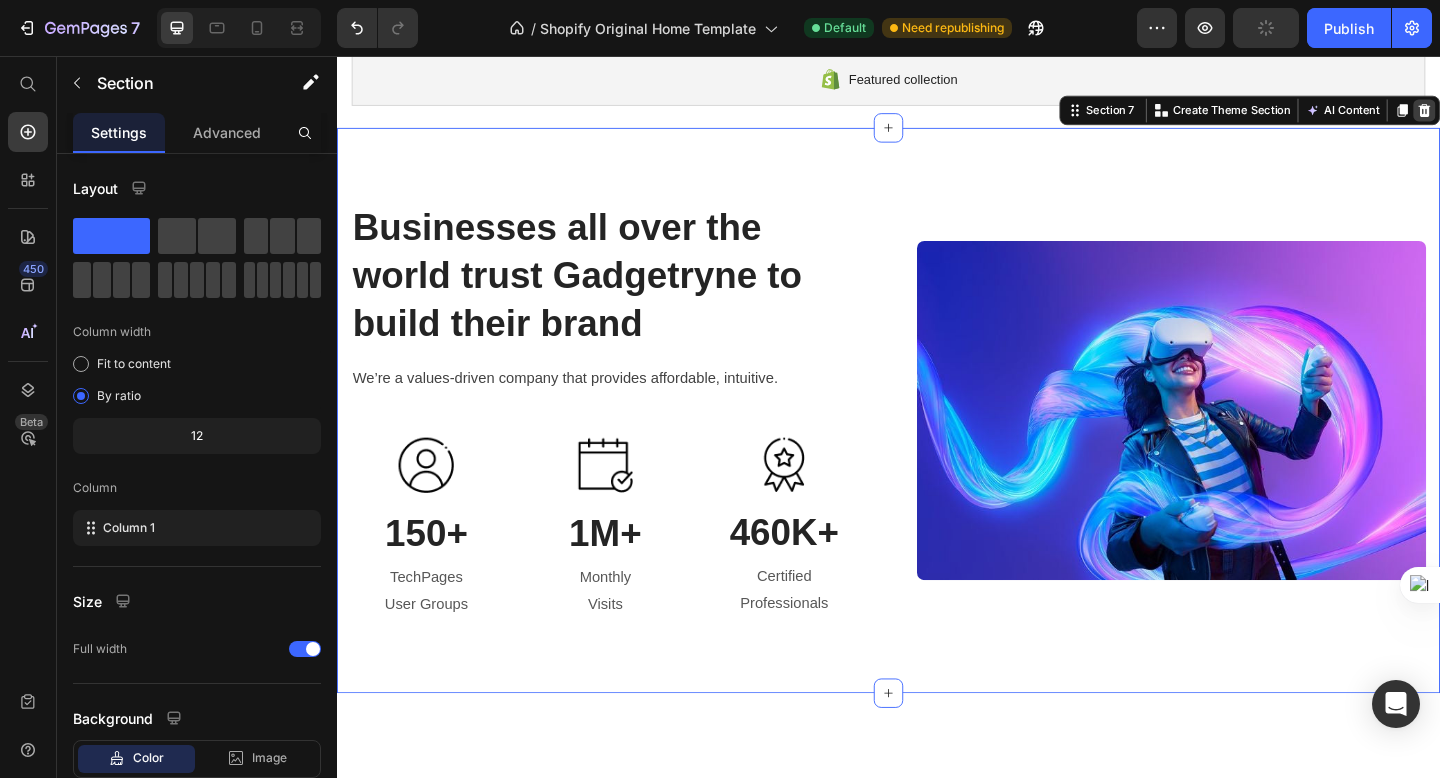 click 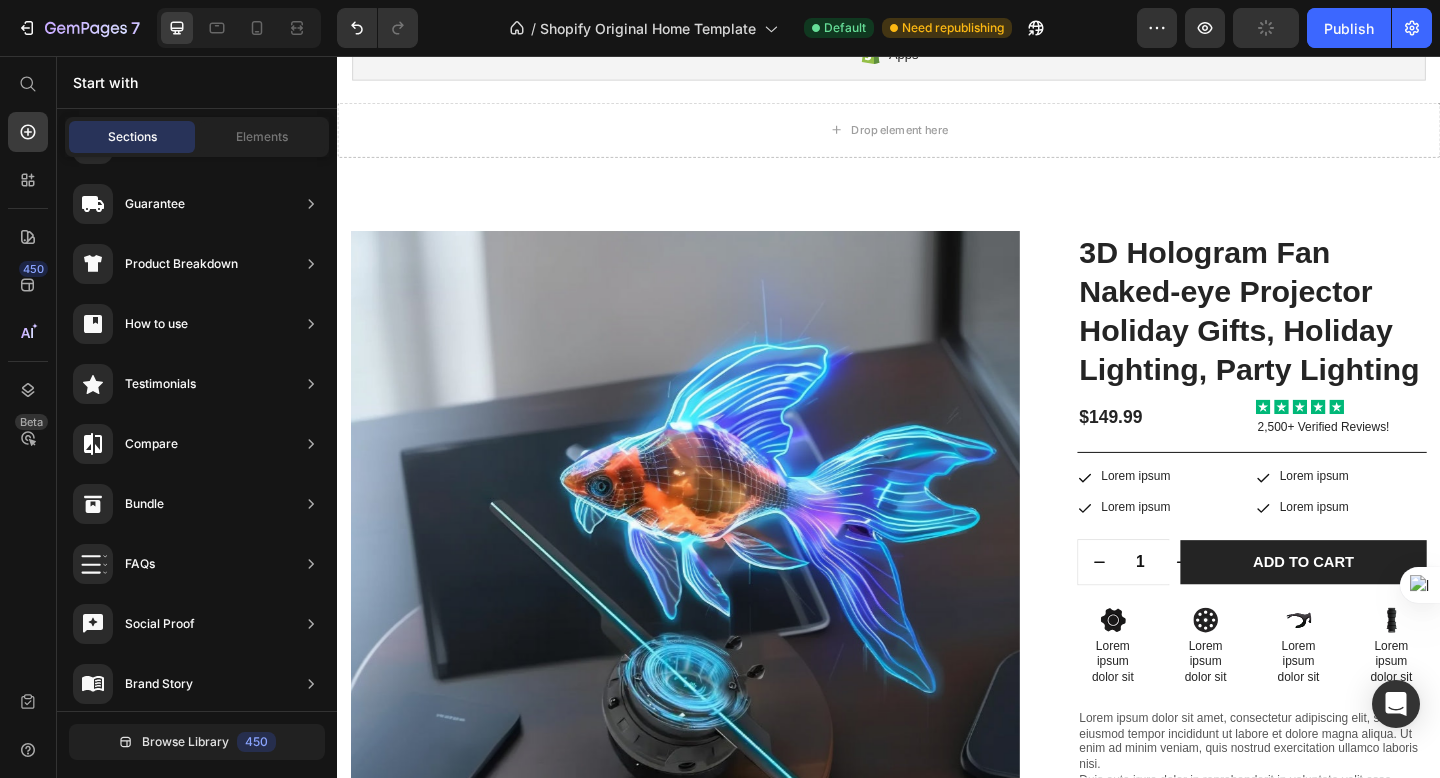 scroll, scrollTop: 4053, scrollLeft: 0, axis: vertical 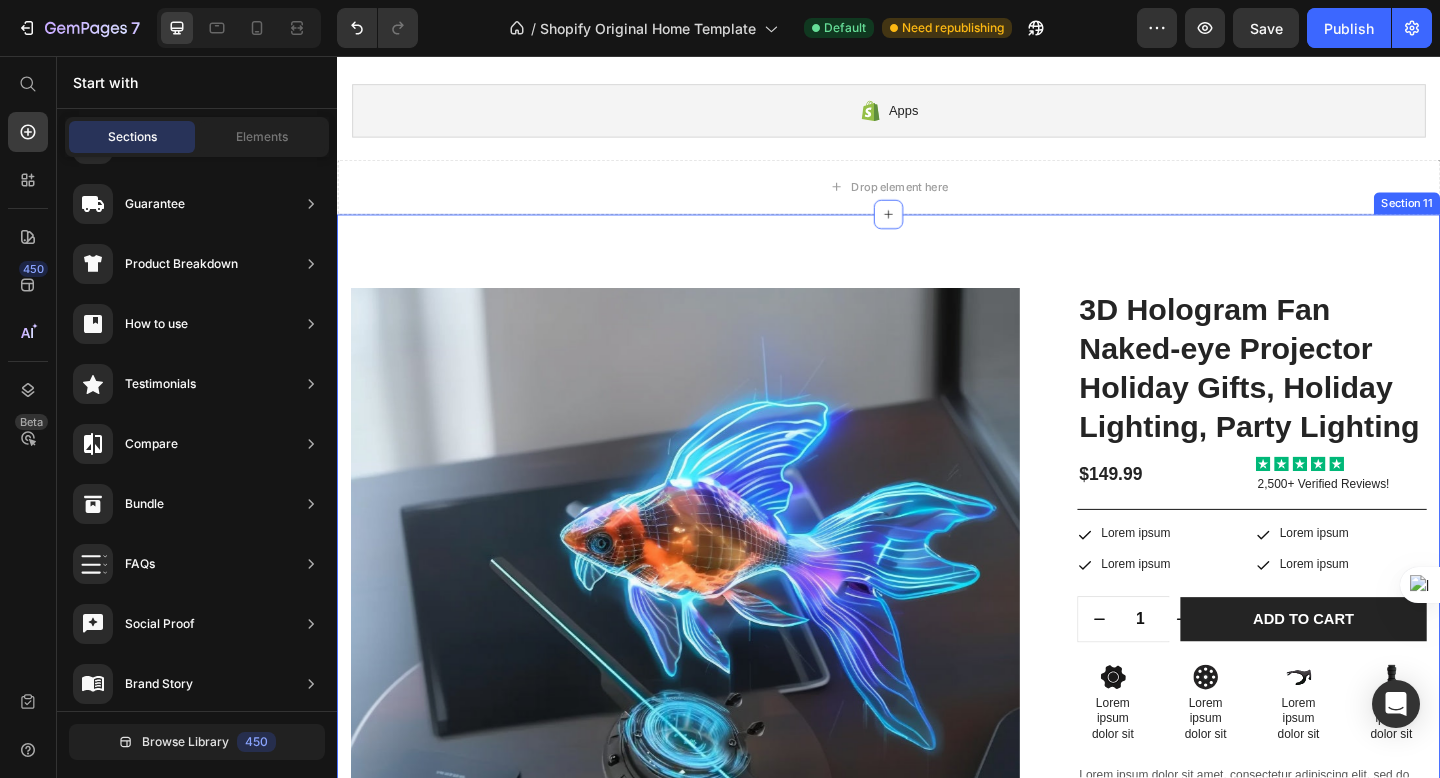 click on "Product Images Image Image Row Image Image Row Image Image Row Row 3D Hologram Fan Naked-eye Projector Holiday Gifts, Holiday Lighting, Party Lighting Product Title $149.99 Product Price
Icon
Icon
Icon
Icon
Icon Icon List 2,500+ Verified Reviews! Text Block Row
Icon Lorem ipsum Text Block Row
Icon Lorem ipsum Text Block Row Row
Icon Lorem ipsum Text Block Row
Icon Lorem ipsum Text Block Row Row Row 1 Product Quantity Row Add to cart Add to Cart Row
Icon Lorem ipsum Text Block Row
Icon Lorem ipsum Text Block Row Row
Icon Lorem ipsum Text Block Row
Icon Lorem ipsum Text Block Row Row Row
Icon Lorem ipsum  dolor sit Text Block
Icon Lorem ipsum  dolor sit Text Block" at bounding box center [937, 773] 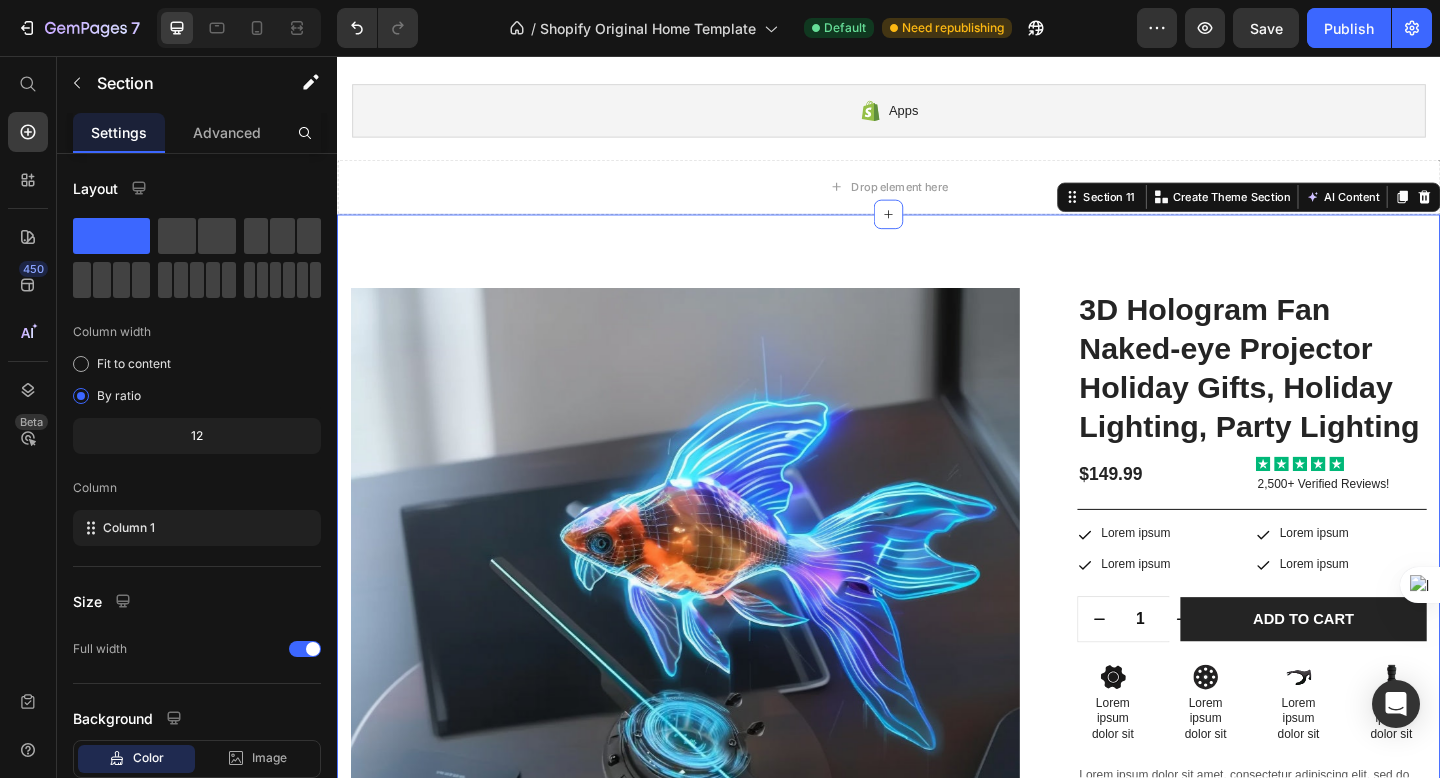 click on "Section 11   You can create reusable sections Create Theme Section AI Content Write with GemAI What would you like to describe here? Tone and Voice Persuasive Product 3D Hologram Fan Naked-eye Projector Holiday Gifts, Holiday Lighting, Party Lighting Show more Generate" at bounding box center (1328, 210) 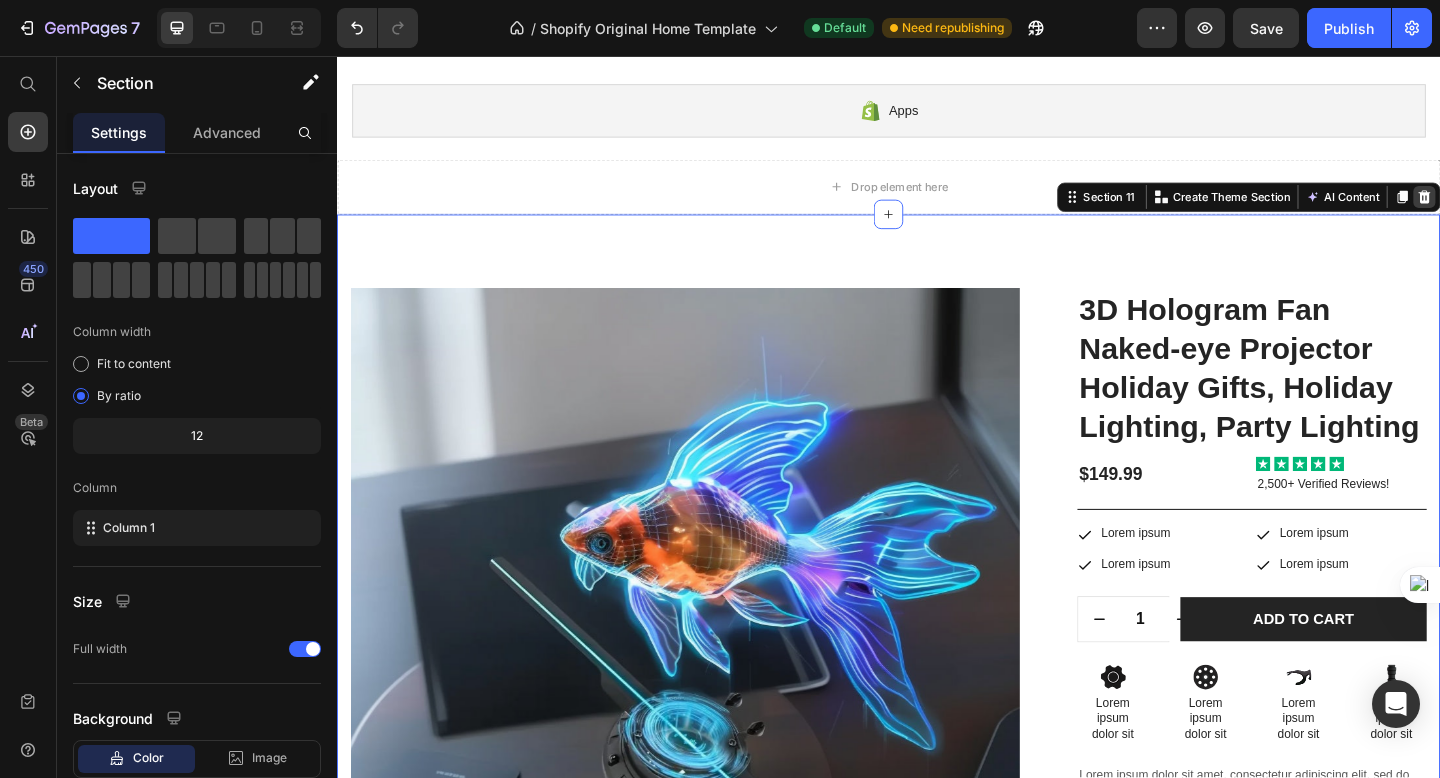 click 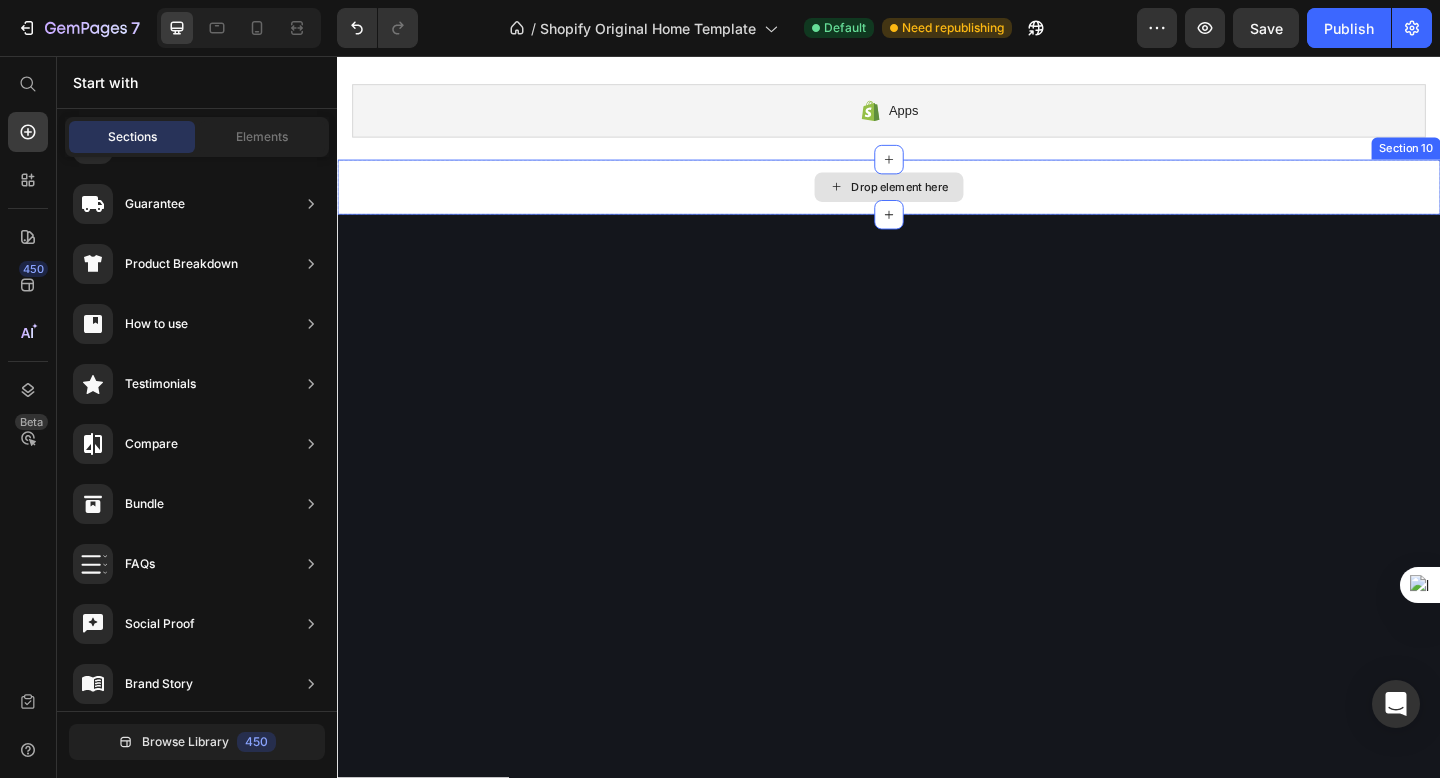 click on "Drop element here" at bounding box center [937, 199] 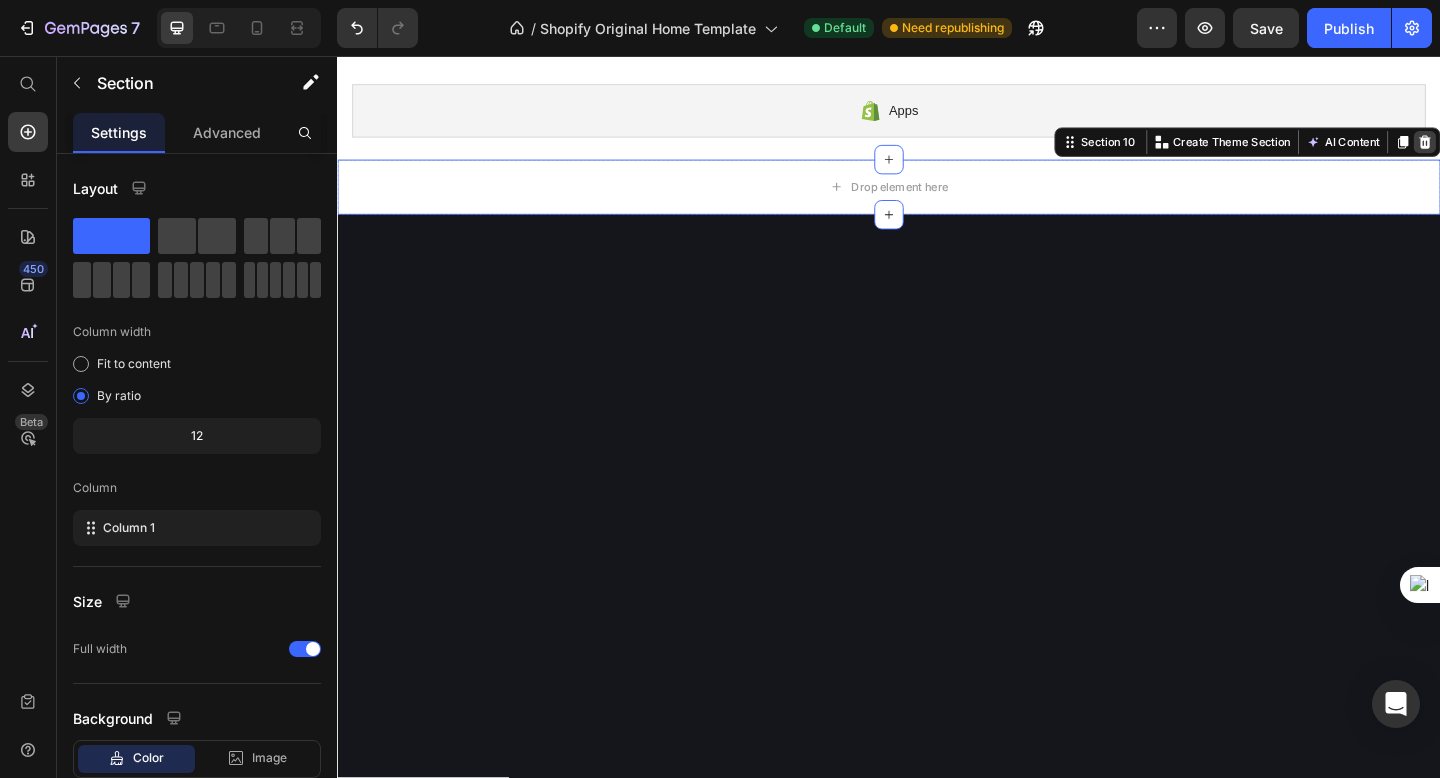 click 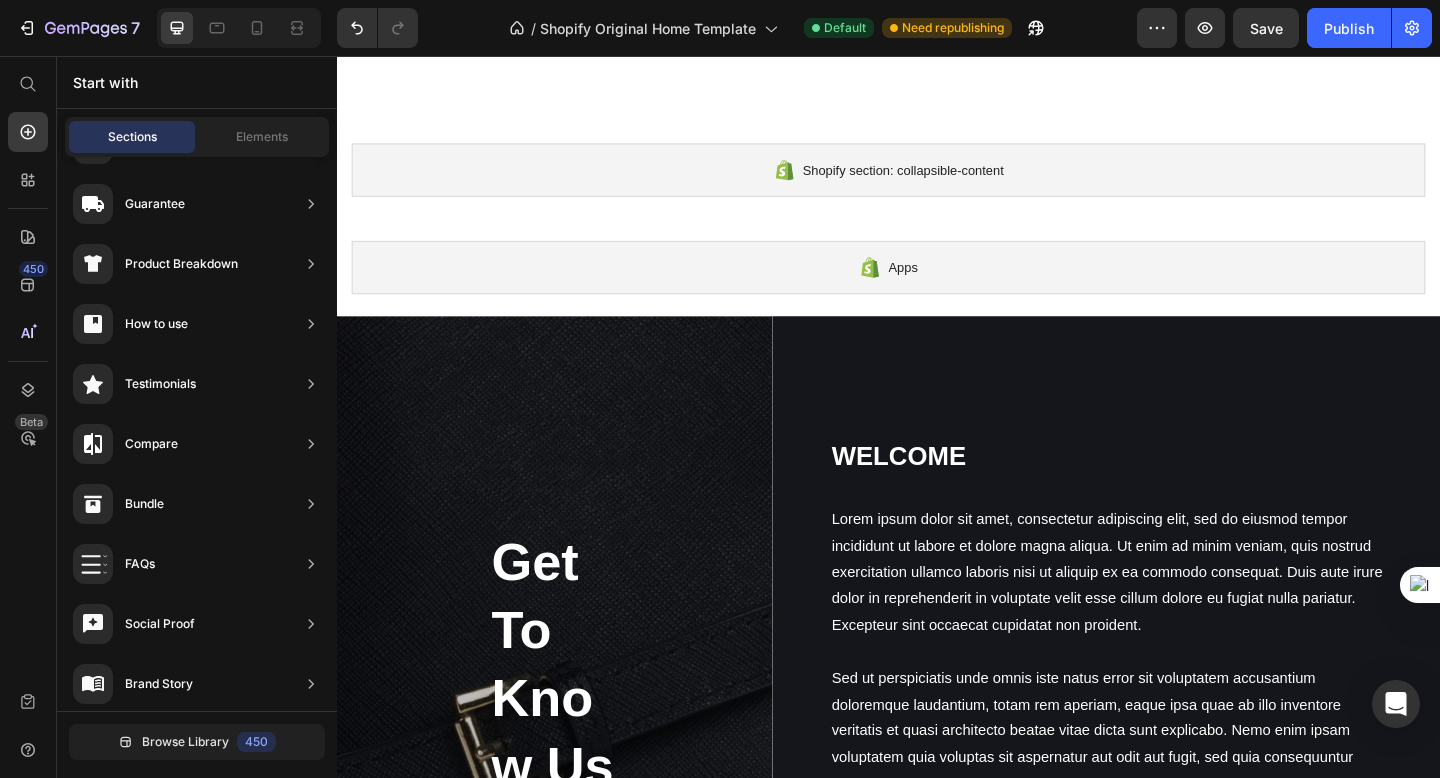 scroll, scrollTop: 3885, scrollLeft: 0, axis: vertical 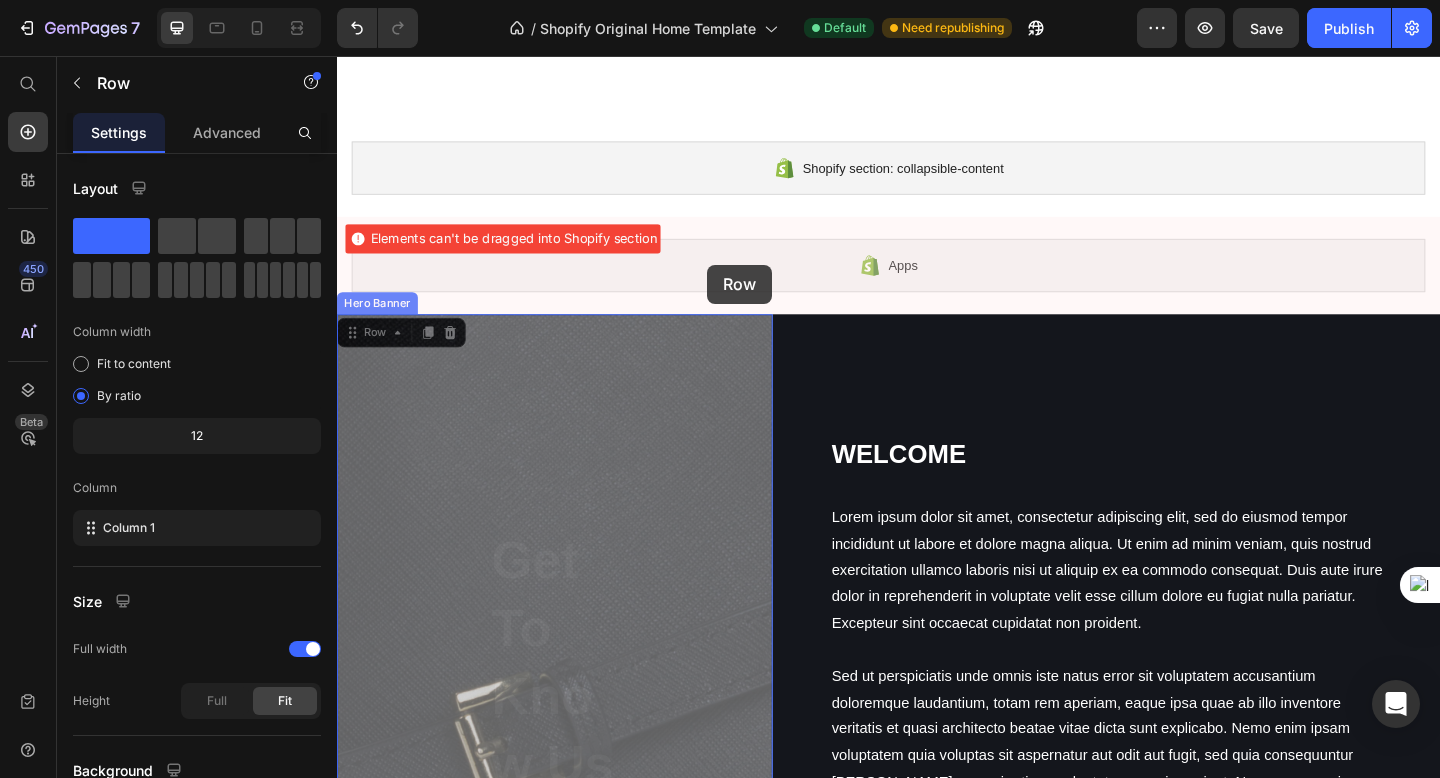 drag, startPoint x: 735, startPoint y: 439, endPoint x: 735, endPoint y: 208, distance: 231 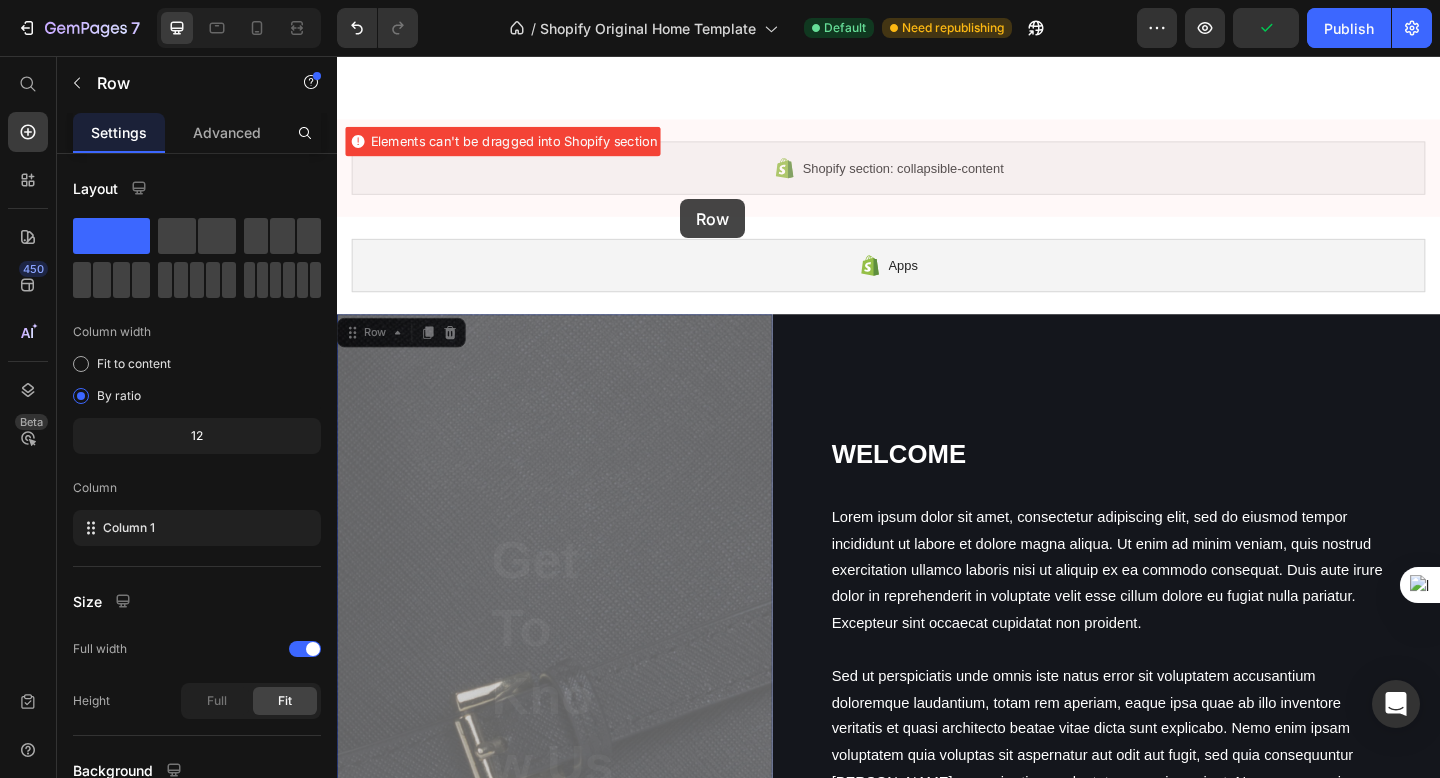 drag, startPoint x: 697, startPoint y: 538, endPoint x: 708, endPoint y: 181, distance: 357.16943 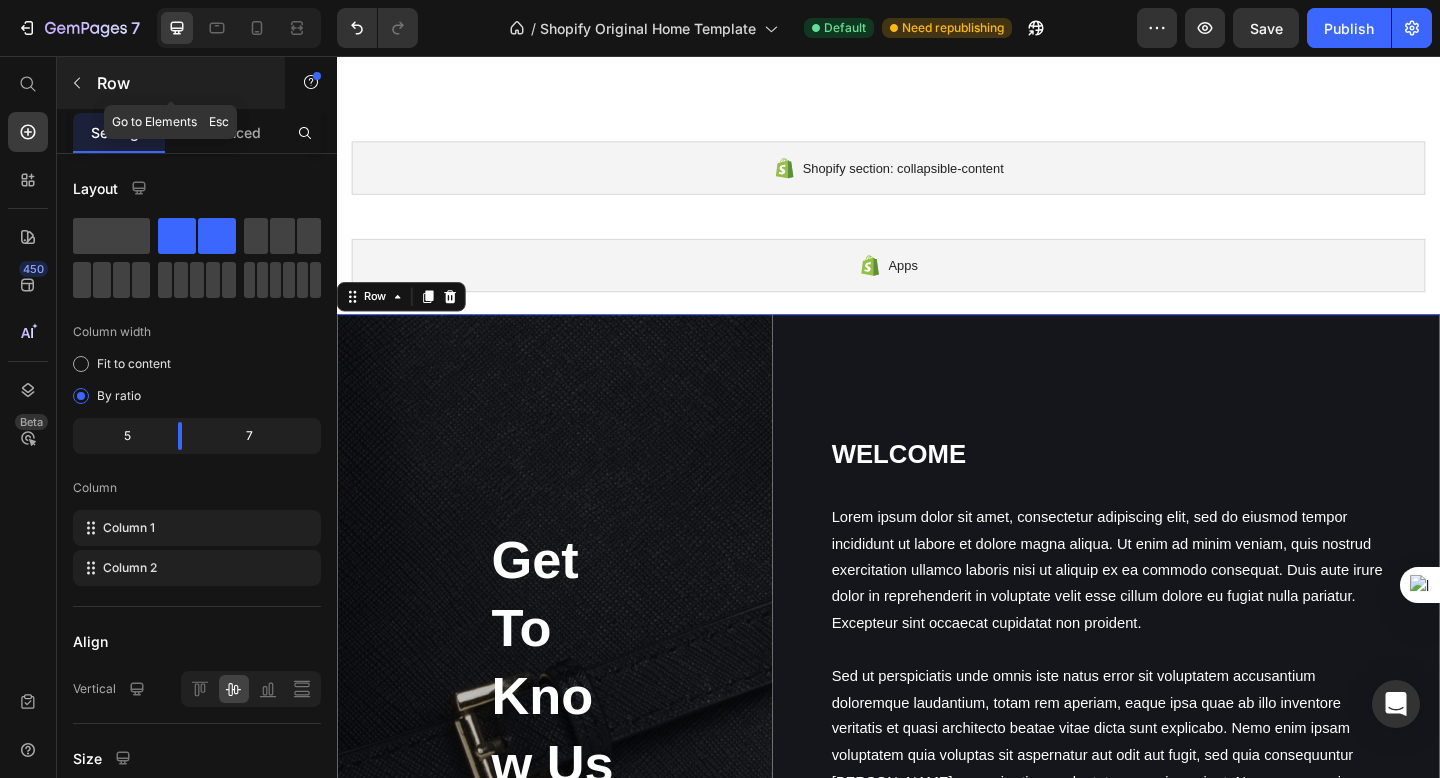 click at bounding box center [77, 83] 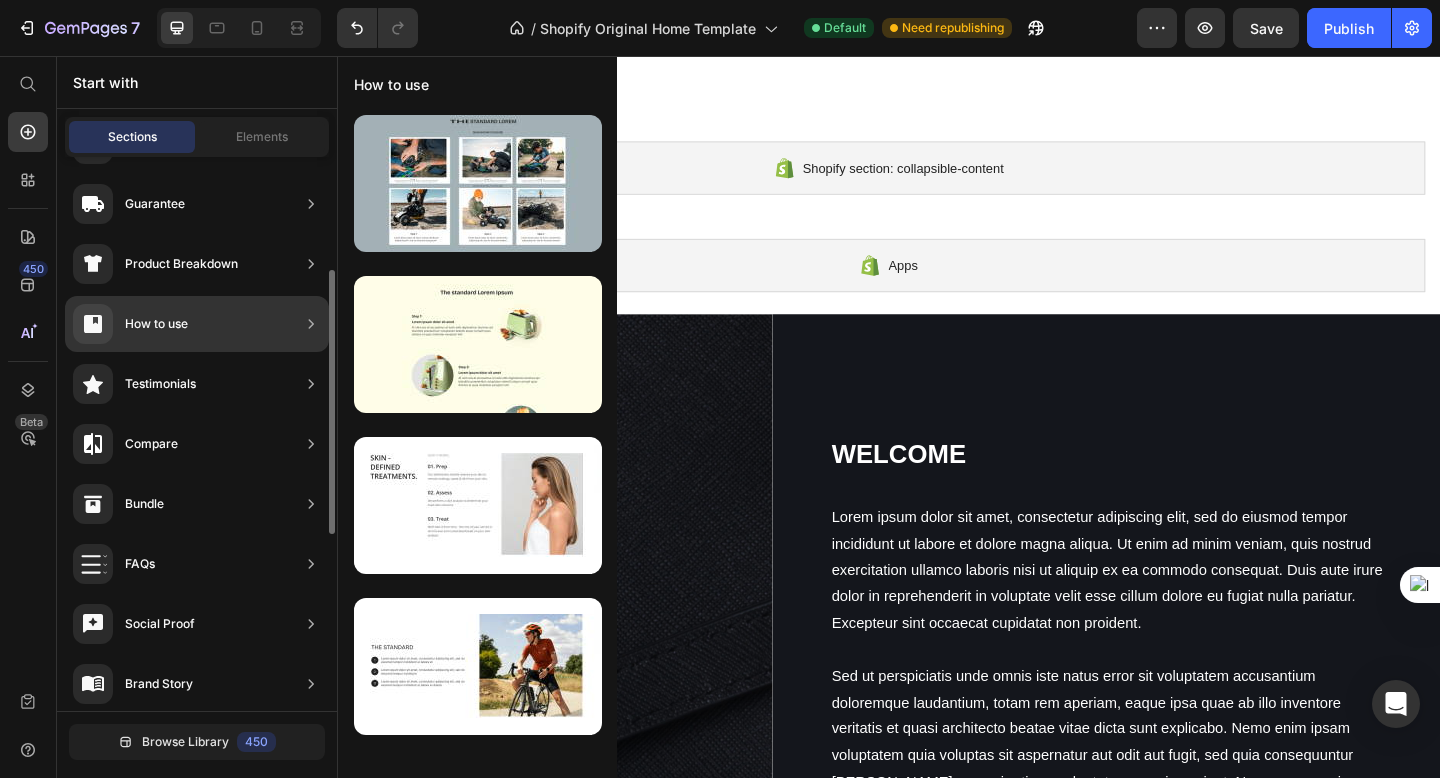 scroll, scrollTop: 0, scrollLeft: 0, axis: both 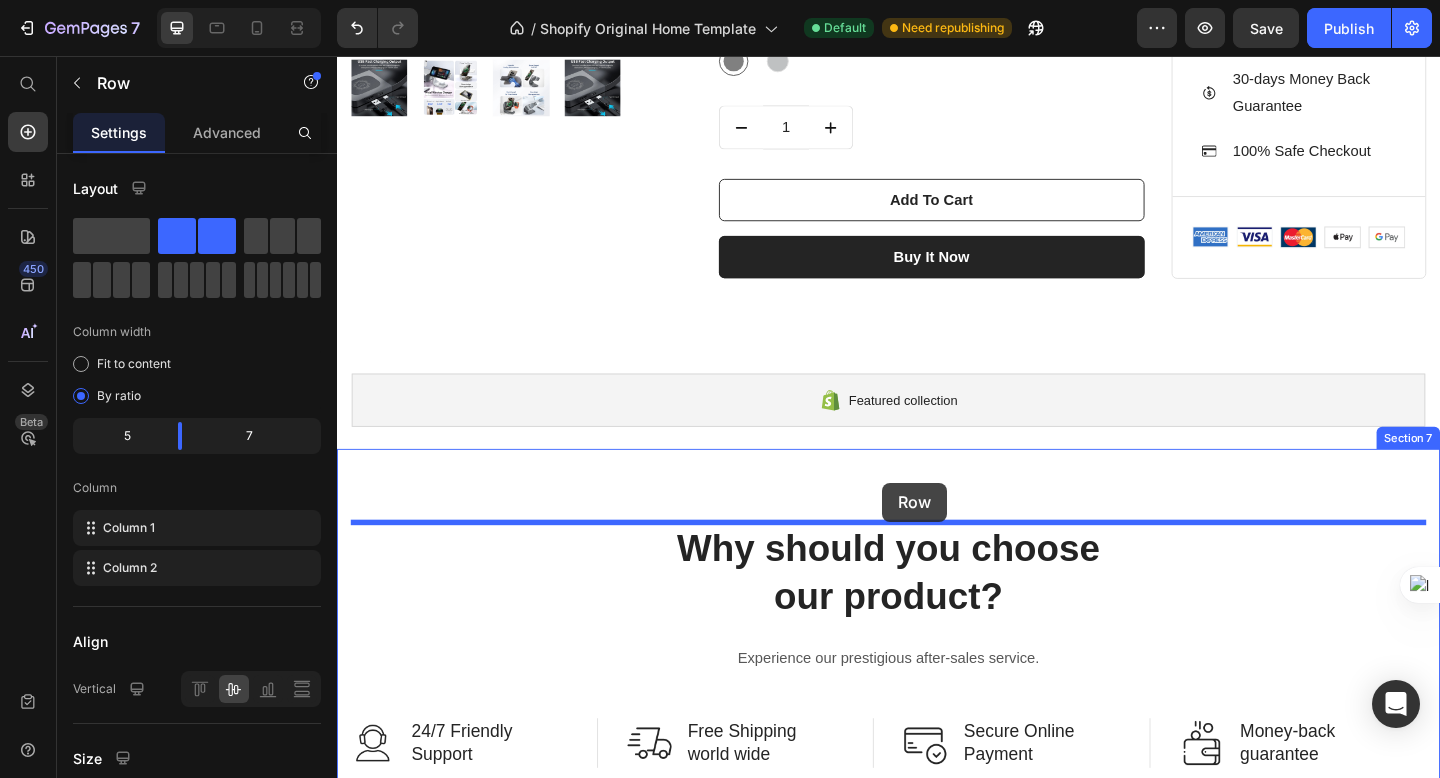 drag, startPoint x: 1146, startPoint y: 344, endPoint x: 930, endPoint y: 520, distance: 278.62518 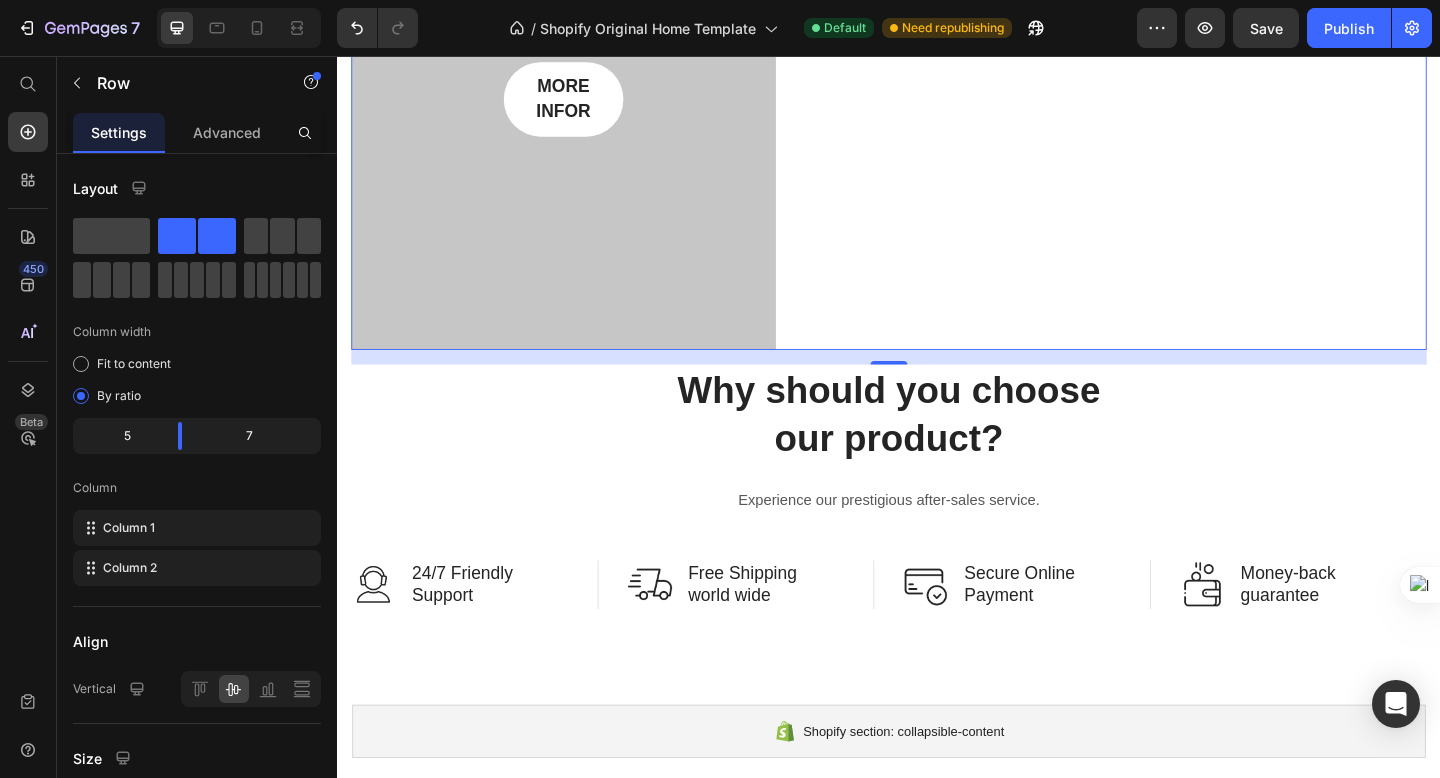 scroll, scrollTop: 4252, scrollLeft: 0, axis: vertical 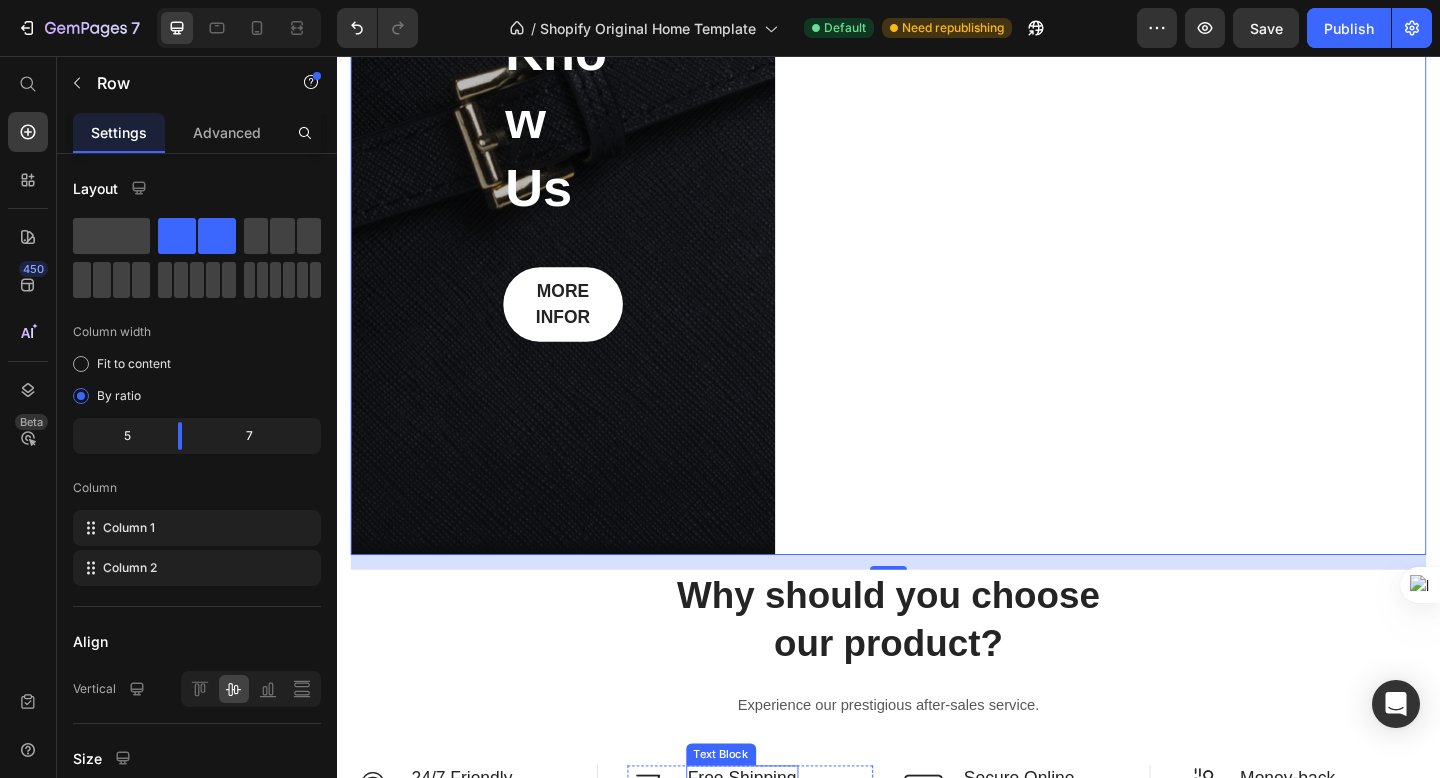 click on "Get To Know Us Heading MORE INFOR Button Row" at bounding box center (583, 117) 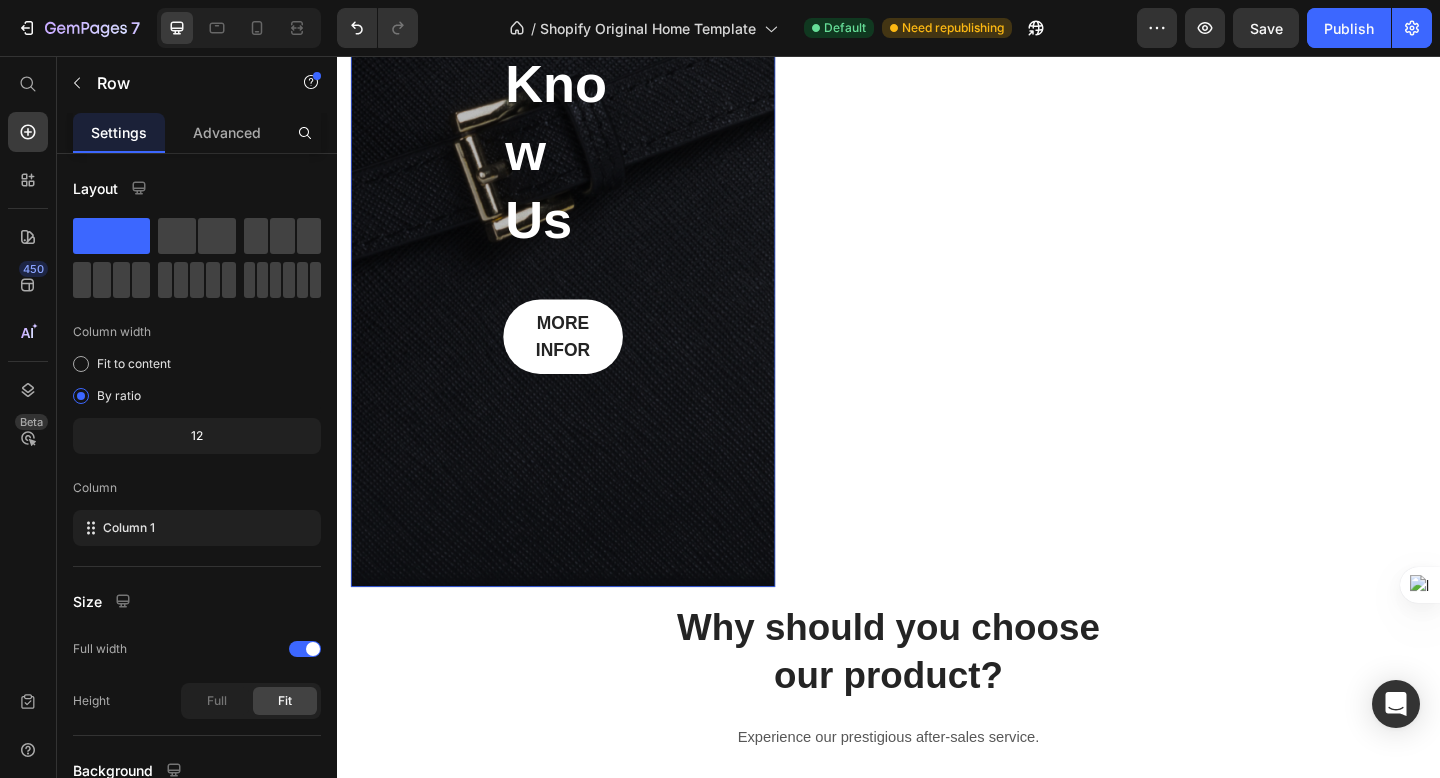 scroll, scrollTop: 3837, scrollLeft: 0, axis: vertical 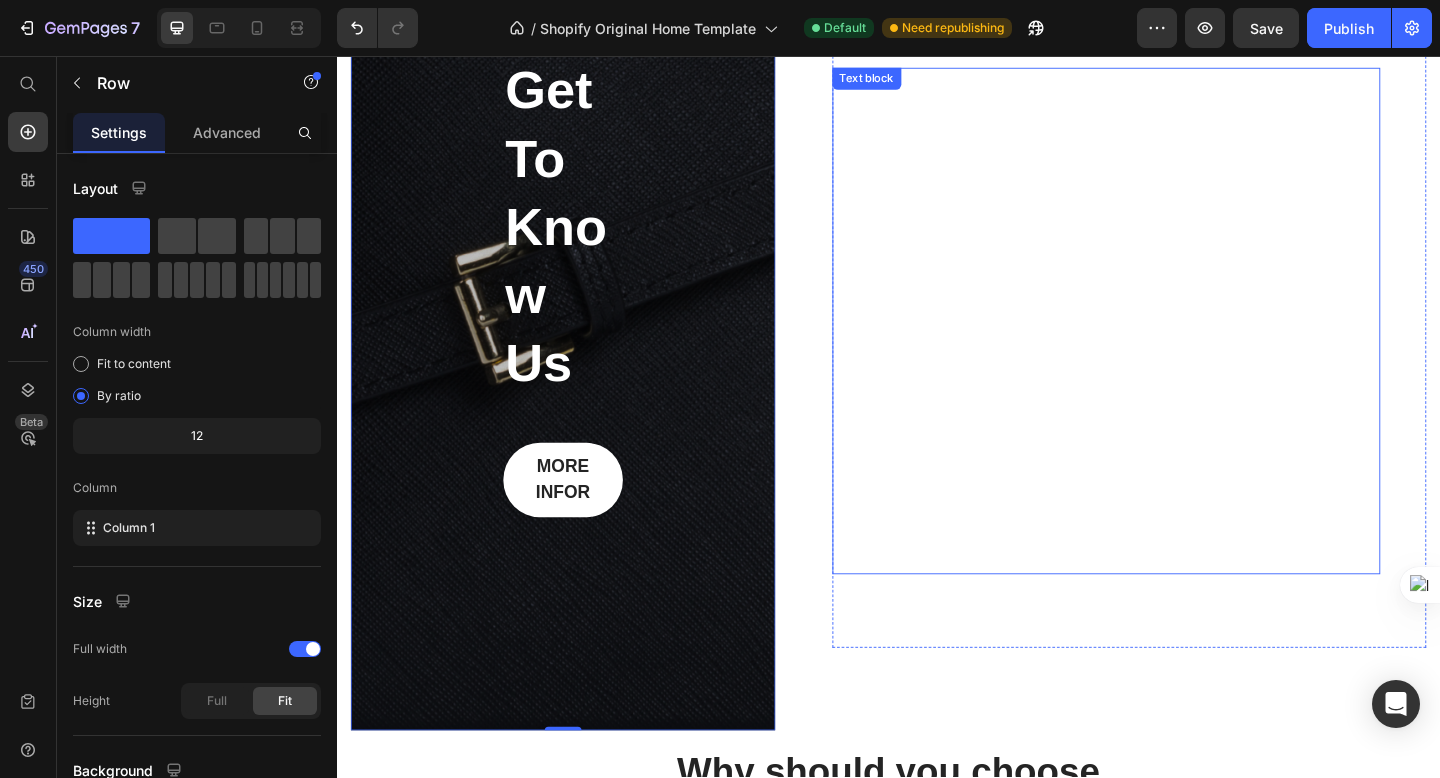 click on "Lorem ipsum dolor sit amet, consectetur adipiscing elit, sed do eiusmod tempor incididunt ut labore et dolore magna aliqua. Ut enim ad minim veniam, quis nostrud exercitation ullamco laboris nisi ut aliquip ex ea commodo consequat. Duis aute irure dolor in reprehenderit in voluptate velit esse cillum dolore eu fugiat nulla pariatur. Excepteur sint occaecat cupidatat non proident. Sed ut perspiciatis unde omnis iste natus error sit voluptatem accusantium doloremque laudantium, totam rem aperiam, eaque ipsa quae ab illo inventore veritatis et quasi architecto beatae vitae dicta sunt explicabo. Nemo enim ipsam voluptatem quia voluptas sit aspernatur aut odit aut fugit, sed quia consequuntur [PERSON_NAME] eos qui ratione voluptatem sequi nesciunt. Neque porro quisquam est, qui dolorem ipsum quia dolor sit amet, consectetur, adipisci velit, sed quia non numquam eius modi tempora incidunt ut labore et dolore magnam aliquam quaerat voluptatem." at bounding box center (1174, 344) 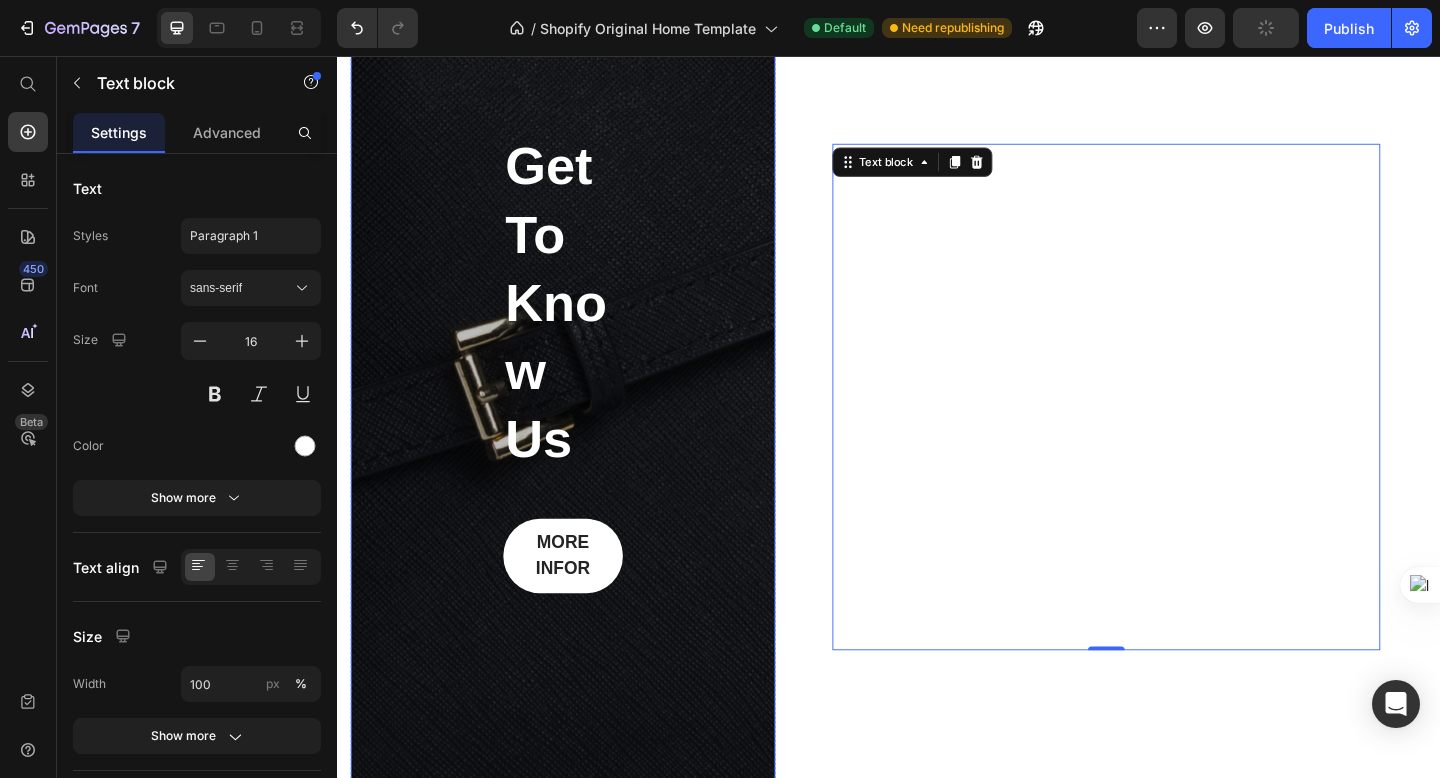 scroll, scrollTop: 3690, scrollLeft: 0, axis: vertical 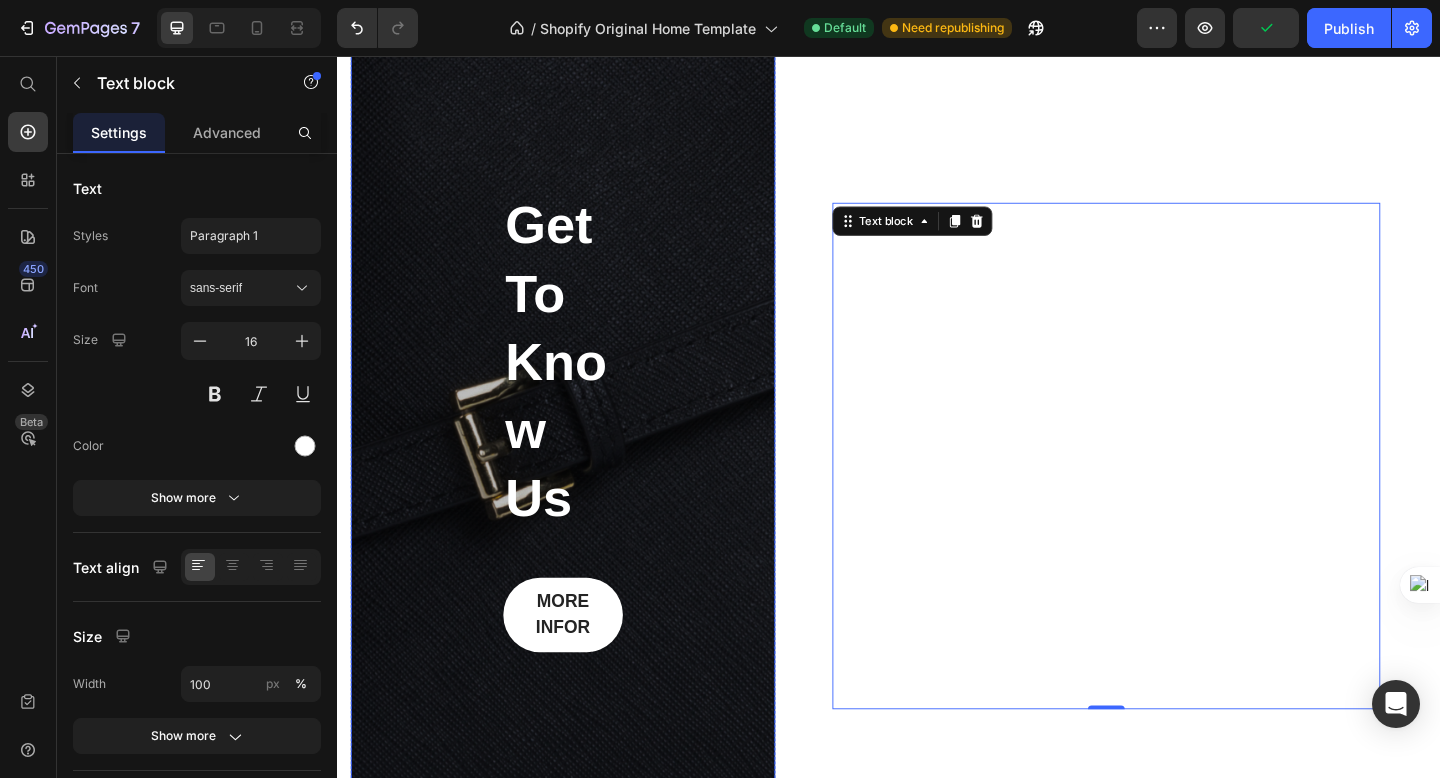 click on "Get To Know Us Heading MORE INFOR Button Row" at bounding box center (583, 454) 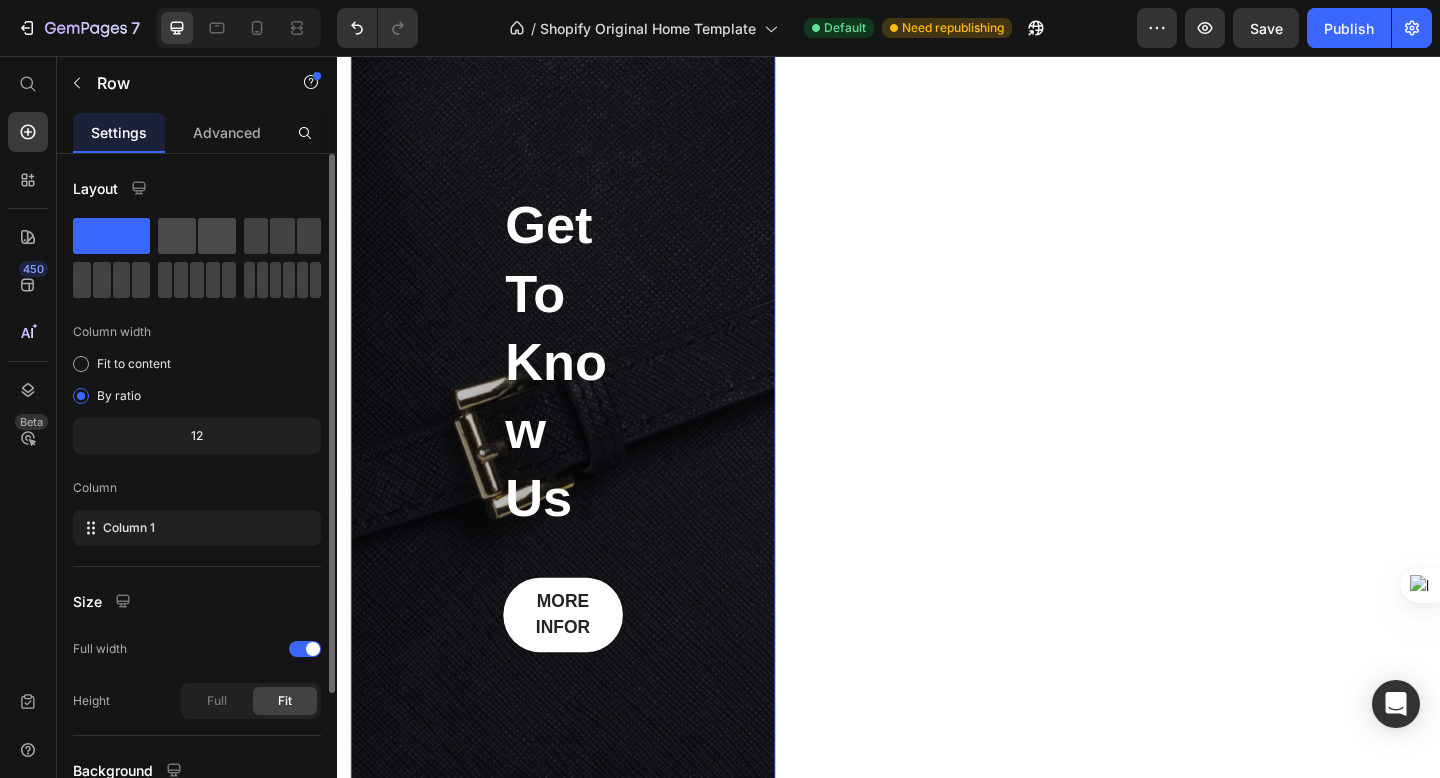 click 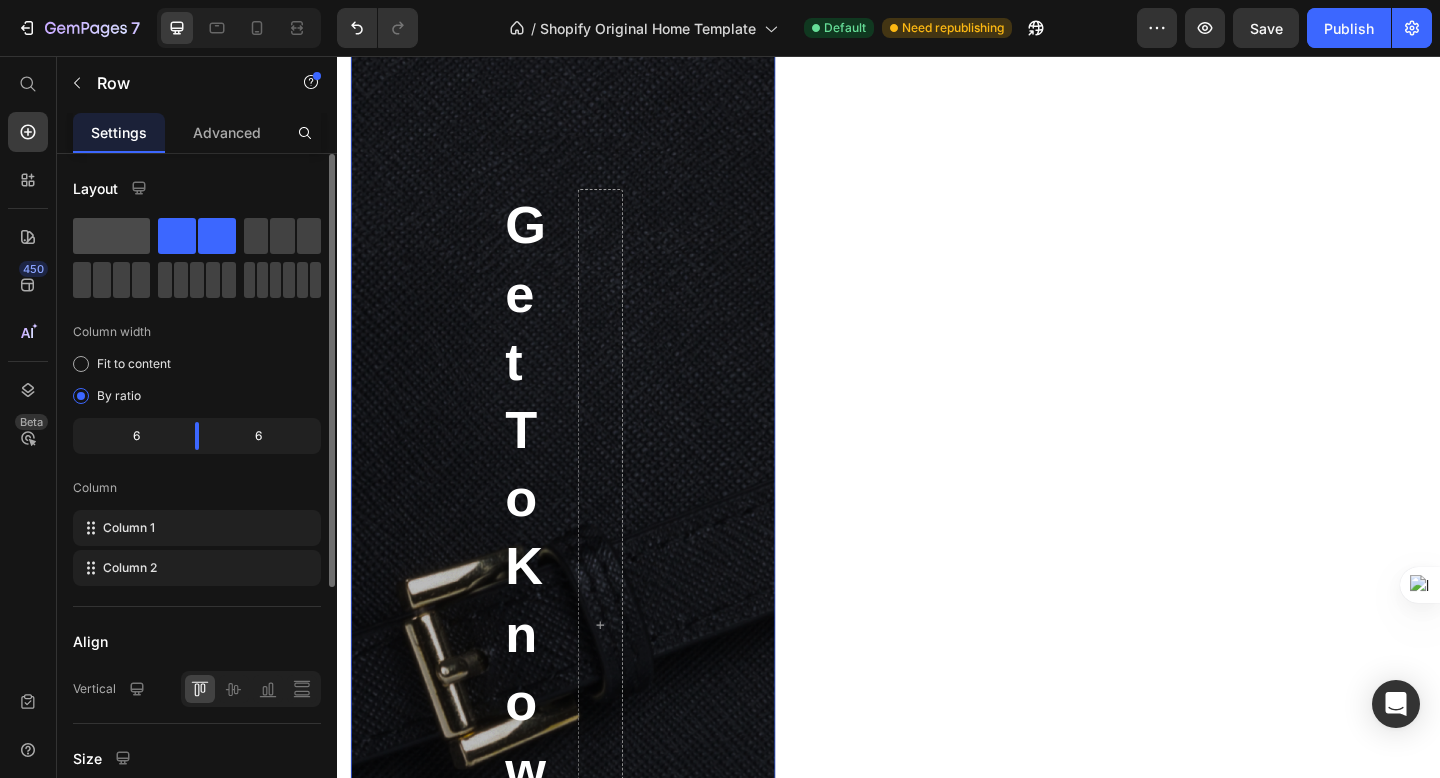 click 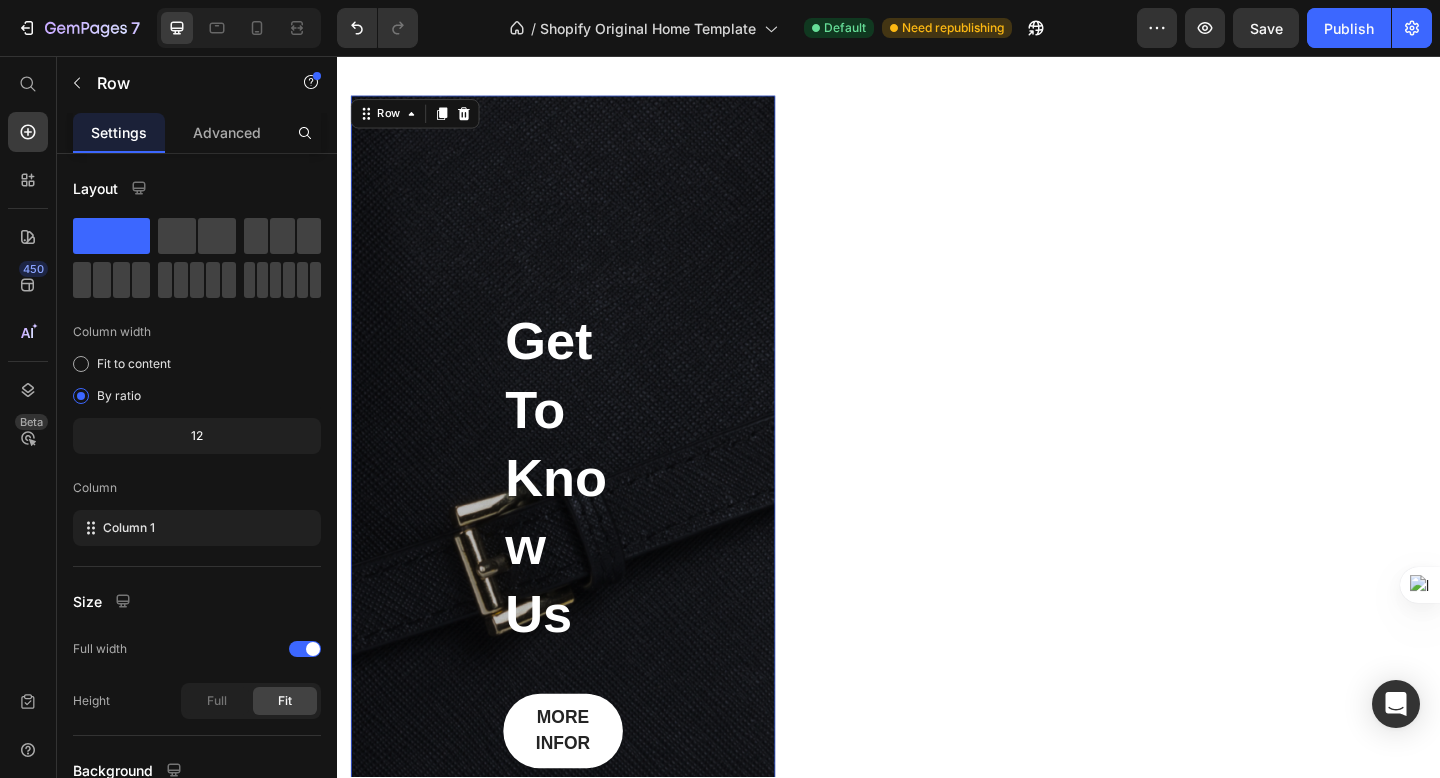 scroll, scrollTop: 3577, scrollLeft: 0, axis: vertical 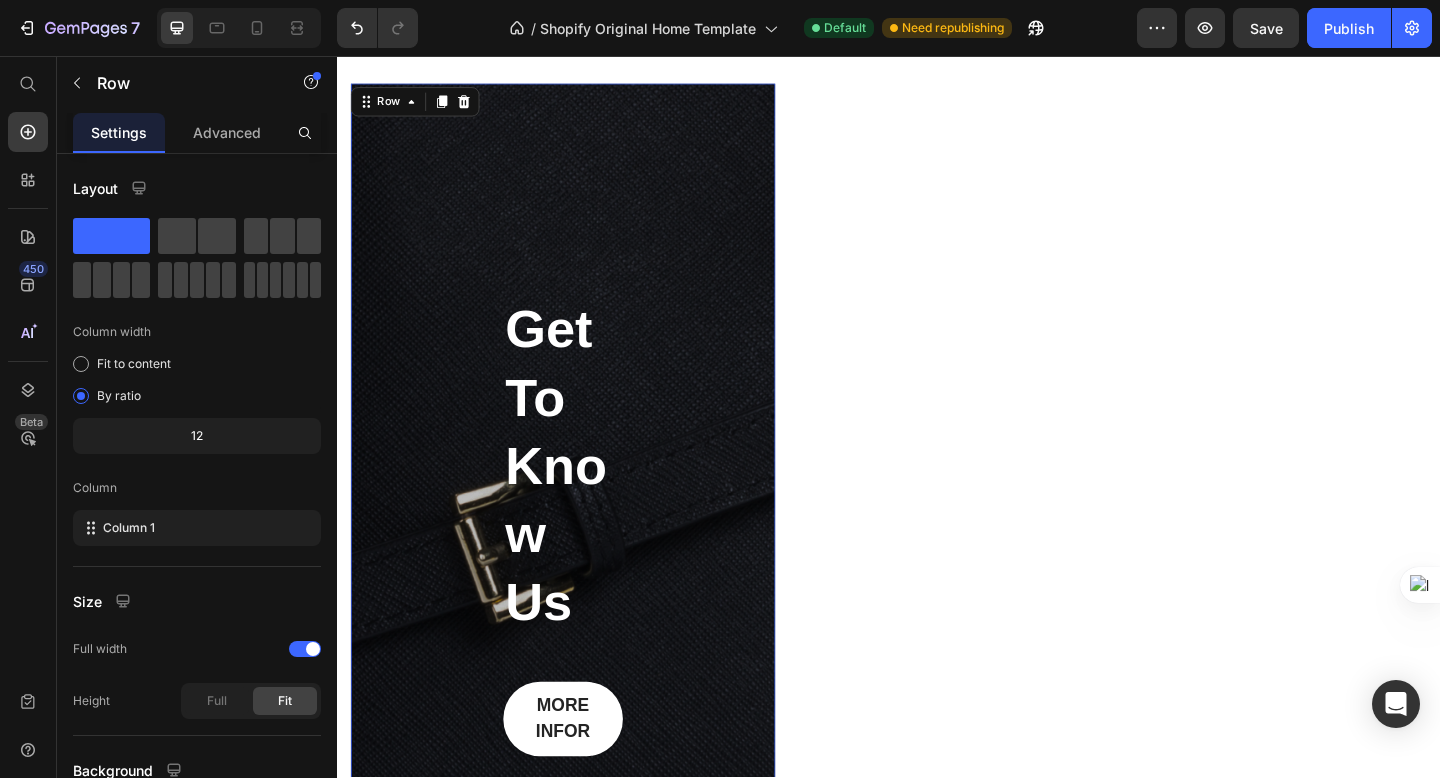 click on "Get To Know Us Heading MORE INFOR Button Row   0" at bounding box center [583, 567] 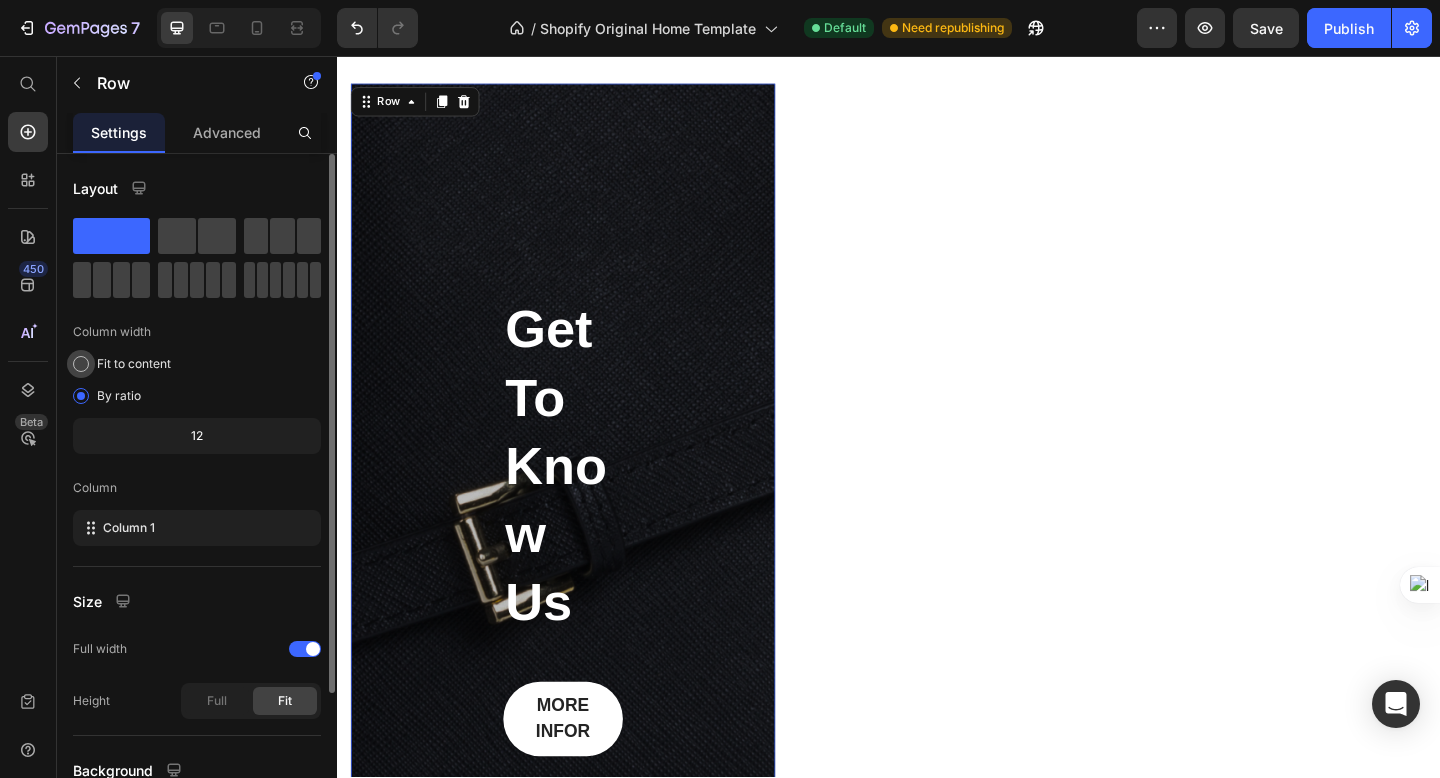 click on "Fit to content" 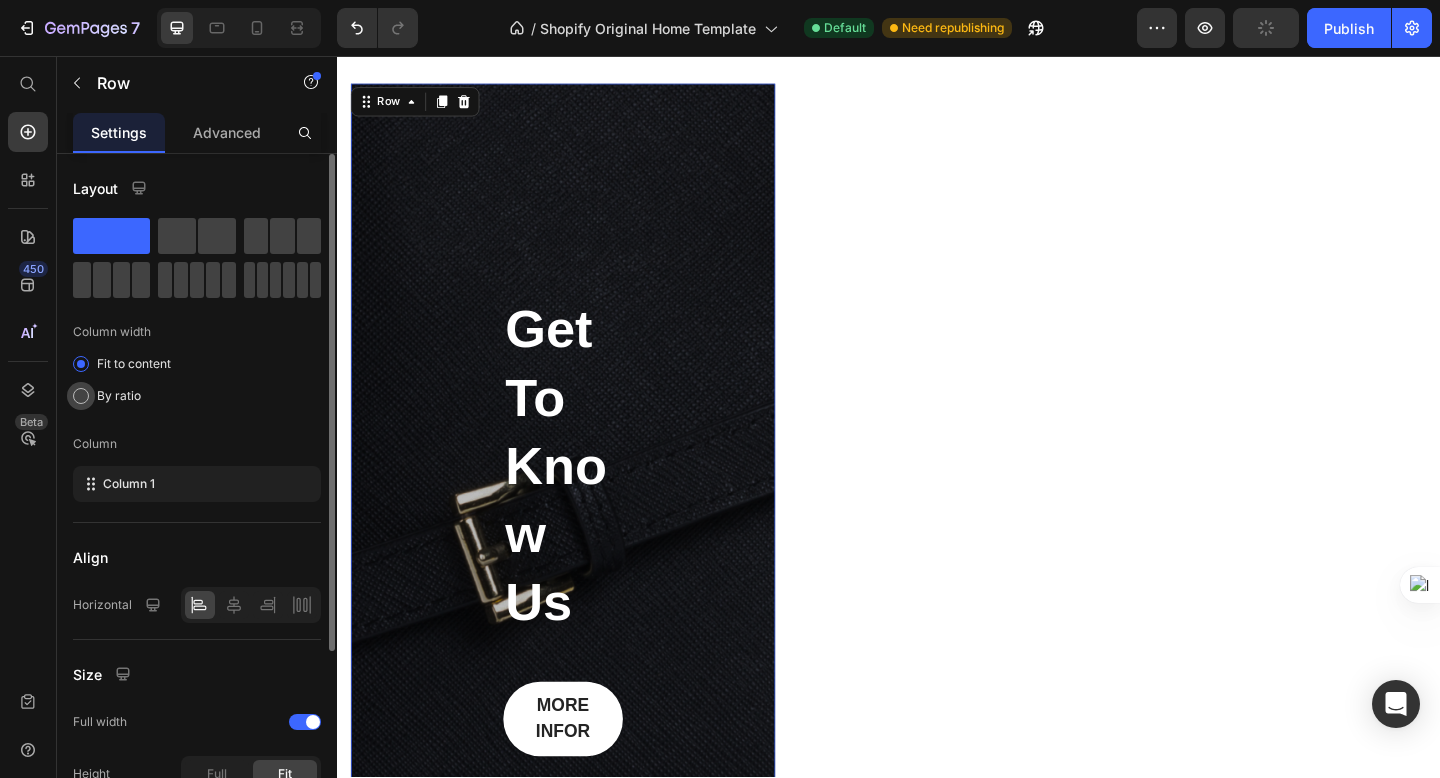 click on "By ratio" 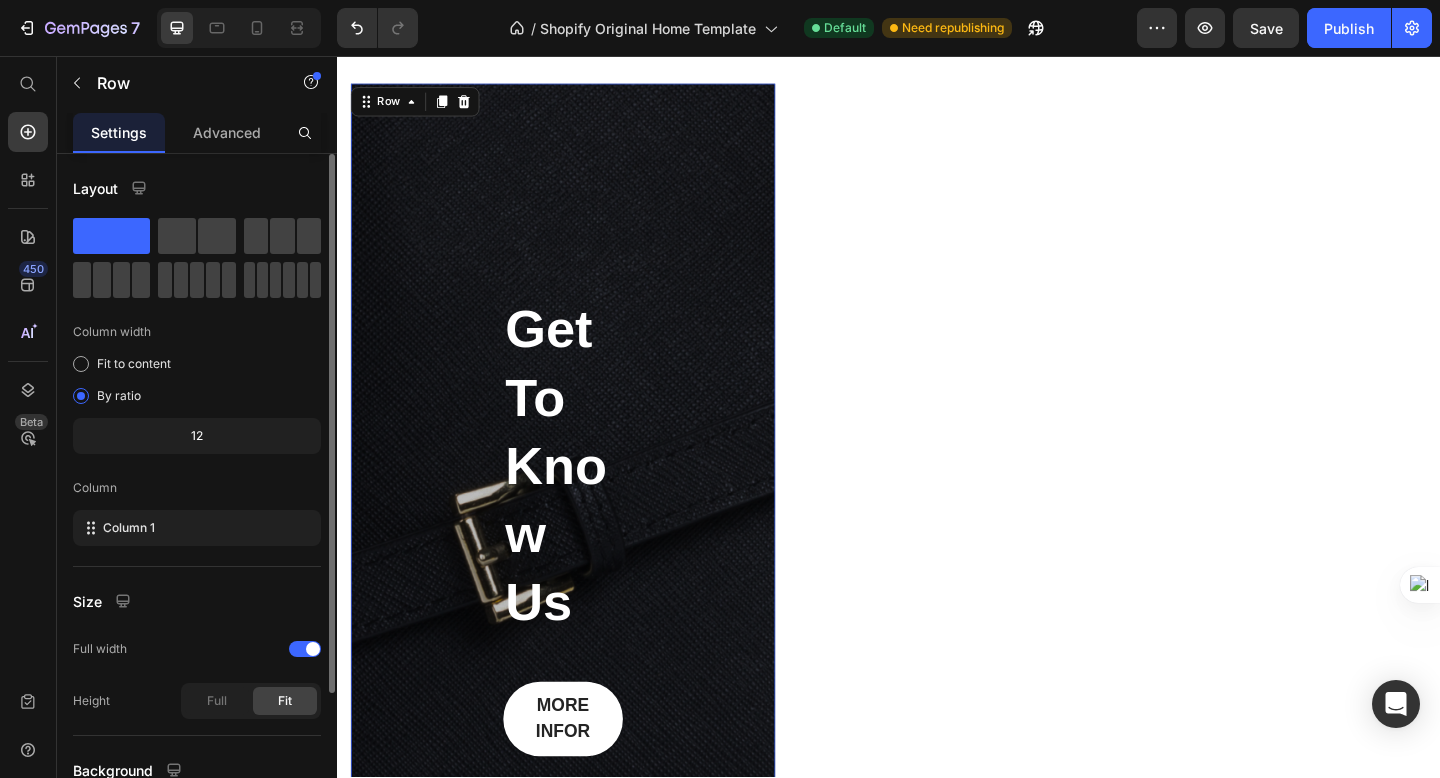 click on "12" 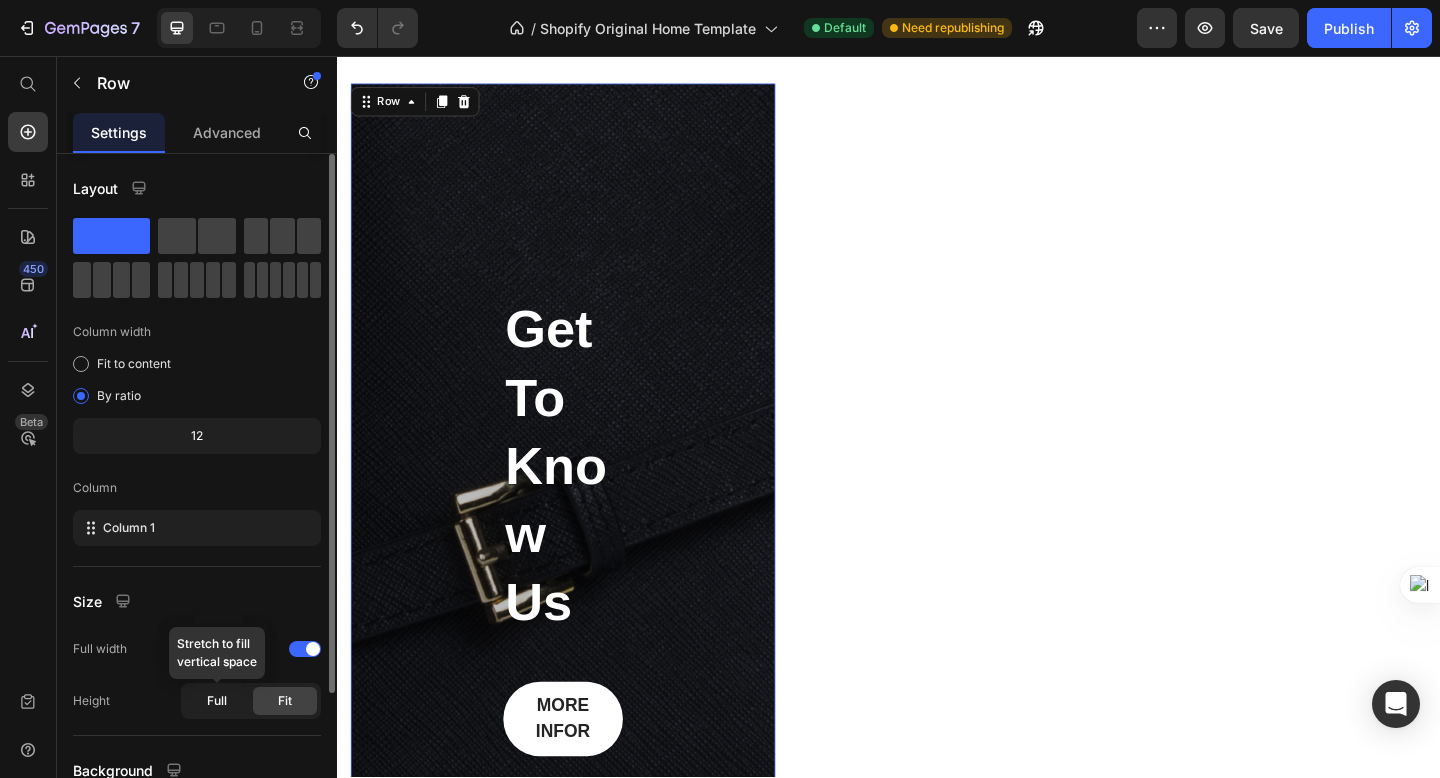 click on "Full" 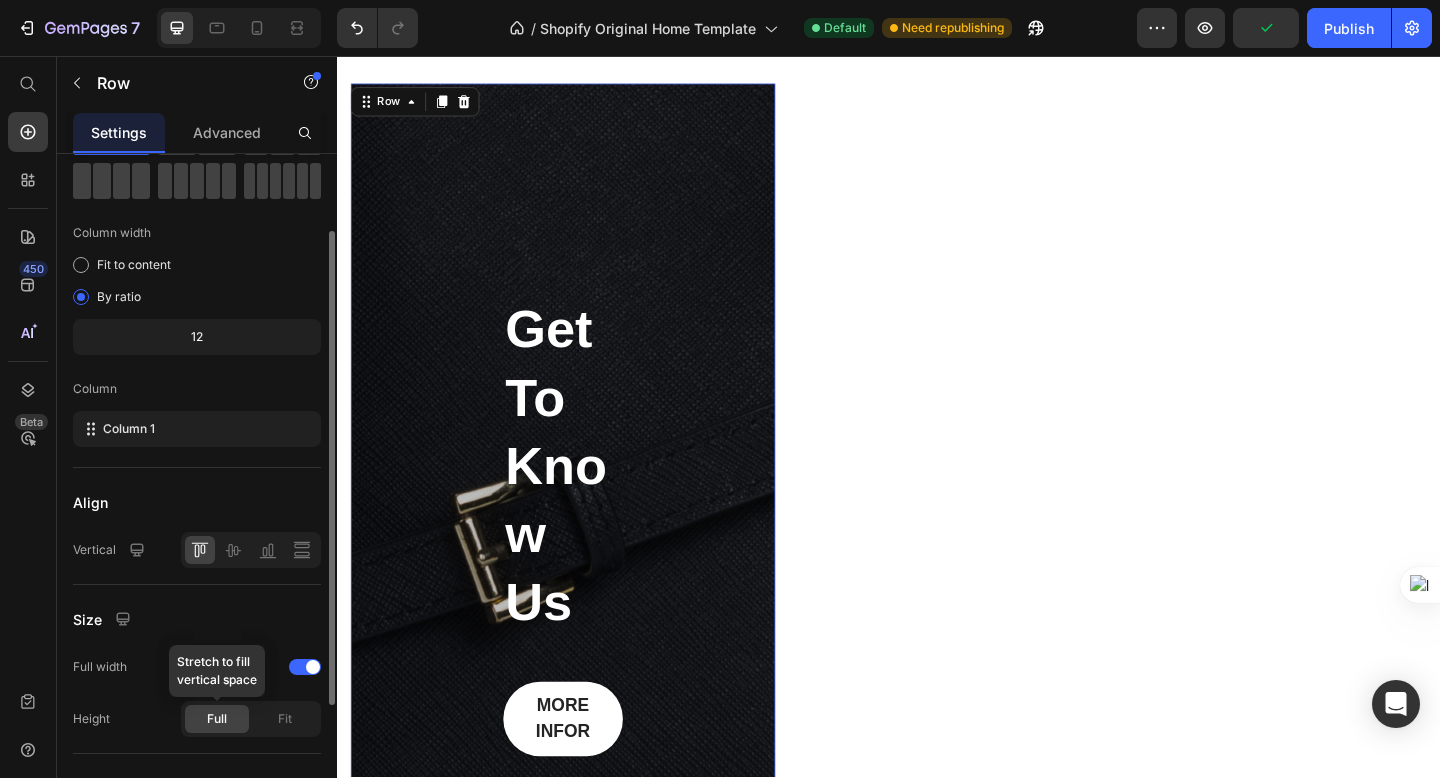 scroll, scrollTop: 104, scrollLeft: 0, axis: vertical 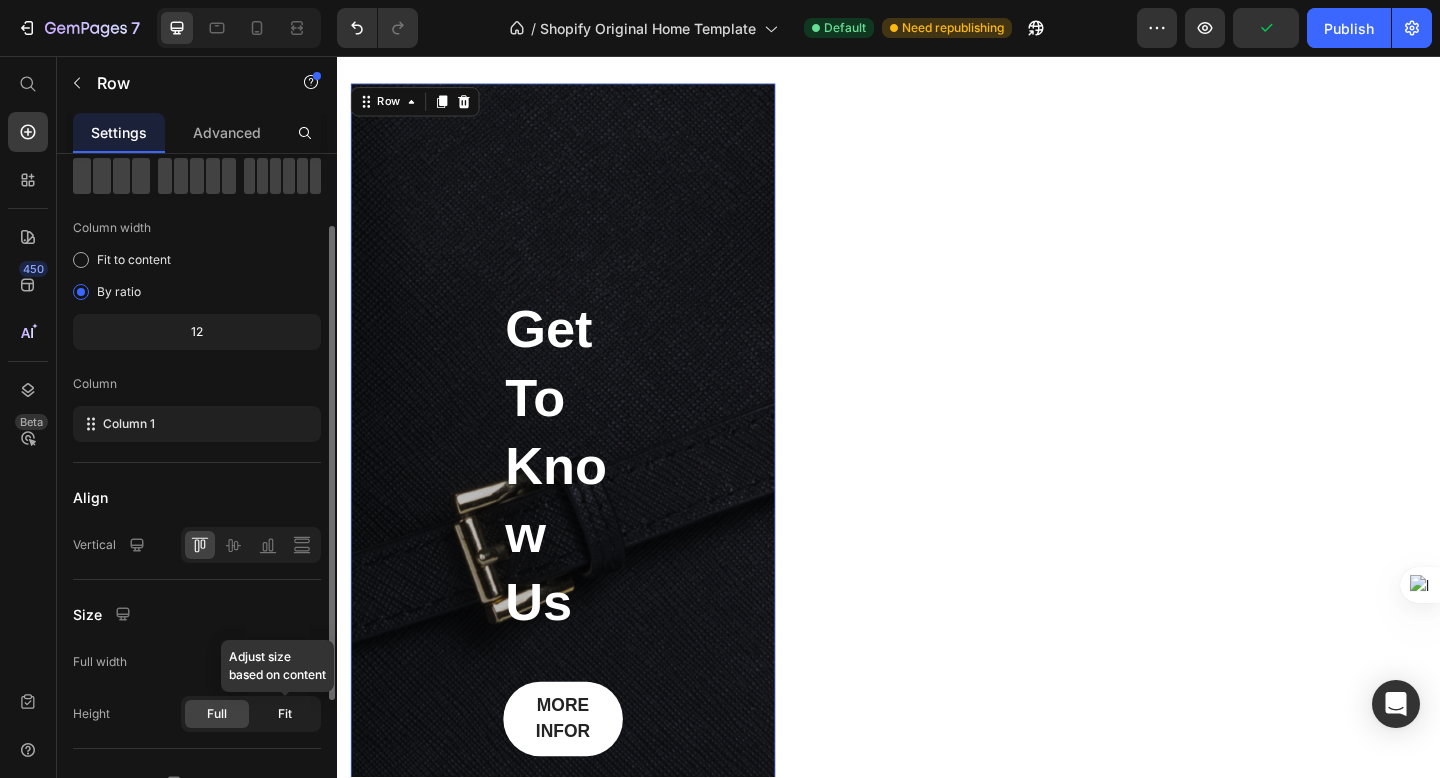 click on "Fit" 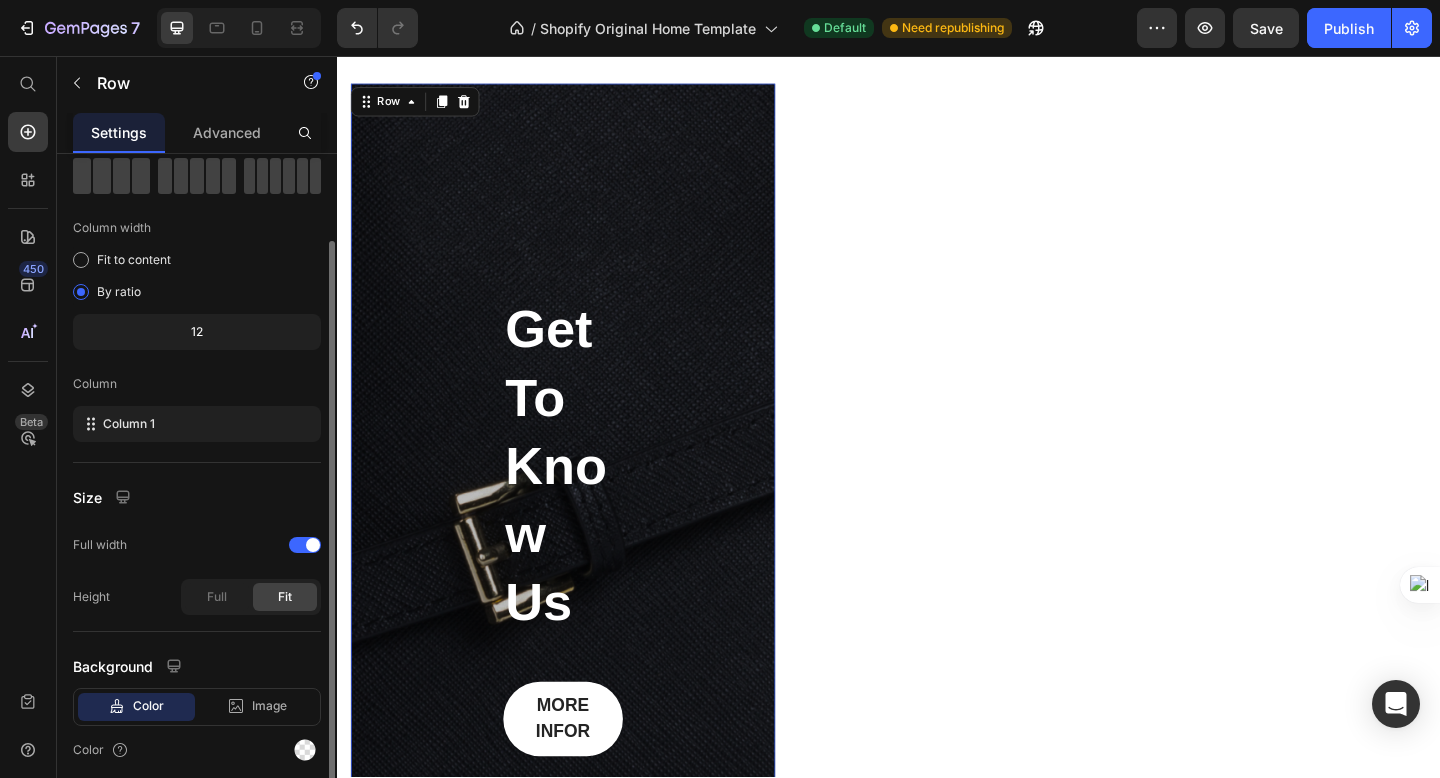 scroll, scrollTop: 107, scrollLeft: 0, axis: vertical 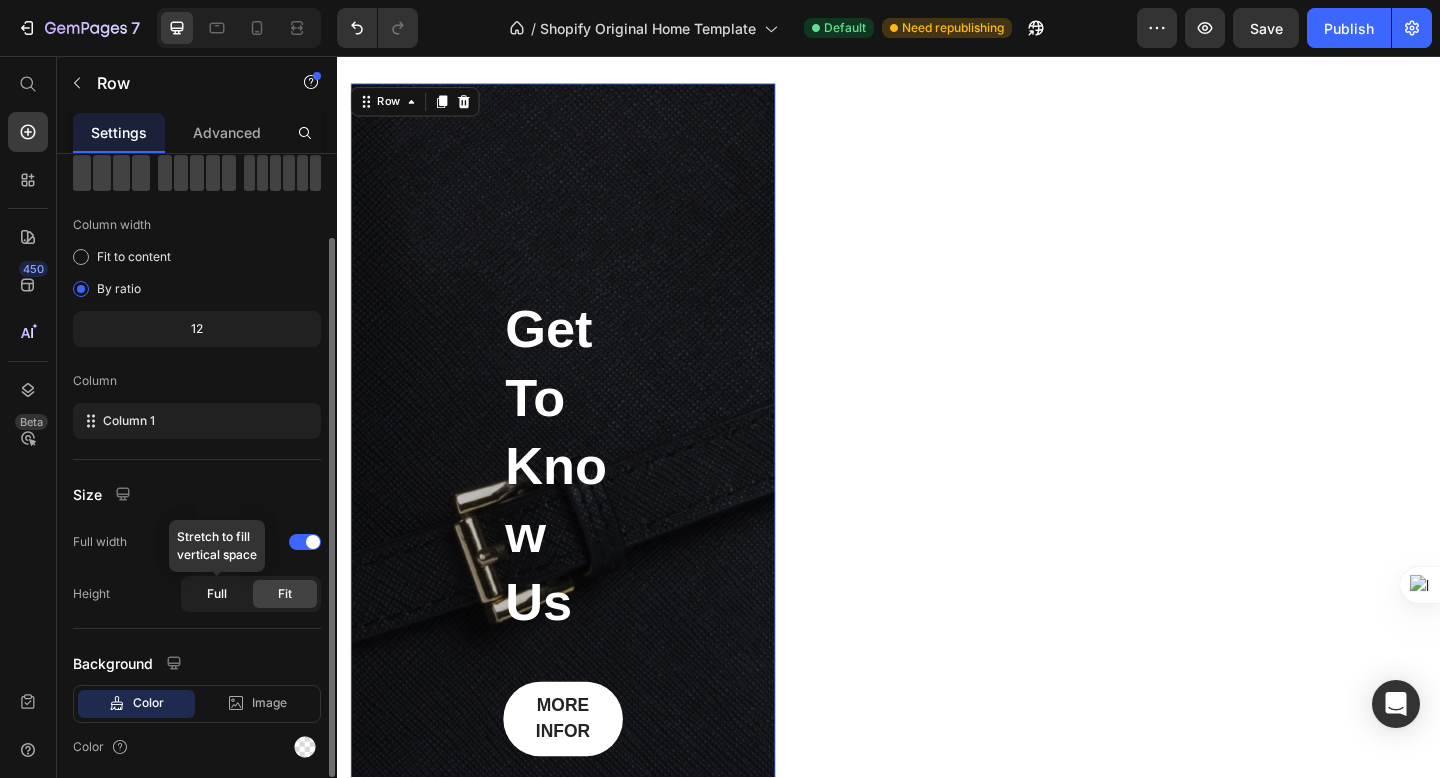 click on "Full" 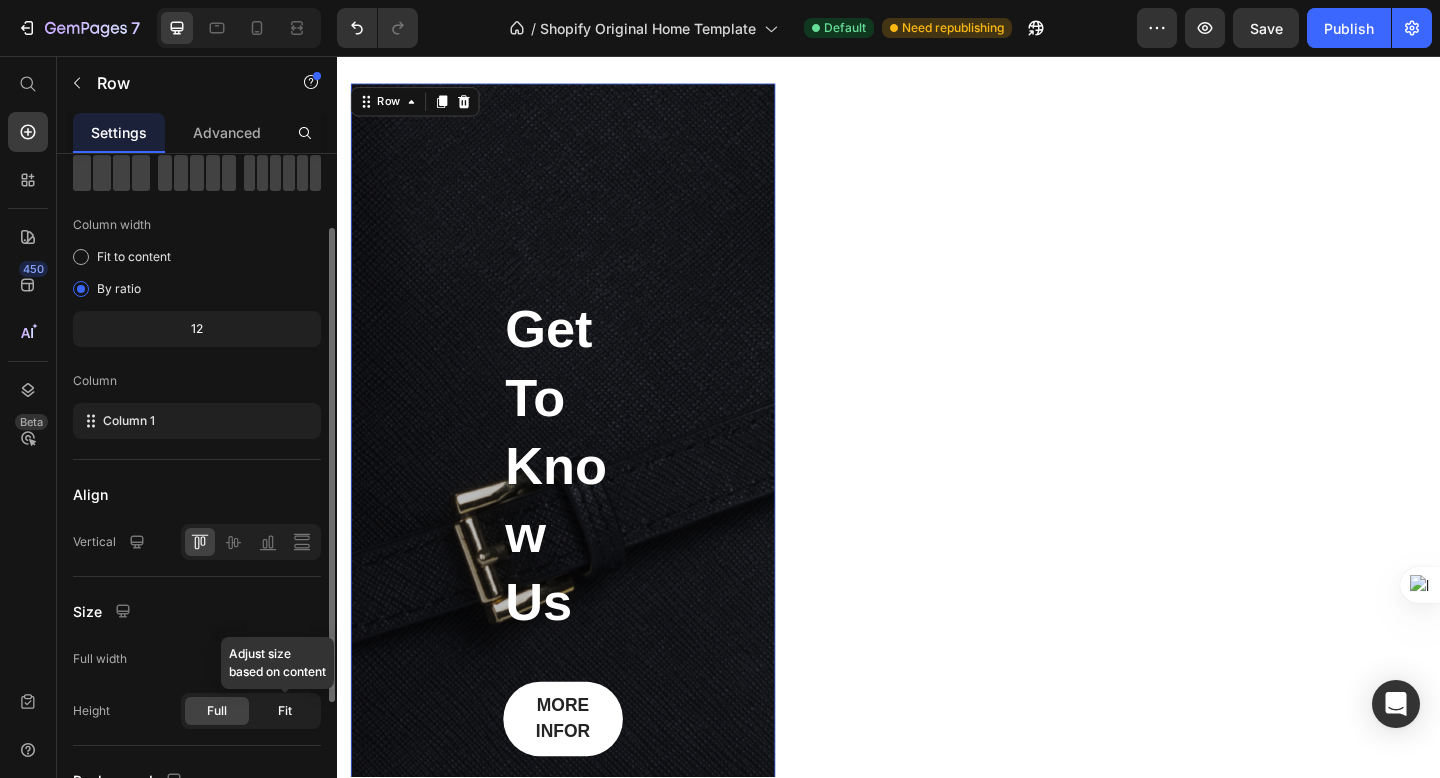 click on "Fit" 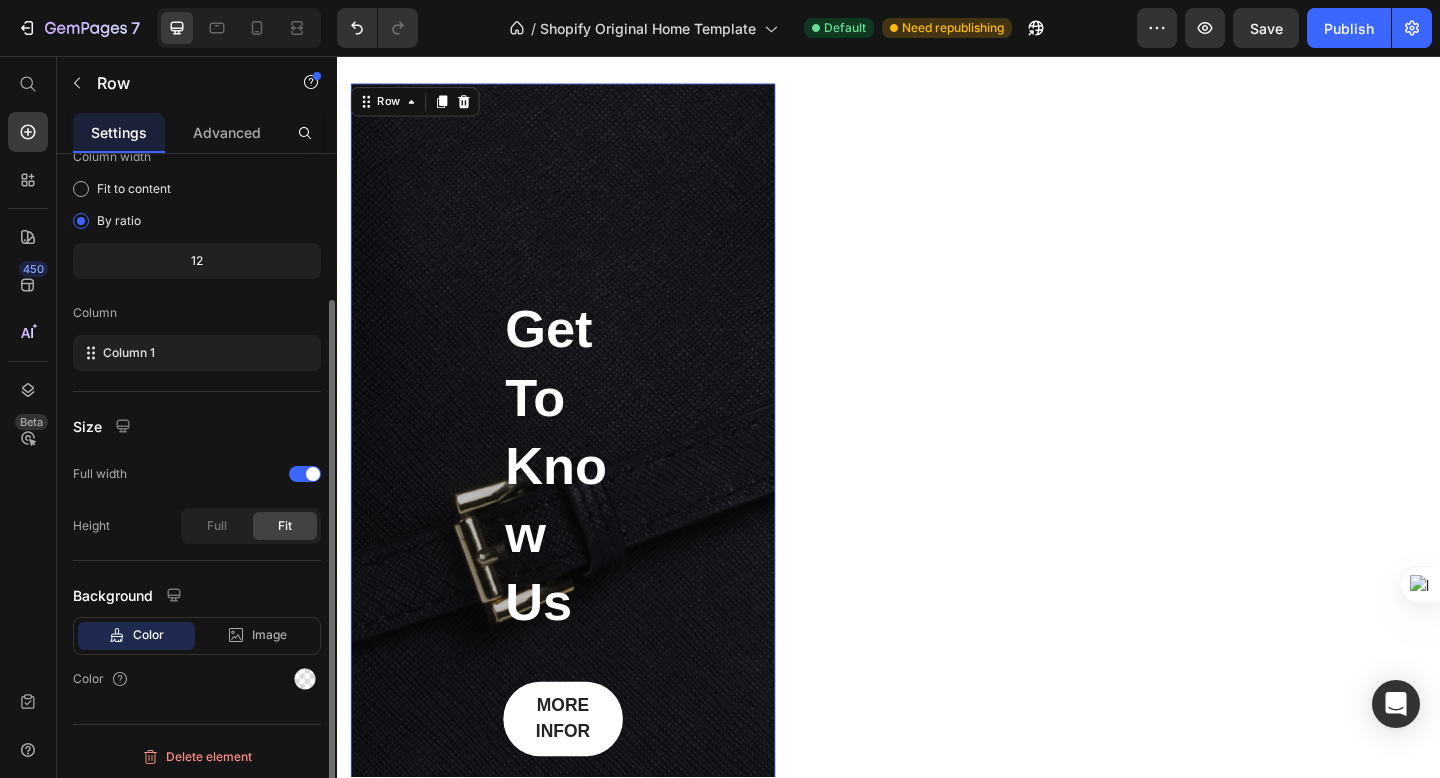 scroll, scrollTop: 179, scrollLeft: 0, axis: vertical 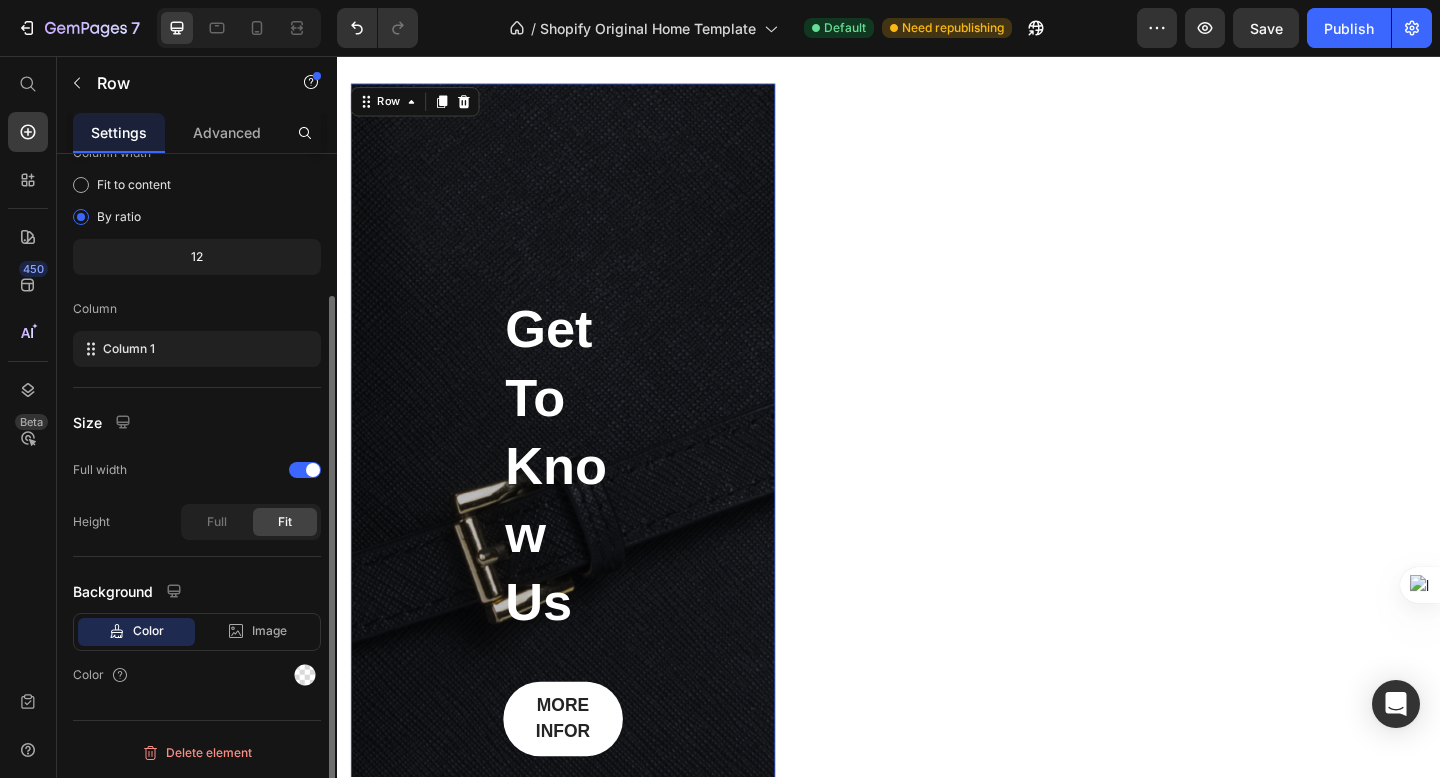 click on "Image" 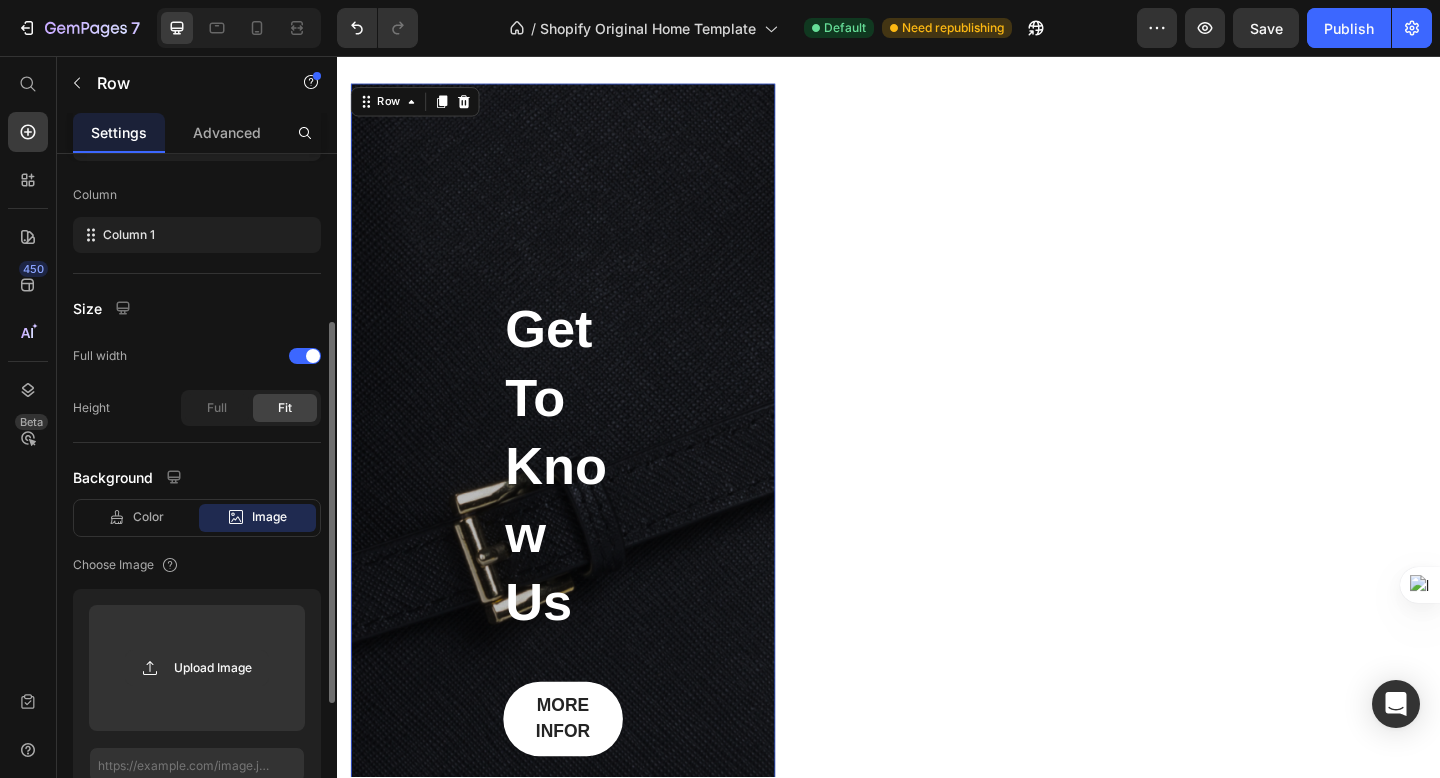 scroll, scrollTop: 296, scrollLeft: 0, axis: vertical 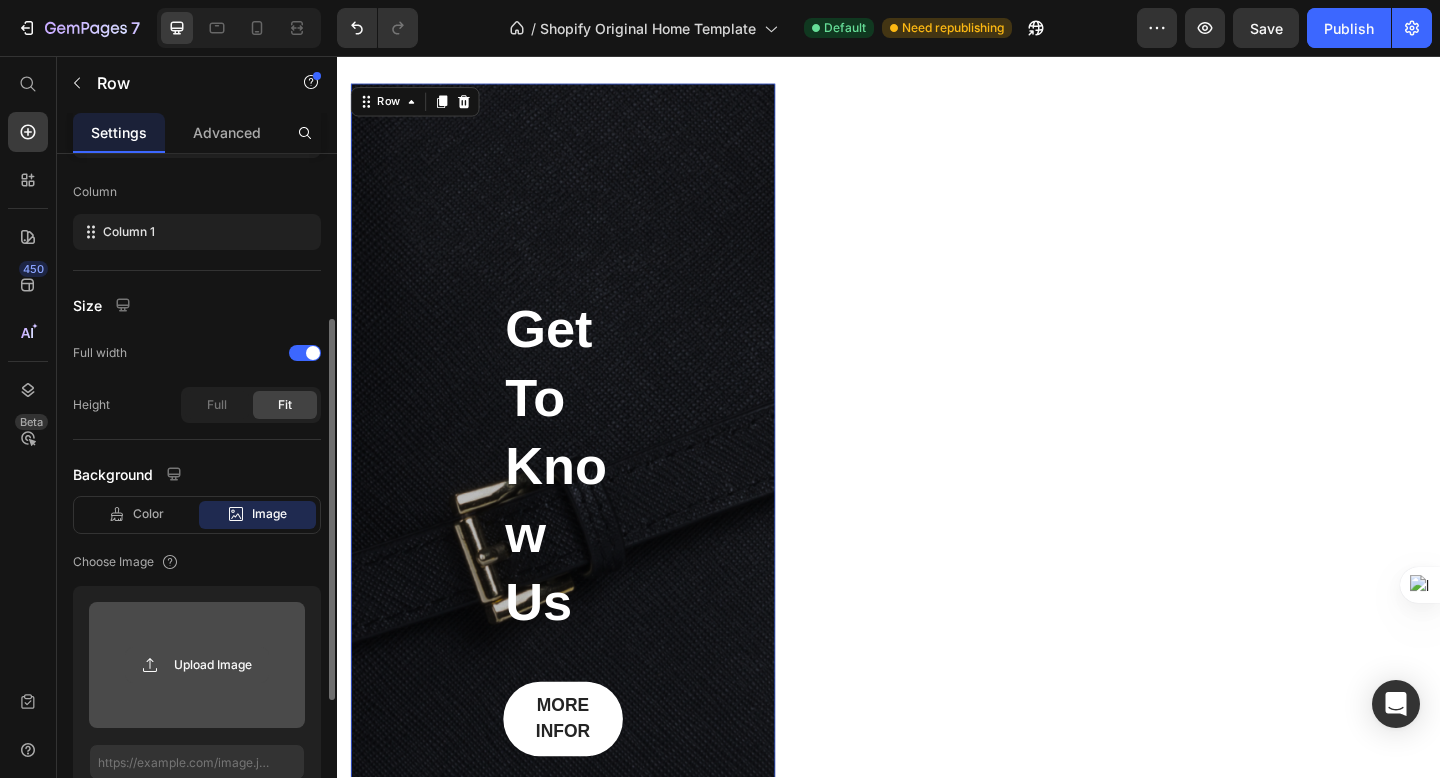 click 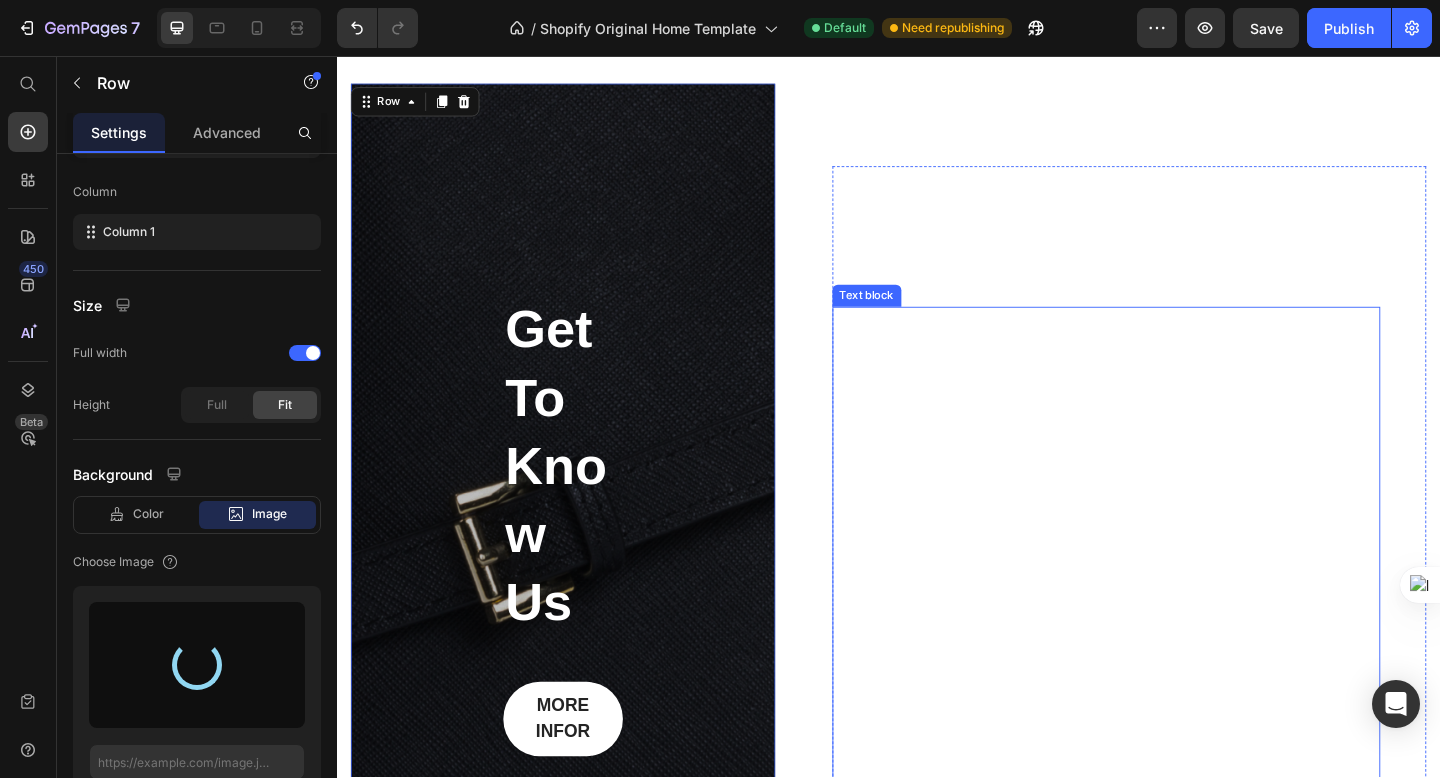 type on "[URL][DOMAIN_NAME]" 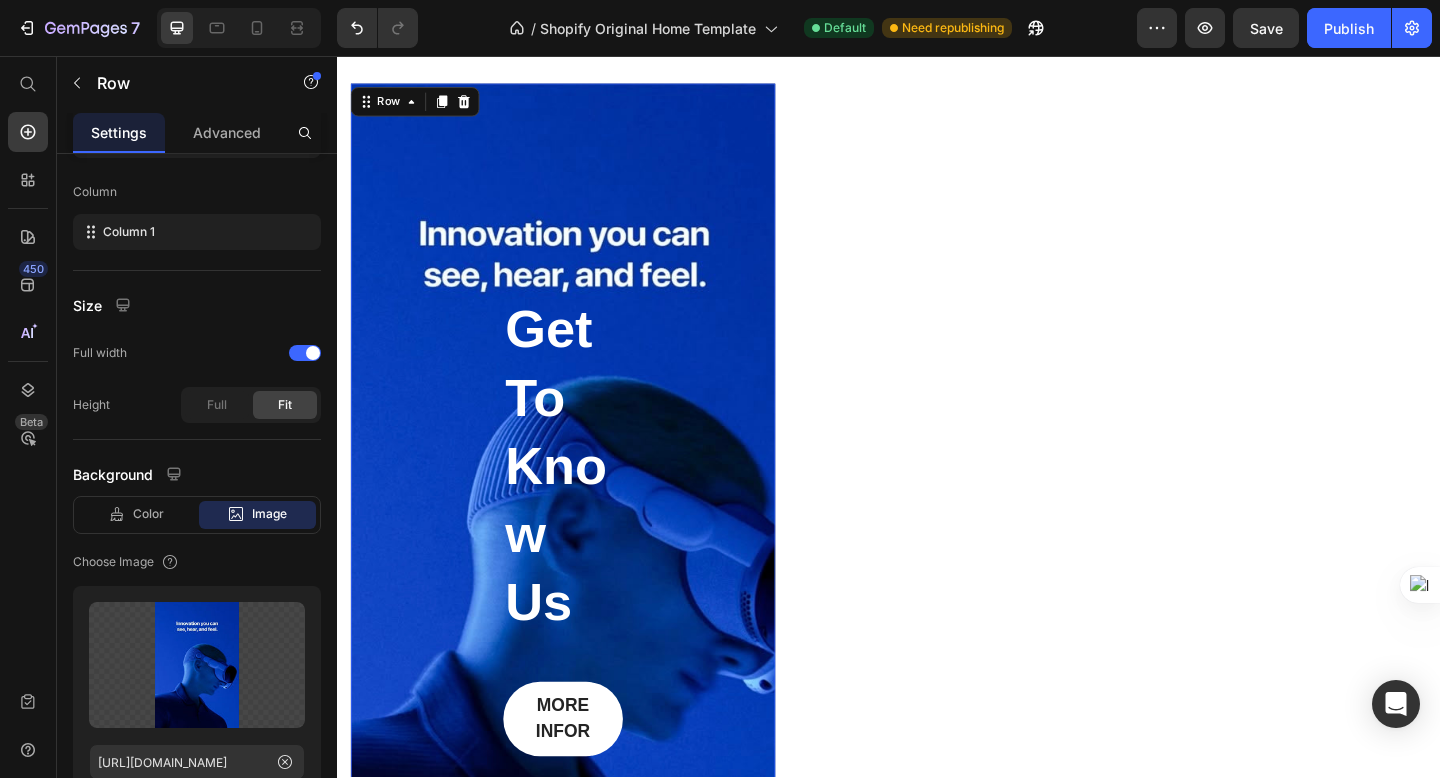 click on "Get To Know Us Heading MORE INFOR Button Row   0" at bounding box center (583, 567) 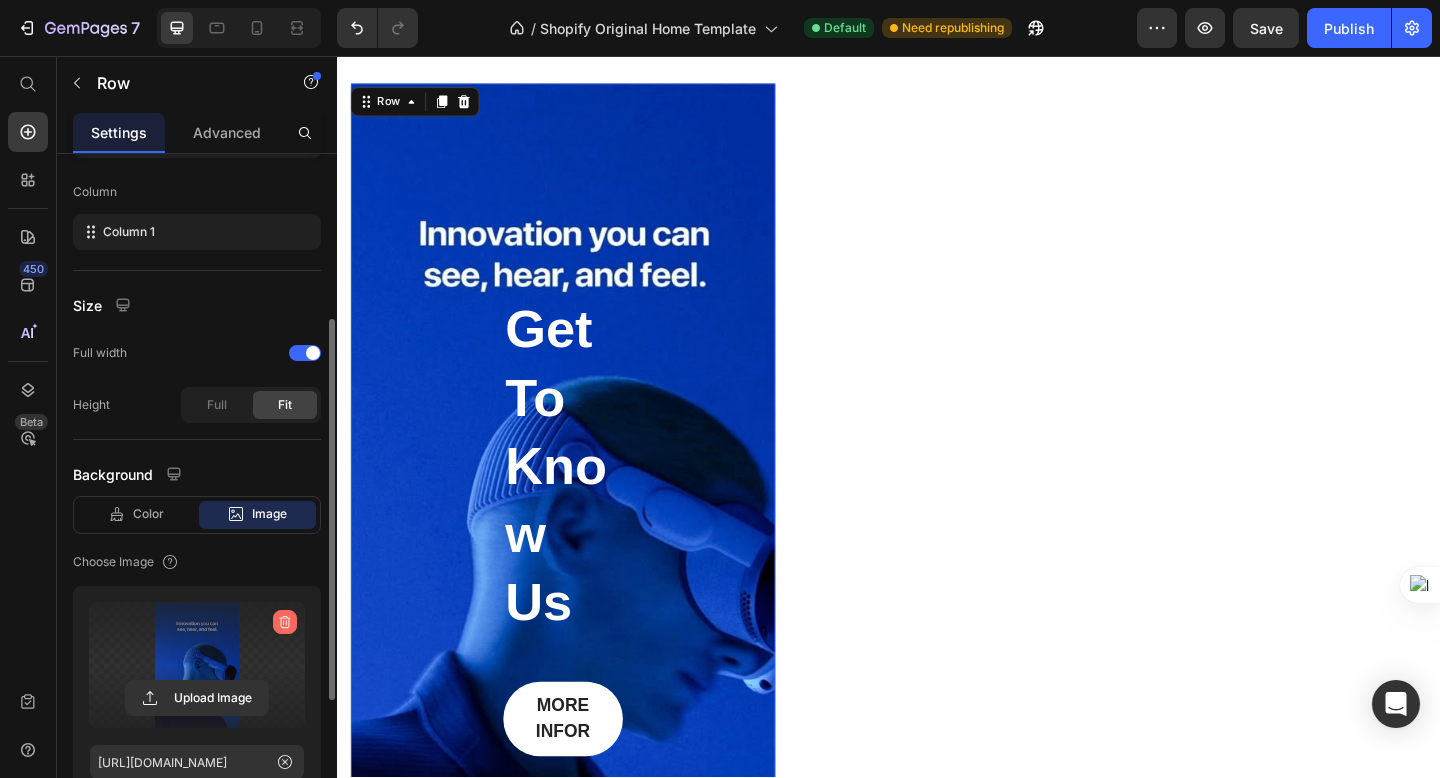 click 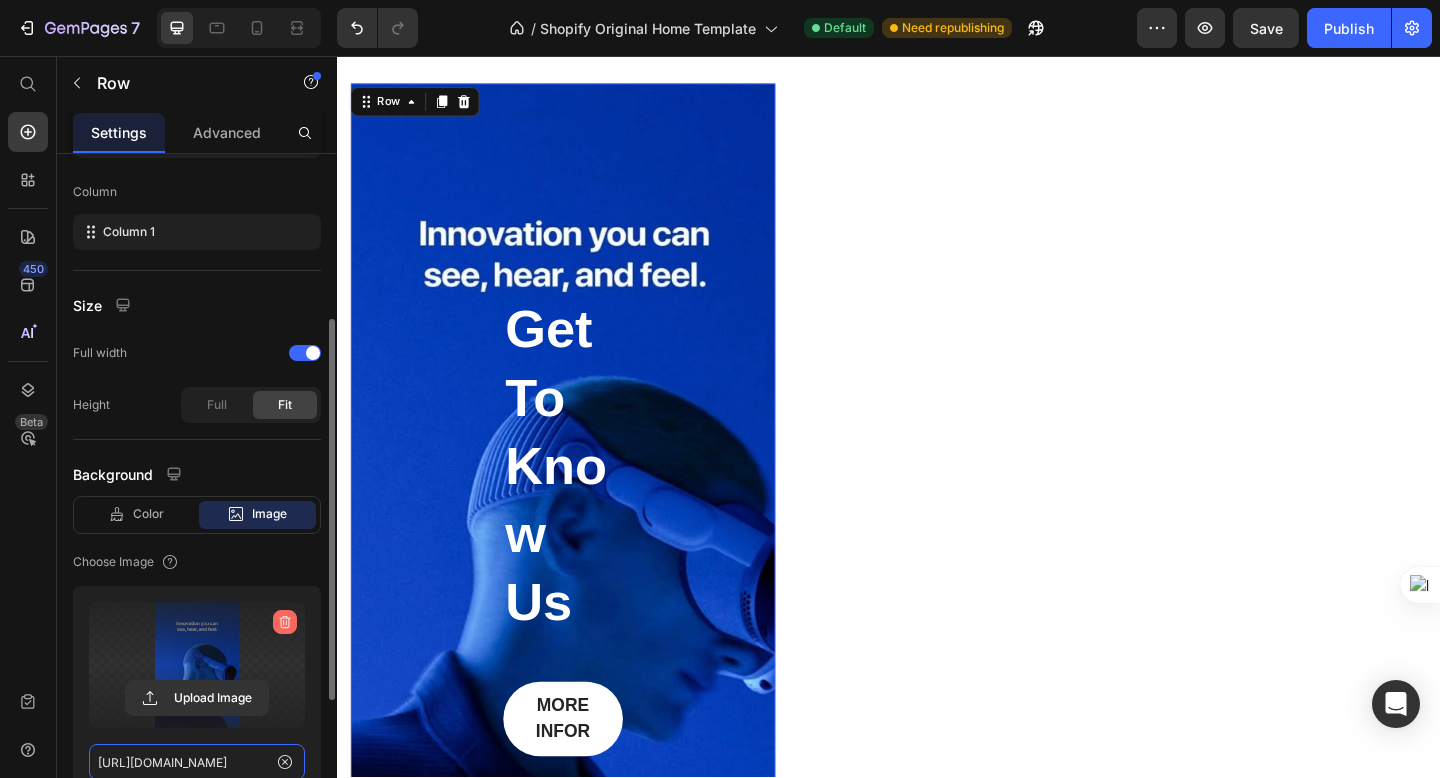 type 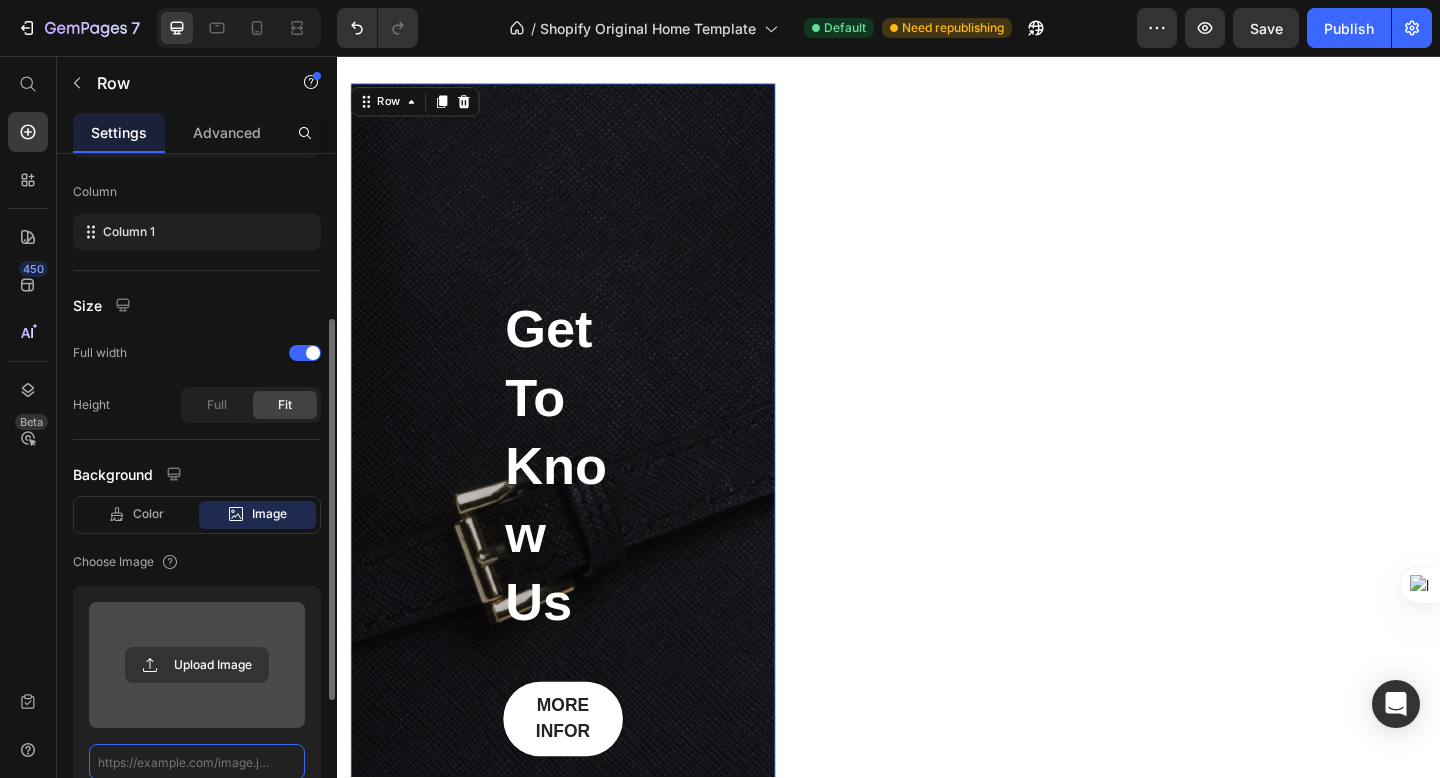 scroll, scrollTop: 2, scrollLeft: 0, axis: vertical 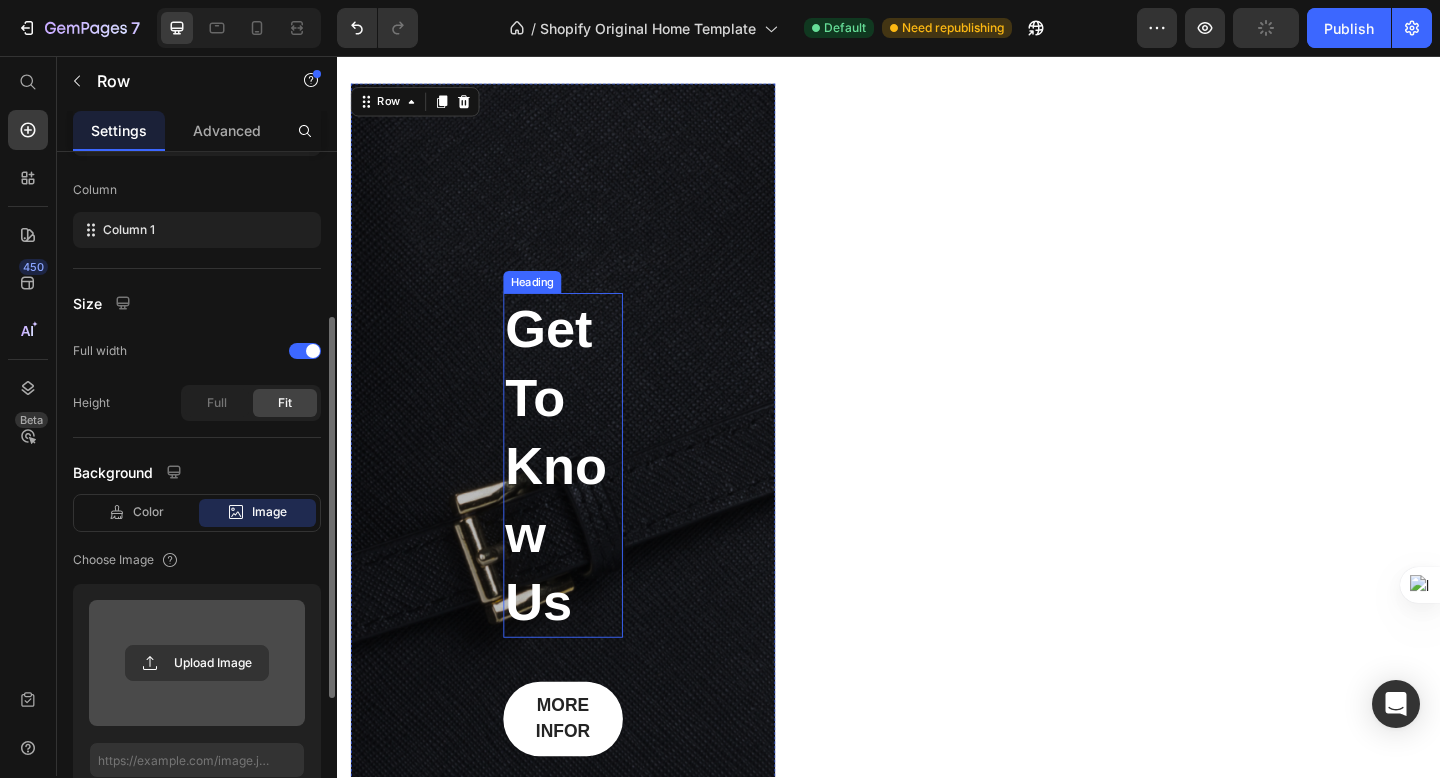 click on "Get To Know Us" at bounding box center (583, 501) 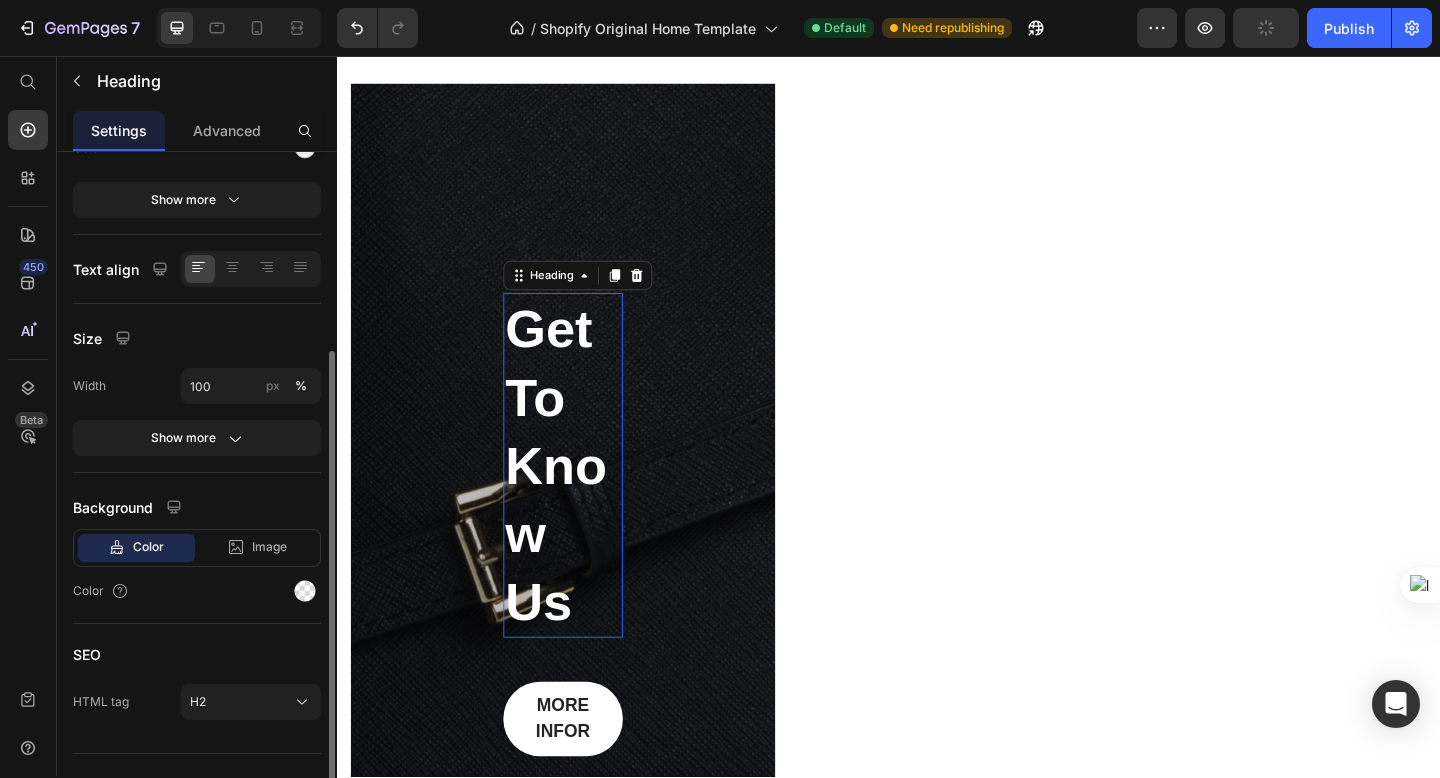 scroll, scrollTop: 0, scrollLeft: 0, axis: both 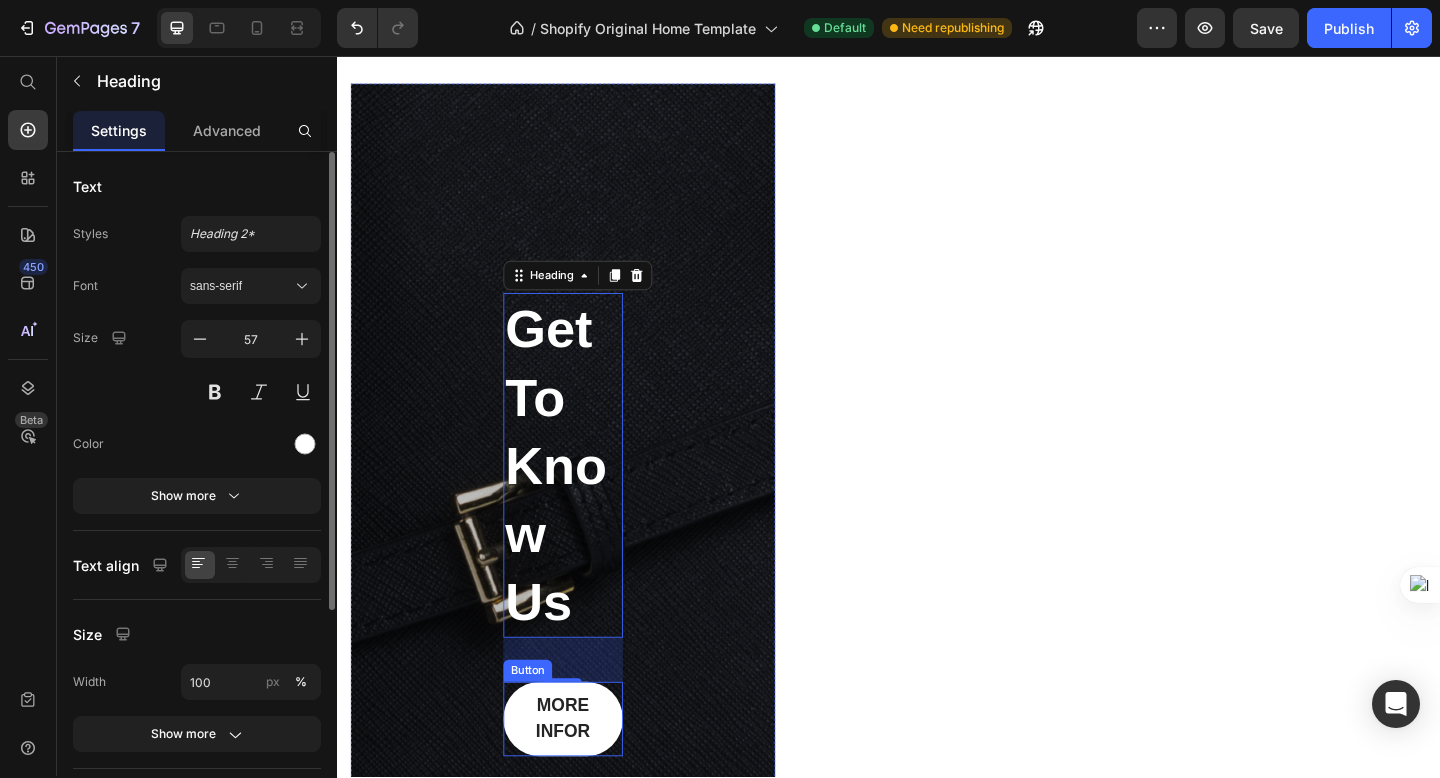 click on "MORE INFOR" at bounding box center (583, 777) 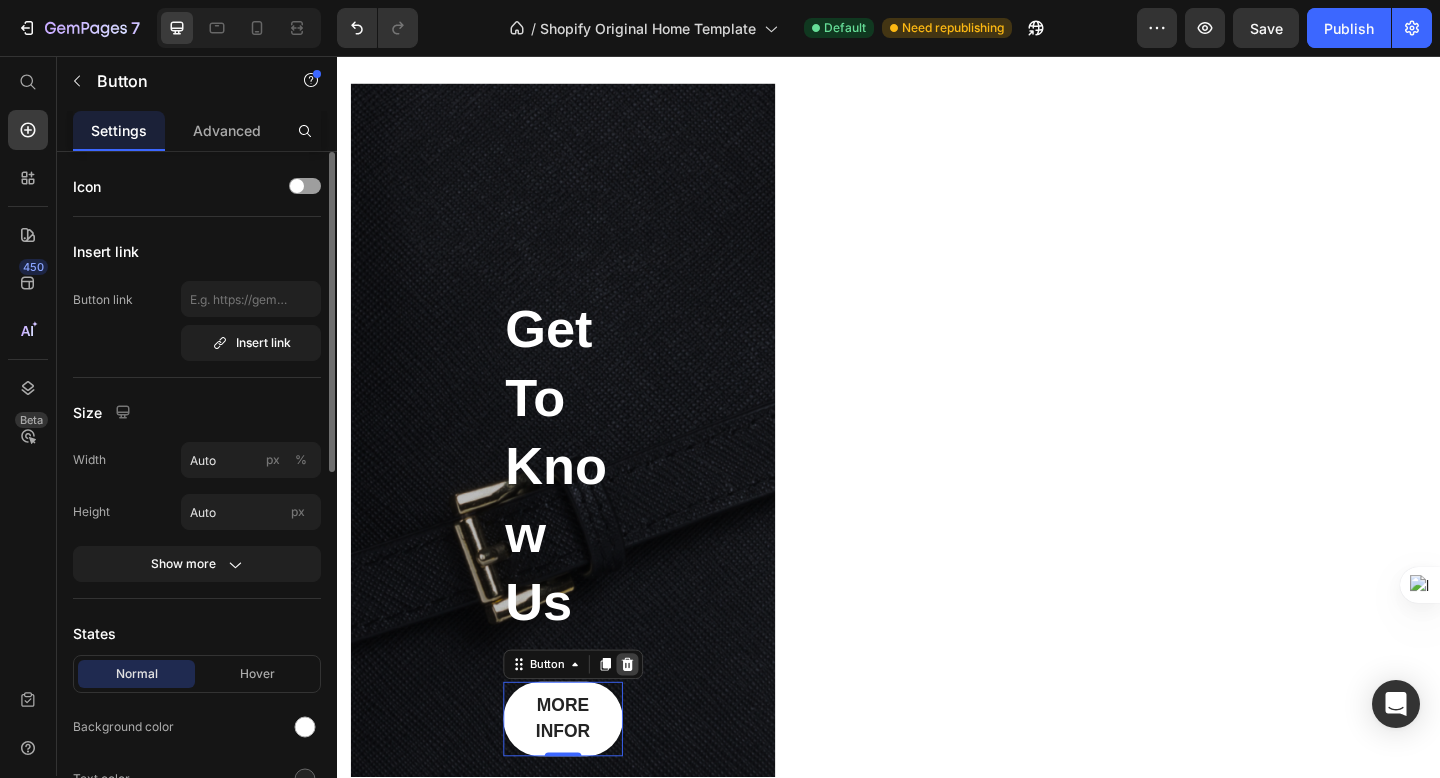 click 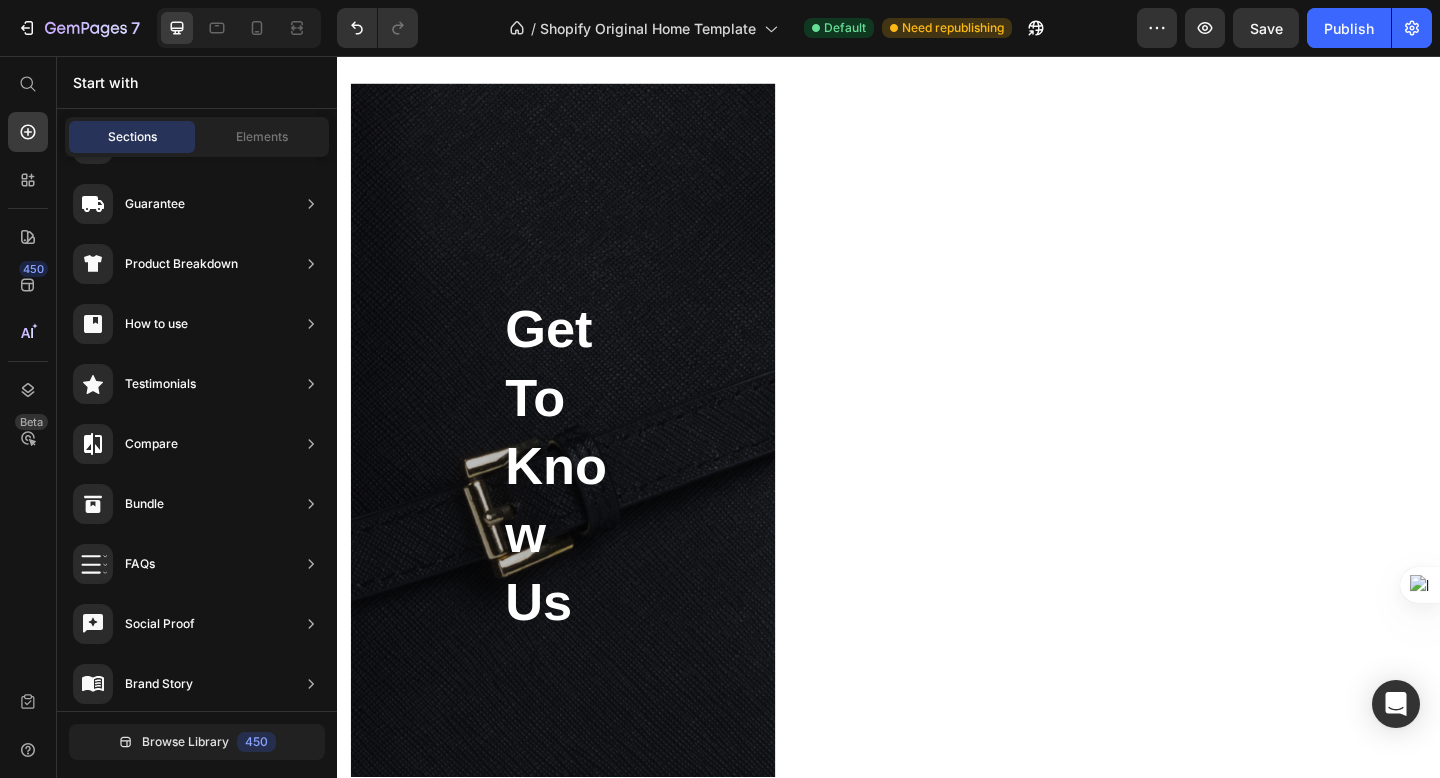 scroll, scrollTop: 0, scrollLeft: 0, axis: both 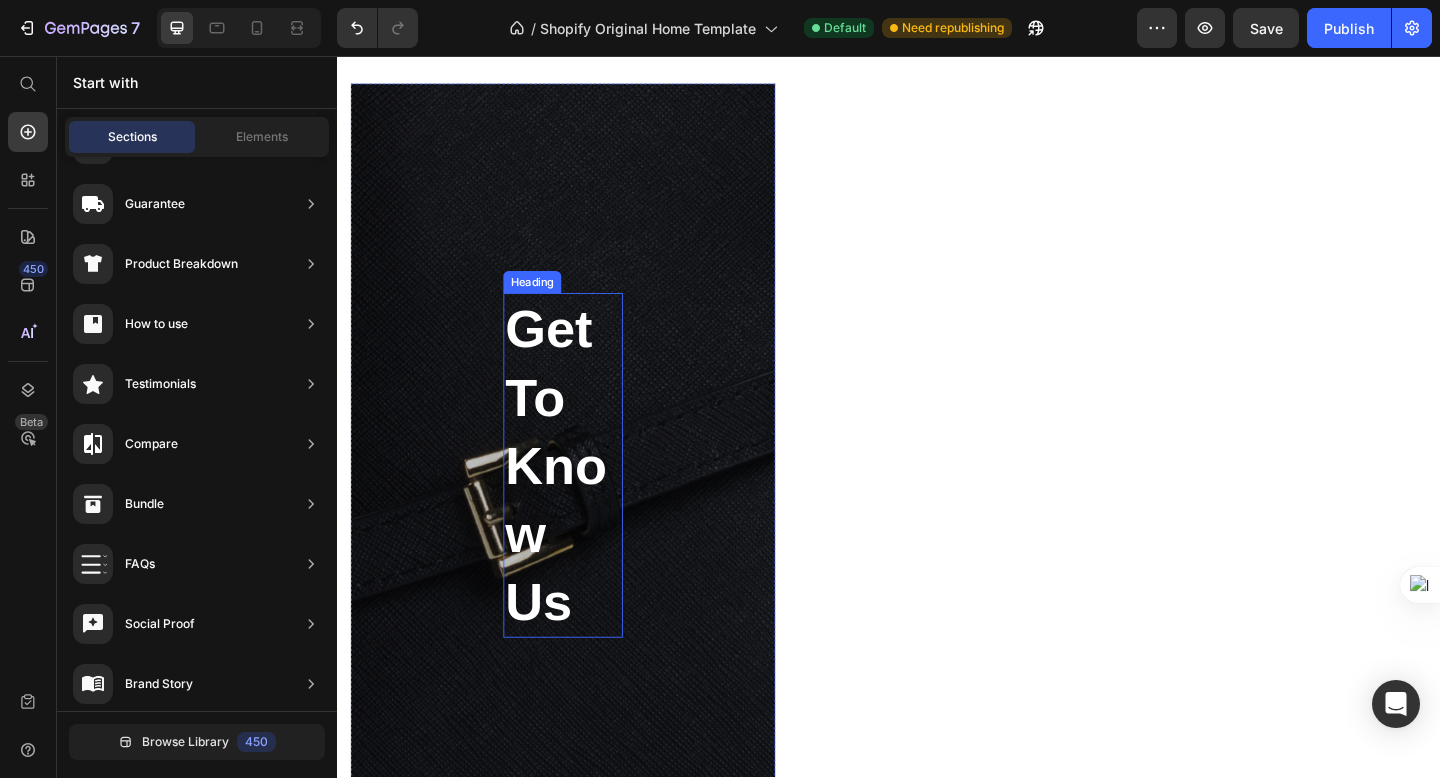click on "Get To Know Us" at bounding box center [583, 501] 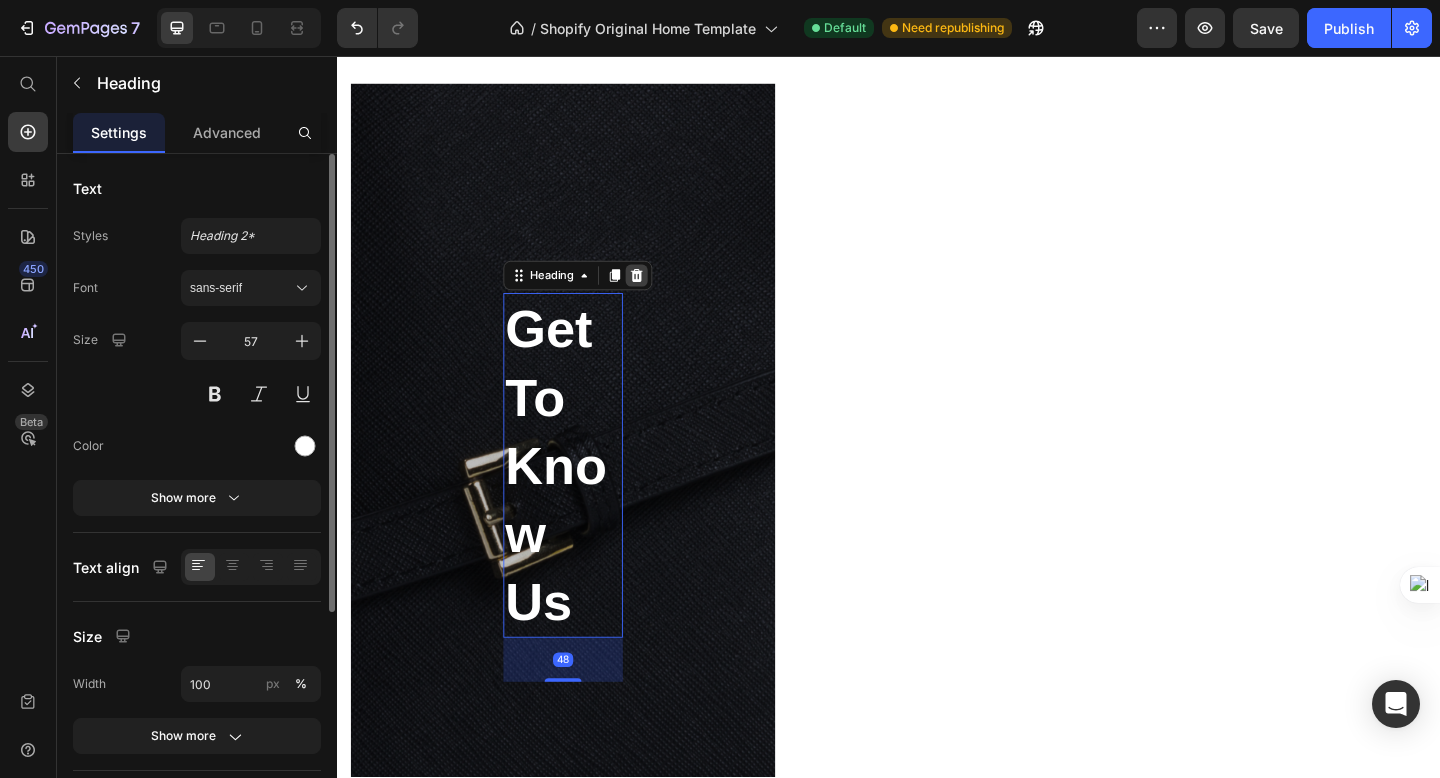 click 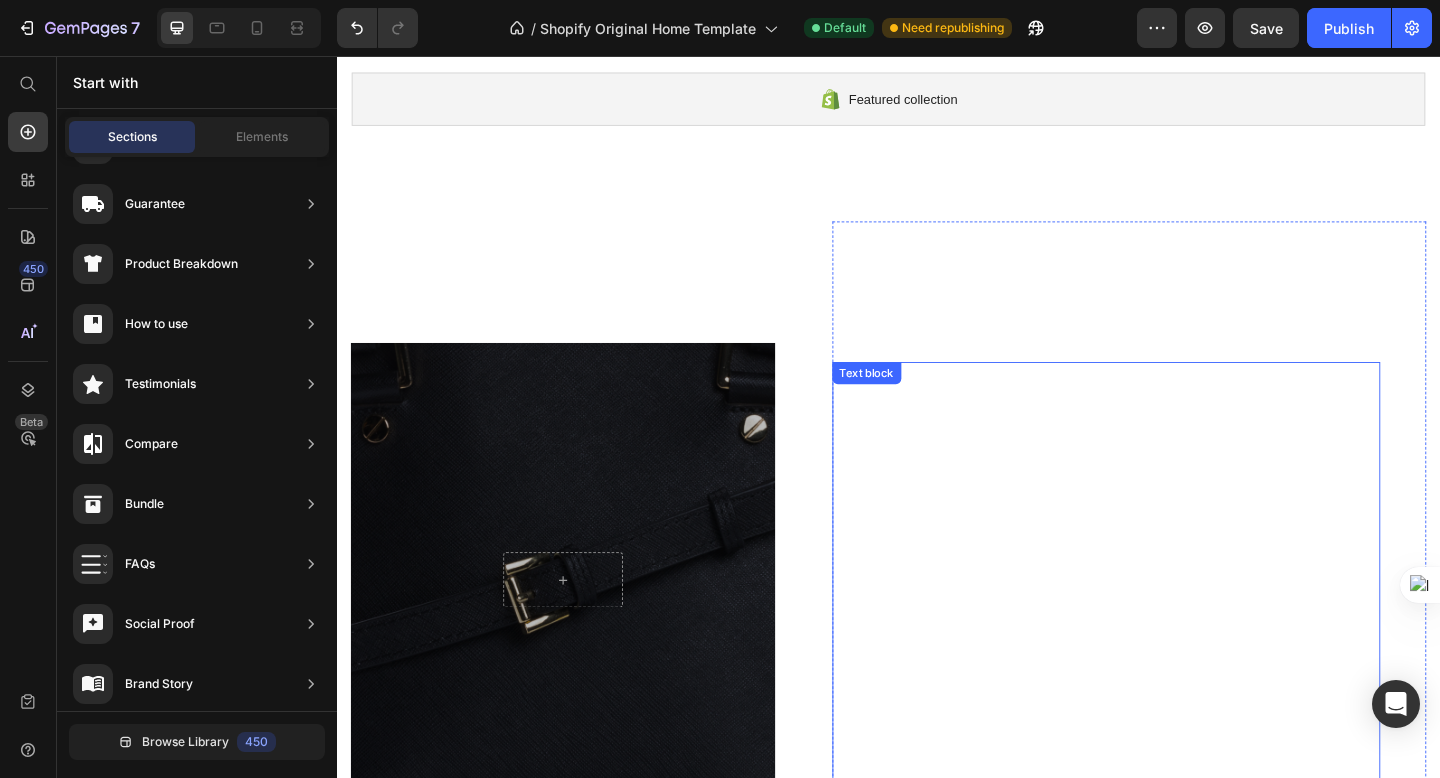 scroll, scrollTop: 3433, scrollLeft: 0, axis: vertical 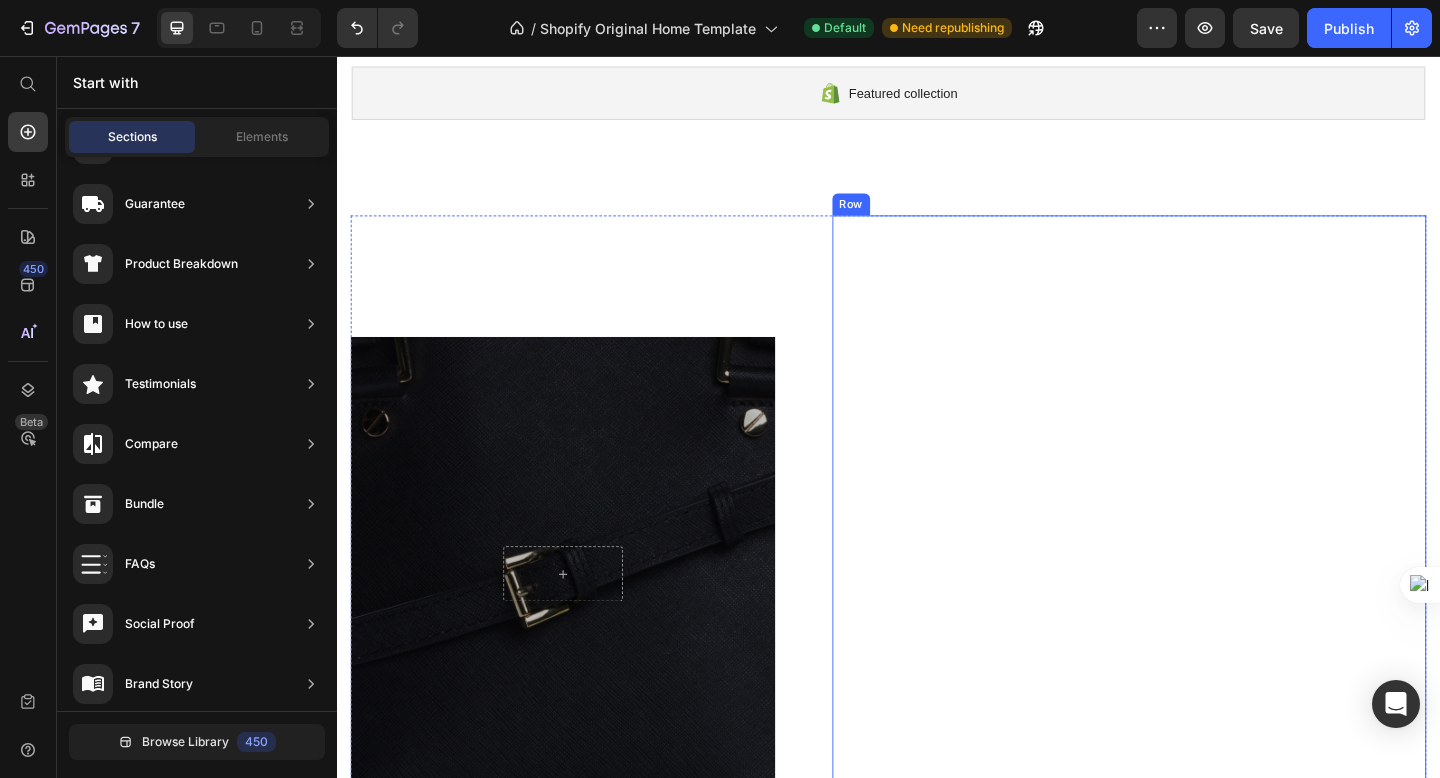 click on "WELCOME Heading Lorem ipsum dolor sit amet, consectetur adipiscing elit, sed do eiusmod tempor incididunt ut labore et dolore magna aliqua. Ut enim ad minim veniam, quis nostrud exercitation ullamco laboris nisi ut aliquip ex ea commodo consequat. Duis aute irure dolor in reprehenderit in voluptate velit esse cillum dolore eu fugiat nulla pariatur. Excepteur sint occaecat cupidatat non proident. Sed ut perspiciatis unde omnis iste natus error sit voluptatem accusantium doloremque laudantium, totam rem aperiam, eaque ipsa quae ab illo inventore veritatis et quasi architecto beatae vitae dicta sunt explicabo. Nemo enim ipsam voluptatem quia voluptas sit aspernatur aut odit aut fugit, sed quia consequuntur [PERSON_NAME] eos qui ratione voluptatem sequi nesciunt. Neque porro quisquam est, qui dolorem ipsum quia dolor sit amet, consectetur, adipisci velit, sed quia non numquam eius modi tempora incidunt ut labore et dolore magnam aliquam quaerat voluptatem. Text block Row" at bounding box center (1199, 622) 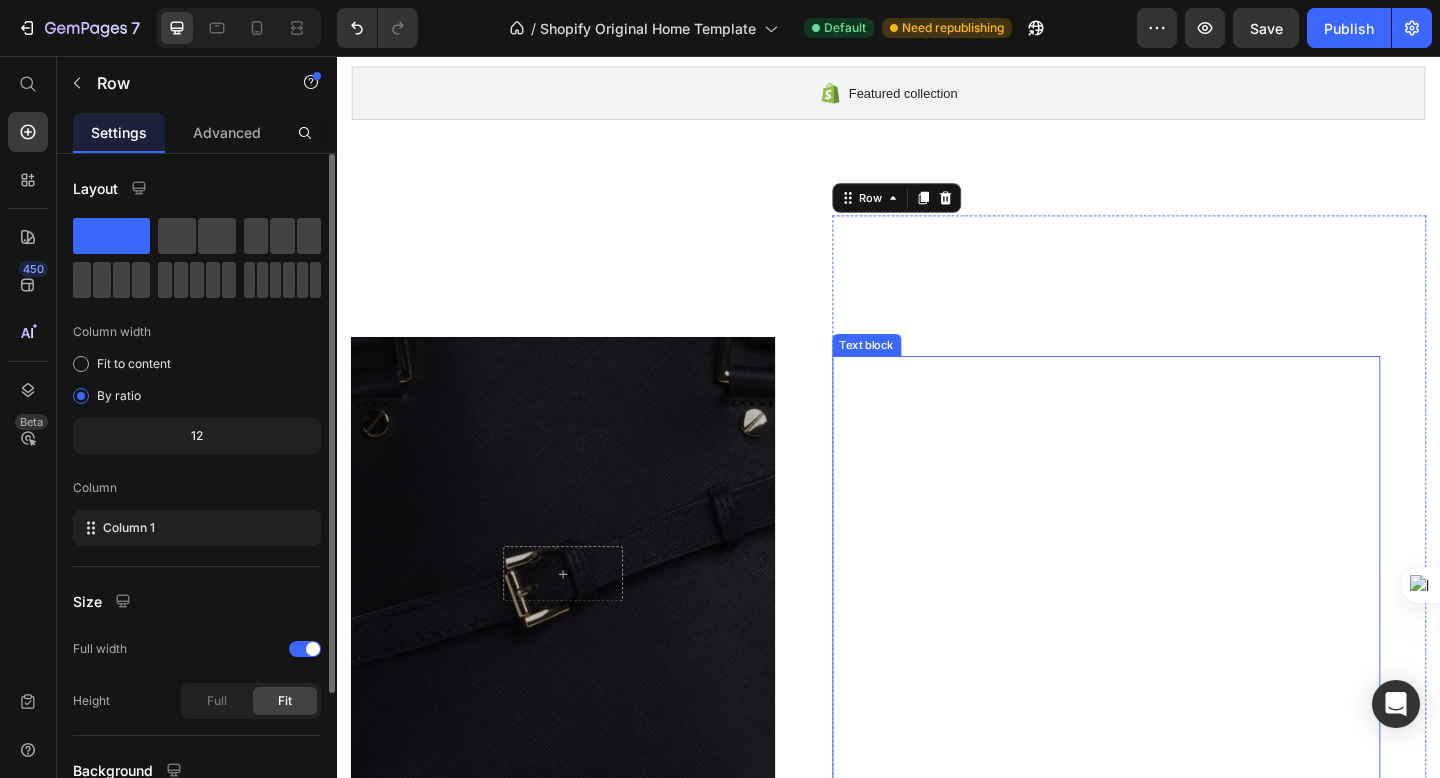 click on "Lorem ipsum dolor sit amet, consectetur adipiscing elit, sed do eiusmod tempor incididunt ut labore et dolore magna aliqua. Ut enim ad minim veniam, quis nostrud exercitation ullamco laboris nisi ut aliquip ex ea commodo consequat. Duis aute irure dolor in reprehenderit in voluptate velit esse cillum dolore eu fugiat nulla pariatur. Excepteur sint occaecat cupidatat non proident. Sed ut perspiciatis unde omnis iste natus error sit voluptatem accusantium doloremque laudantium, totam rem aperiam, eaque ipsa quae ab illo inventore veritatis et quasi architecto beatae vitae dicta sunt explicabo. Nemo enim ipsam voluptatem quia voluptas sit aspernatur aut odit aut fugit, sed quia consequuntur [PERSON_NAME] eos qui ratione voluptatem sequi nesciunt. Neque porro quisquam est, qui dolorem ipsum quia dolor sit amet, consectetur, adipisci velit, sed quia non numquam eius modi tempora incidunt ut labore et dolore magnam aliquam quaerat voluptatem." at bounding box center (1174, 658) 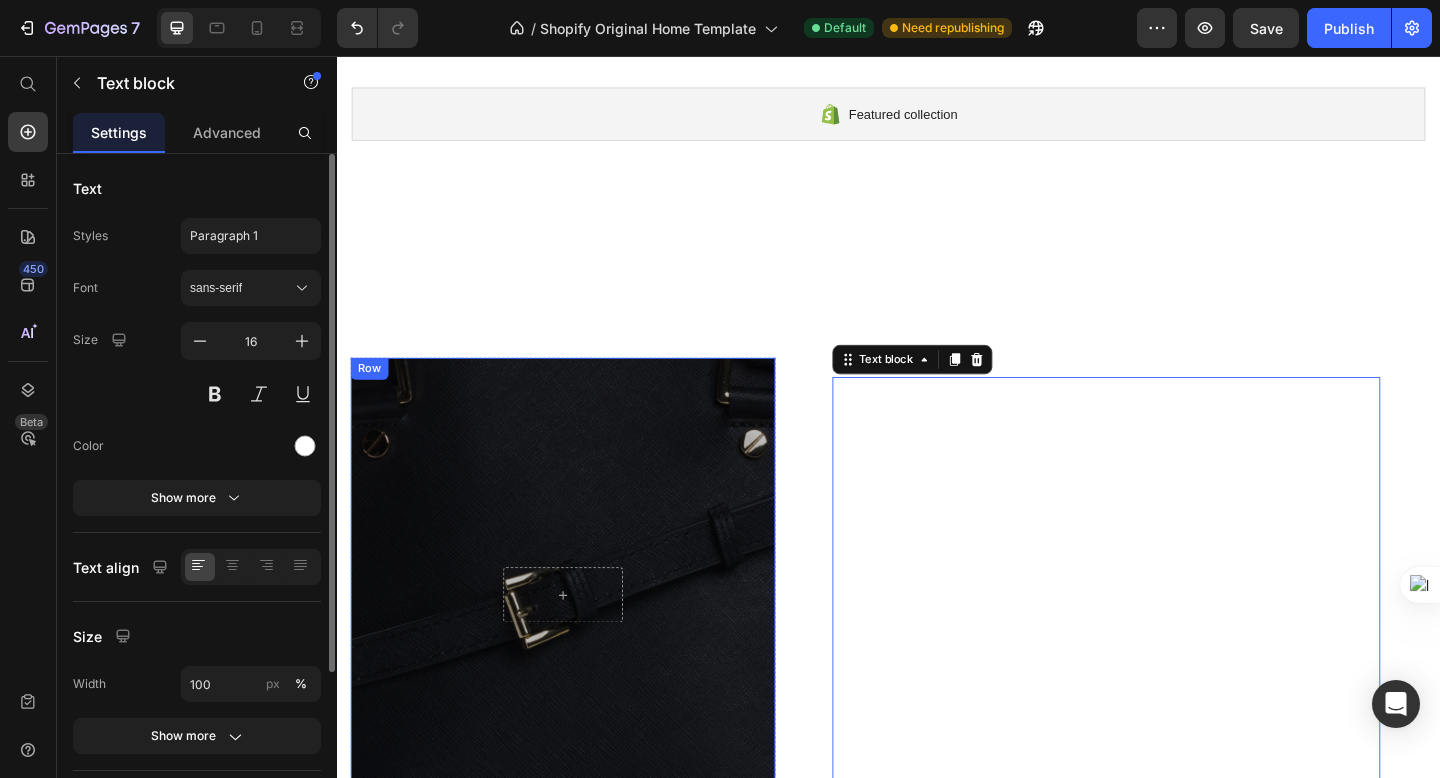 scroll, scrollTop: 3422, scrollLeft: 0, axis: vertical 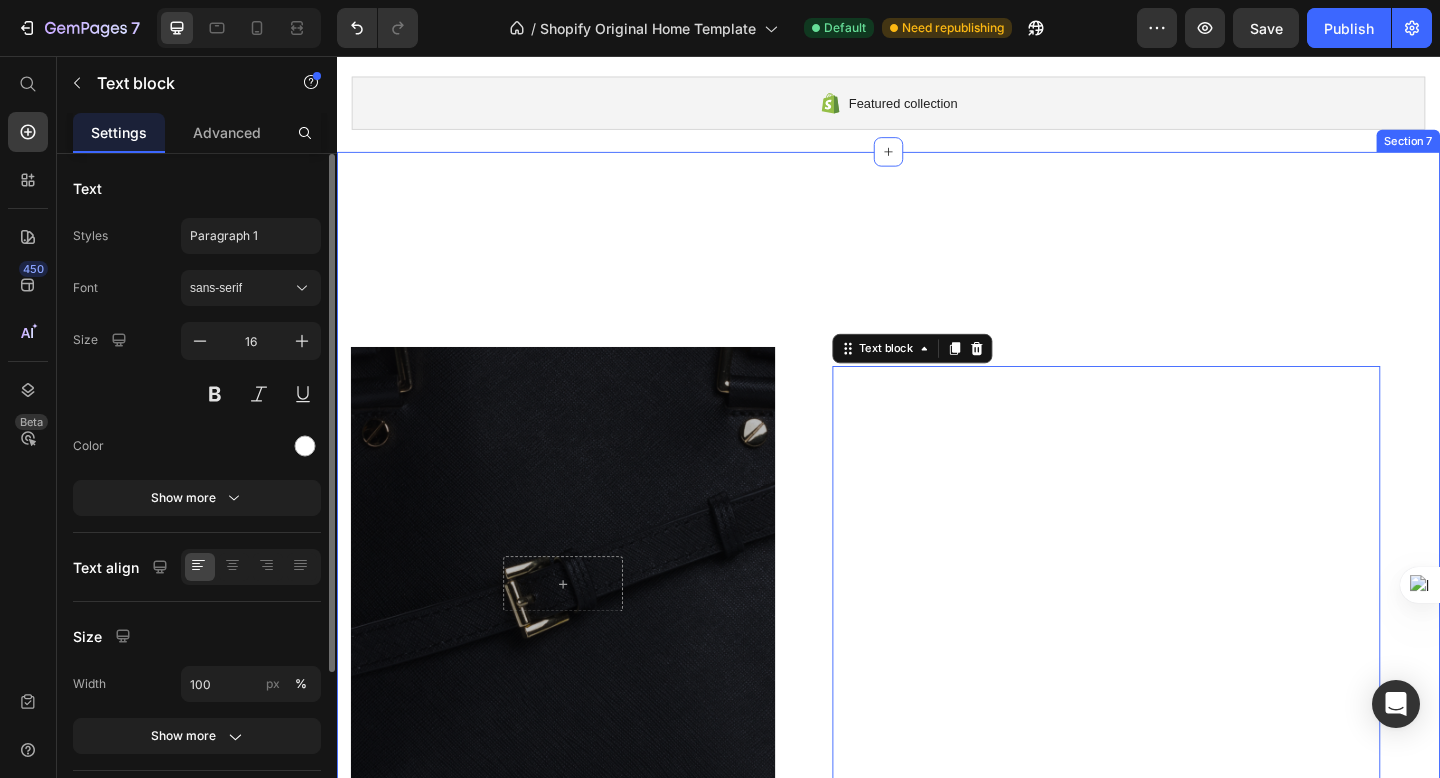 click on "Row Hero Banner WELCOME Heading Lorem ipsum dolor sit amet, consectetur adipiscing elit, sed do eiusmod tempor incididunt ut labore et dolore magna aliqua. Ut enim ad minim veniam, quis nostrud exercitation ullamco laboris nisi ut aliquip ex ea commodo consequat. Duis aute irure dolor in reprehenderit in voluptate velit esse cillum dolore eu fugiat nulla pariatur. Excepteur sint occaecat cupidatat non proident. Sed ut perspiciatis unde omnis iste natus error sit voluptatem accusantium doloremque laudantium, totam rem aperiam, eaque ipsa quae ab illo inventore veritatis et quasi architecto beatae vitae dicta sunt explicabo. Nemo enim ipsam voluptatem quia voluptas sit aspernatur aut odit aut fugit, sed quia consequuntur [PERSON_NAME] eos qui ratione voluptatem sequi nesciunt. Neque porro quisquam est, qui dolorem ipsum quia dolor sit amet, consectetur, adipisci velit, sed quia non numquam eius modi tempora incidunt ut labore et dolore magnam aliquam quaerat voluptatem. Text block   0 Row Row" at bounding box center (937, 774) 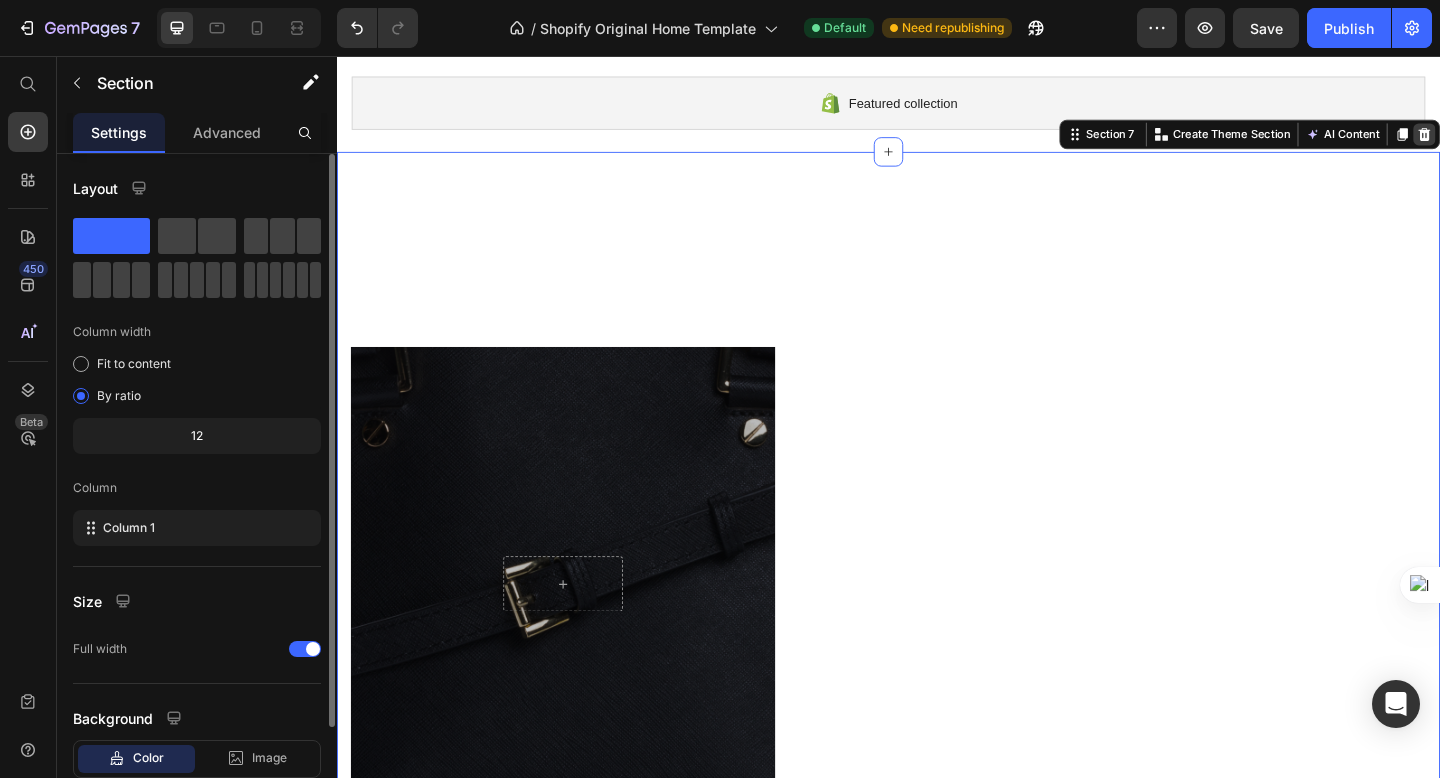 click 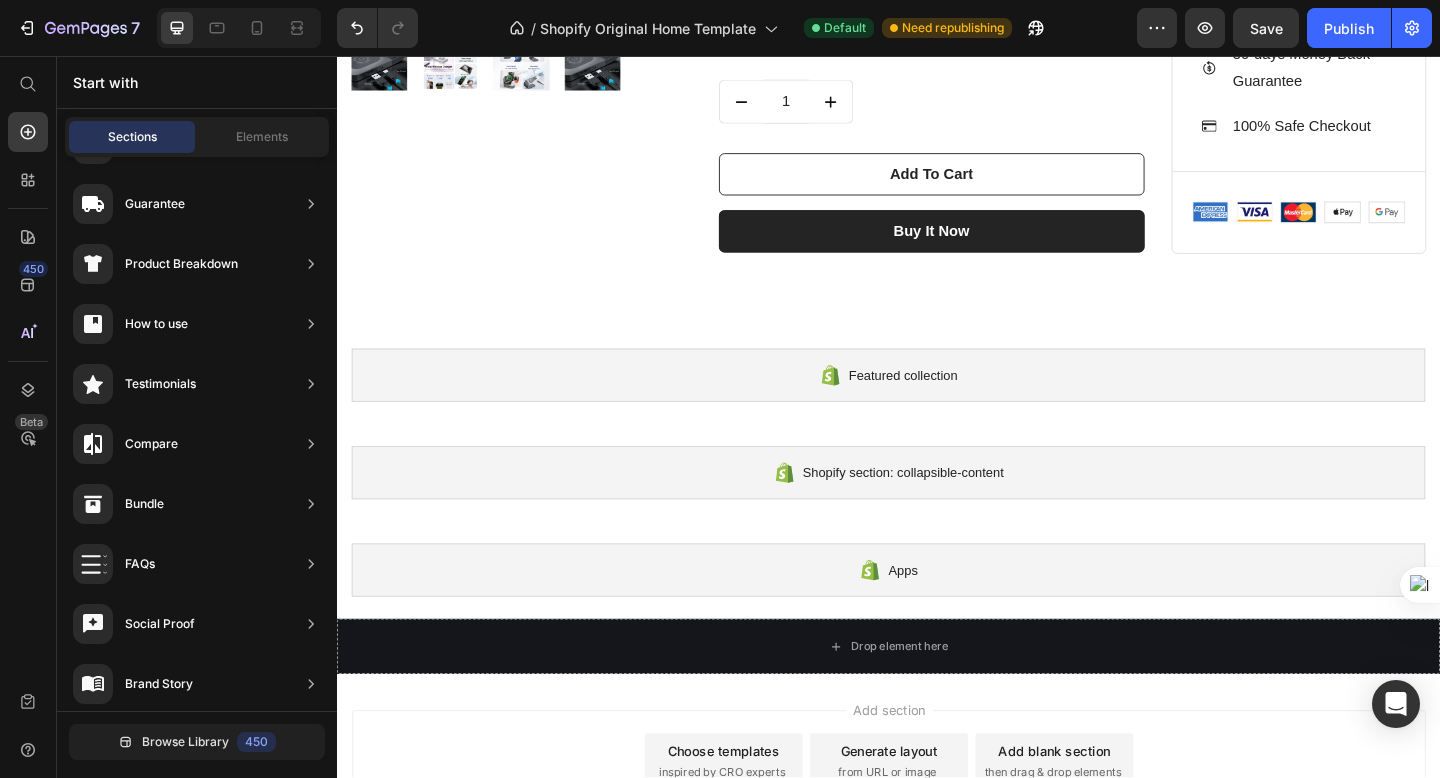 scroll, scrollTop: 3118, scrollLeft: 0, axis: vertical 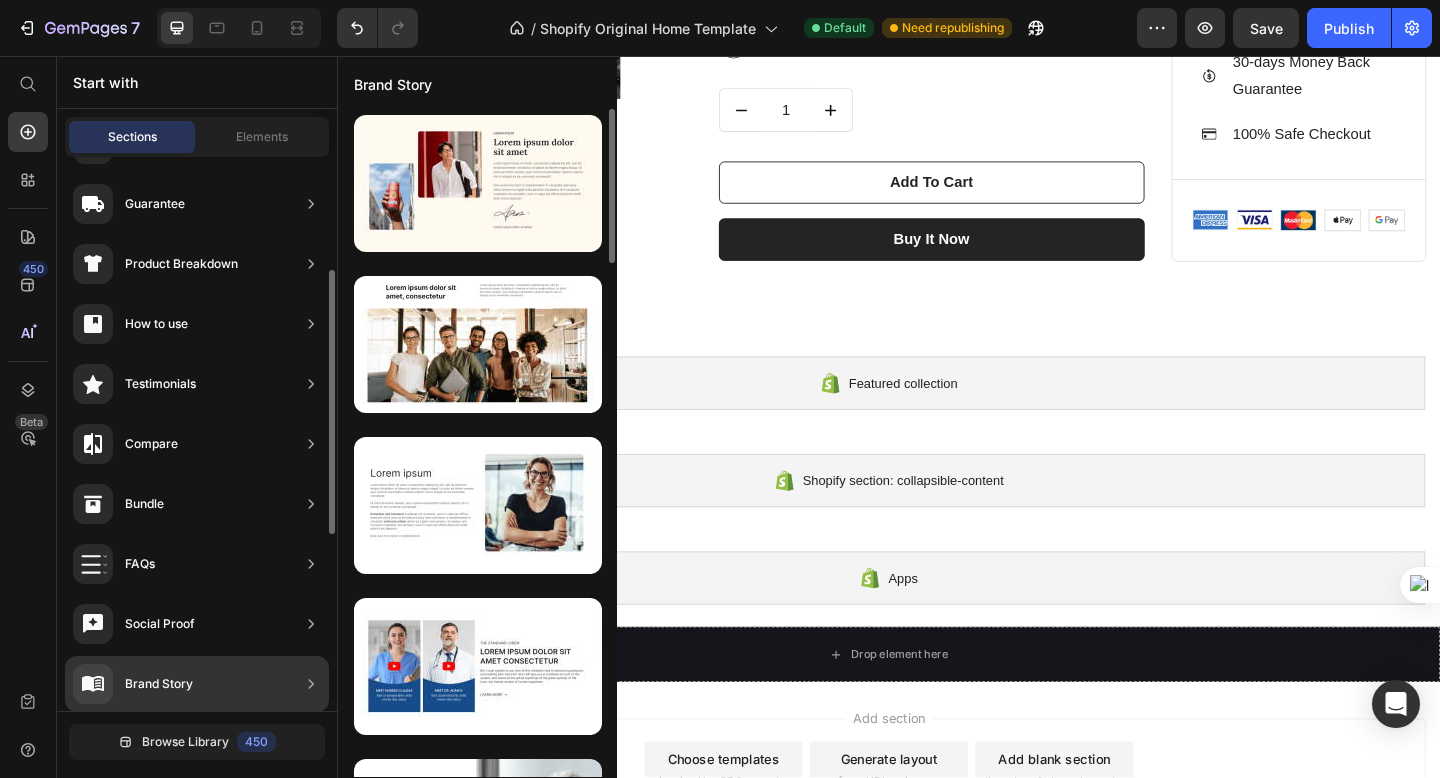 click on "Social Proof" 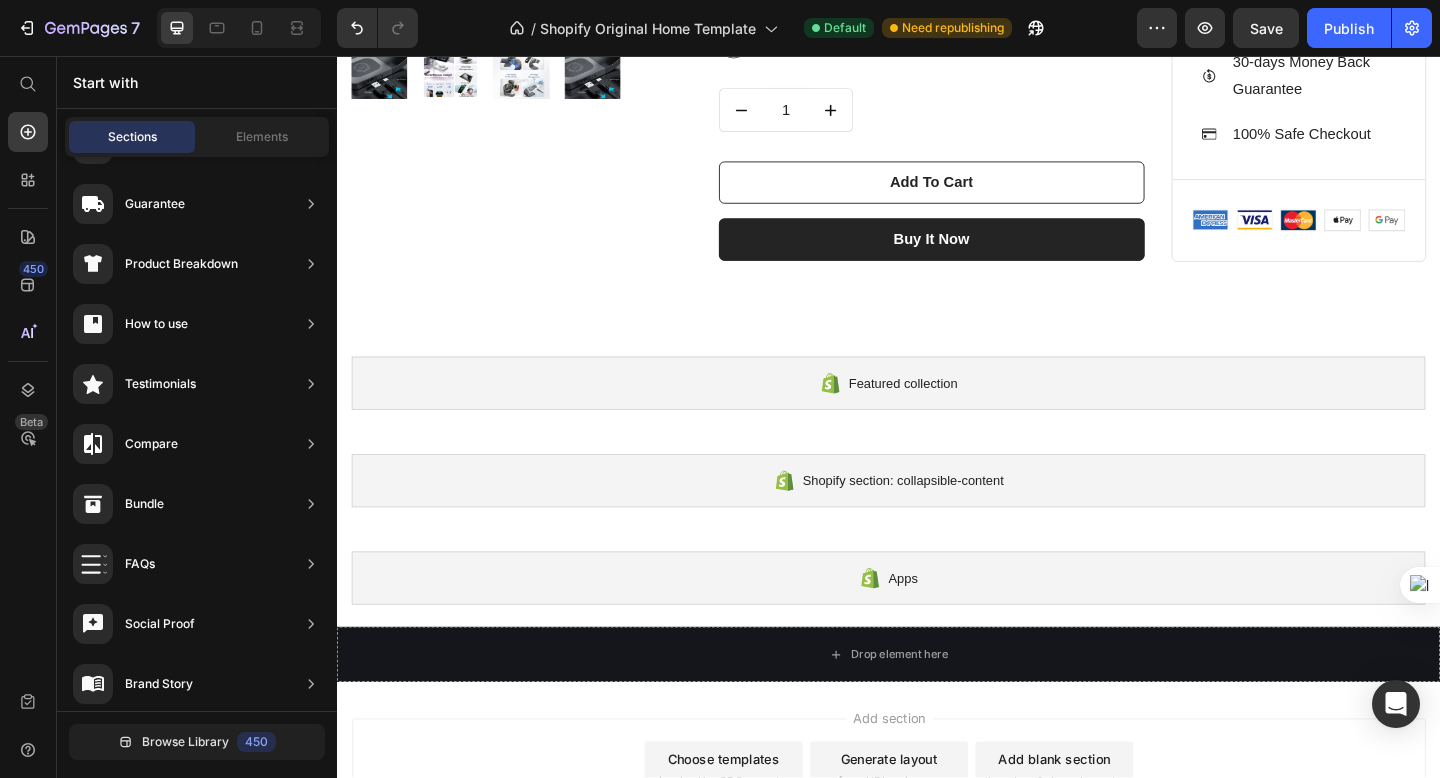 click on "450 Beta" at bounding box center [28, 417] 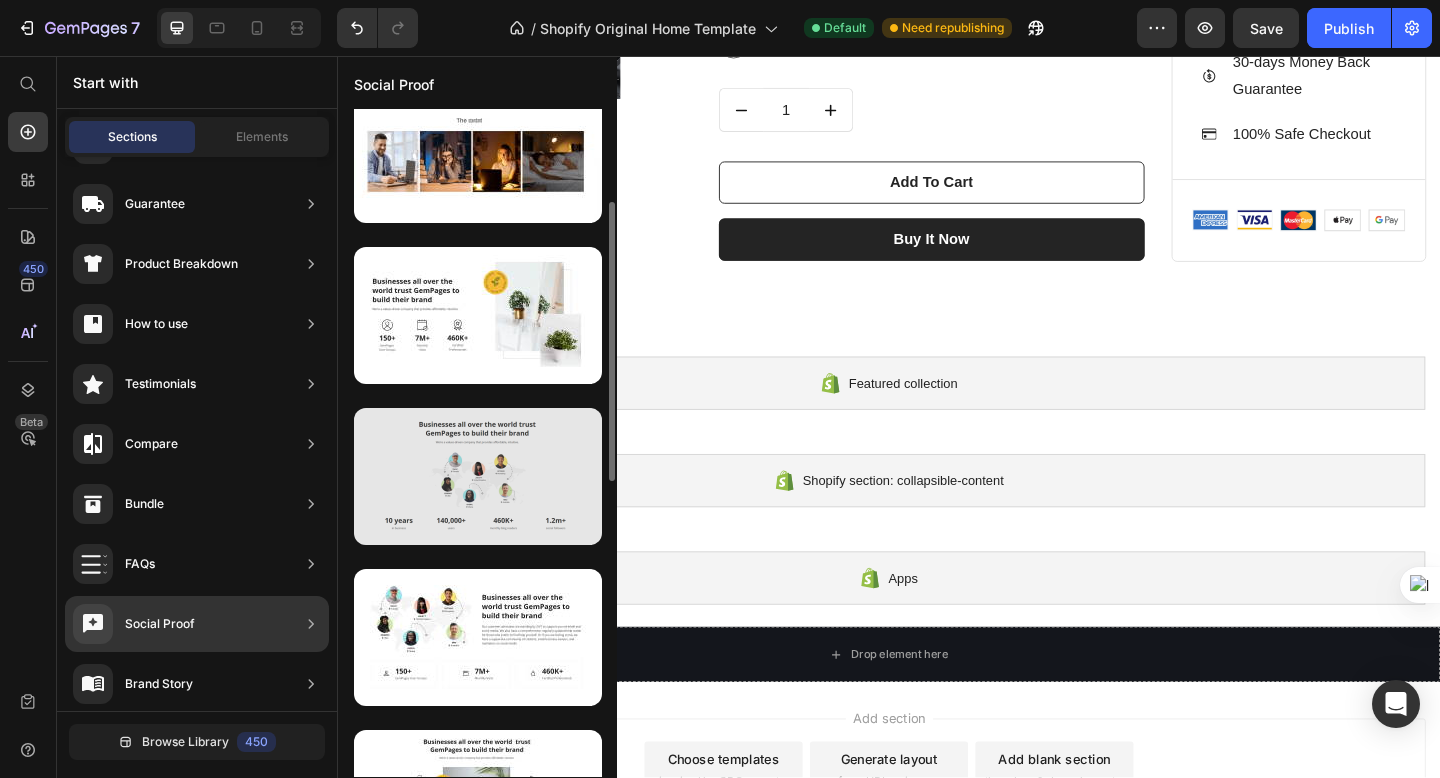 scroll, scrollTop: 246, scrollLeft: 0, axis: vertical 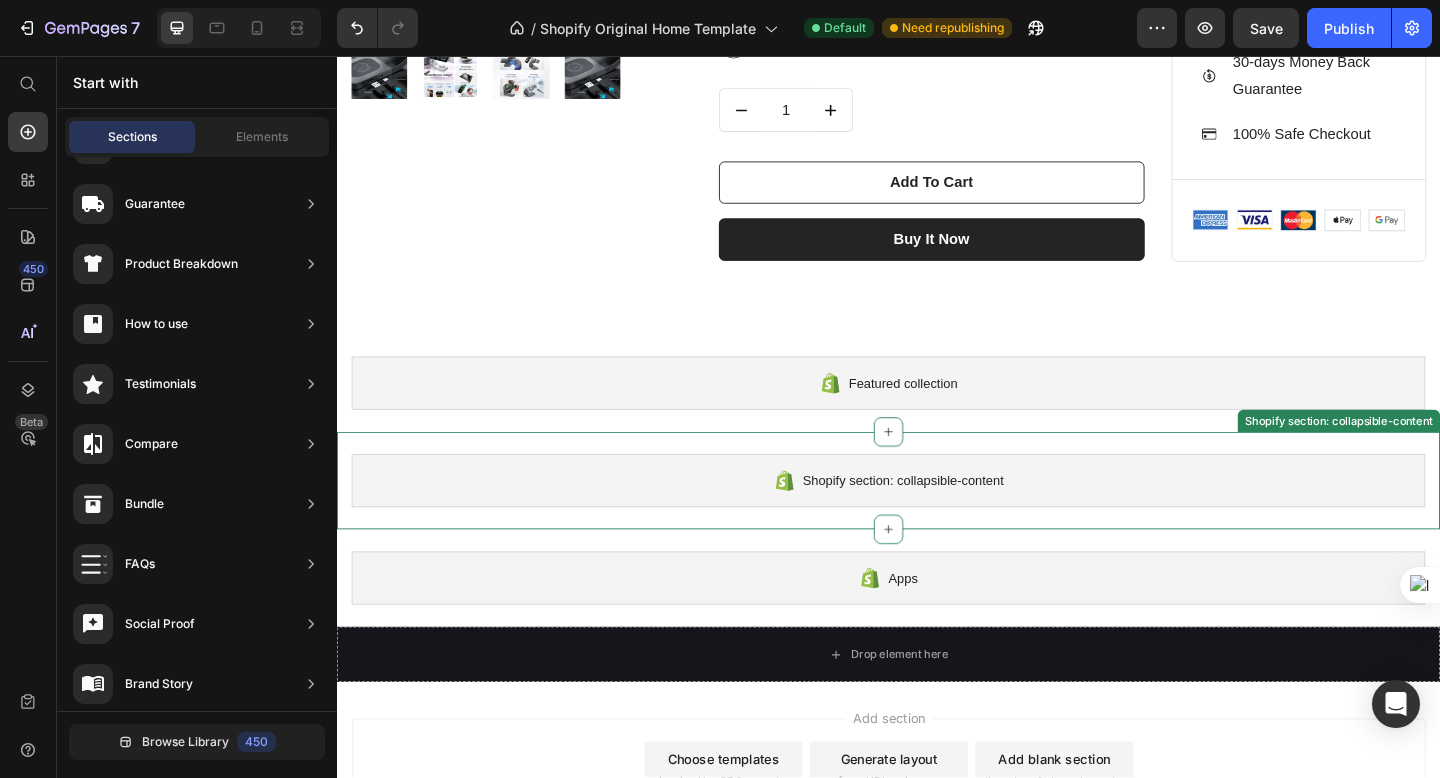 click on "Shopify section: collapsible-content" at bounding box center (937, 518) 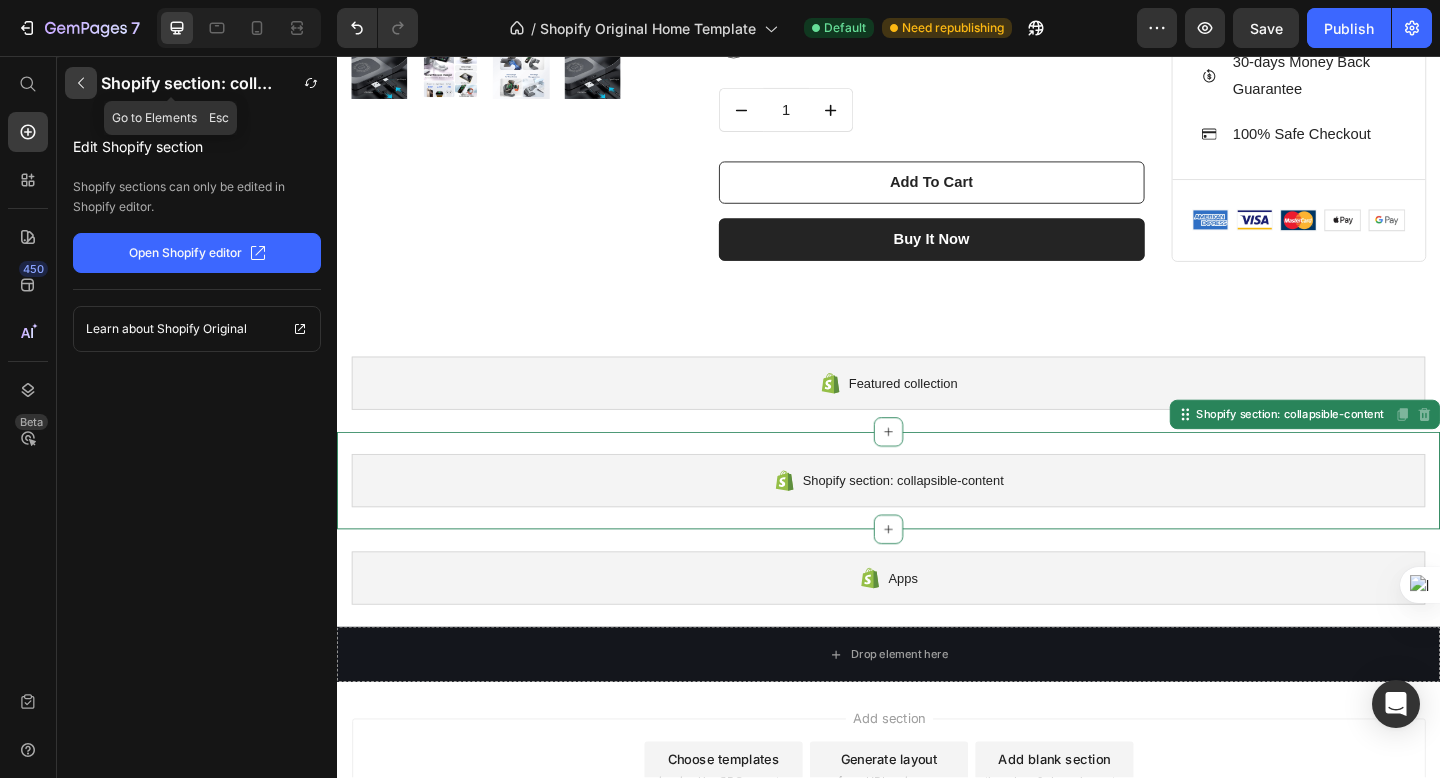 click 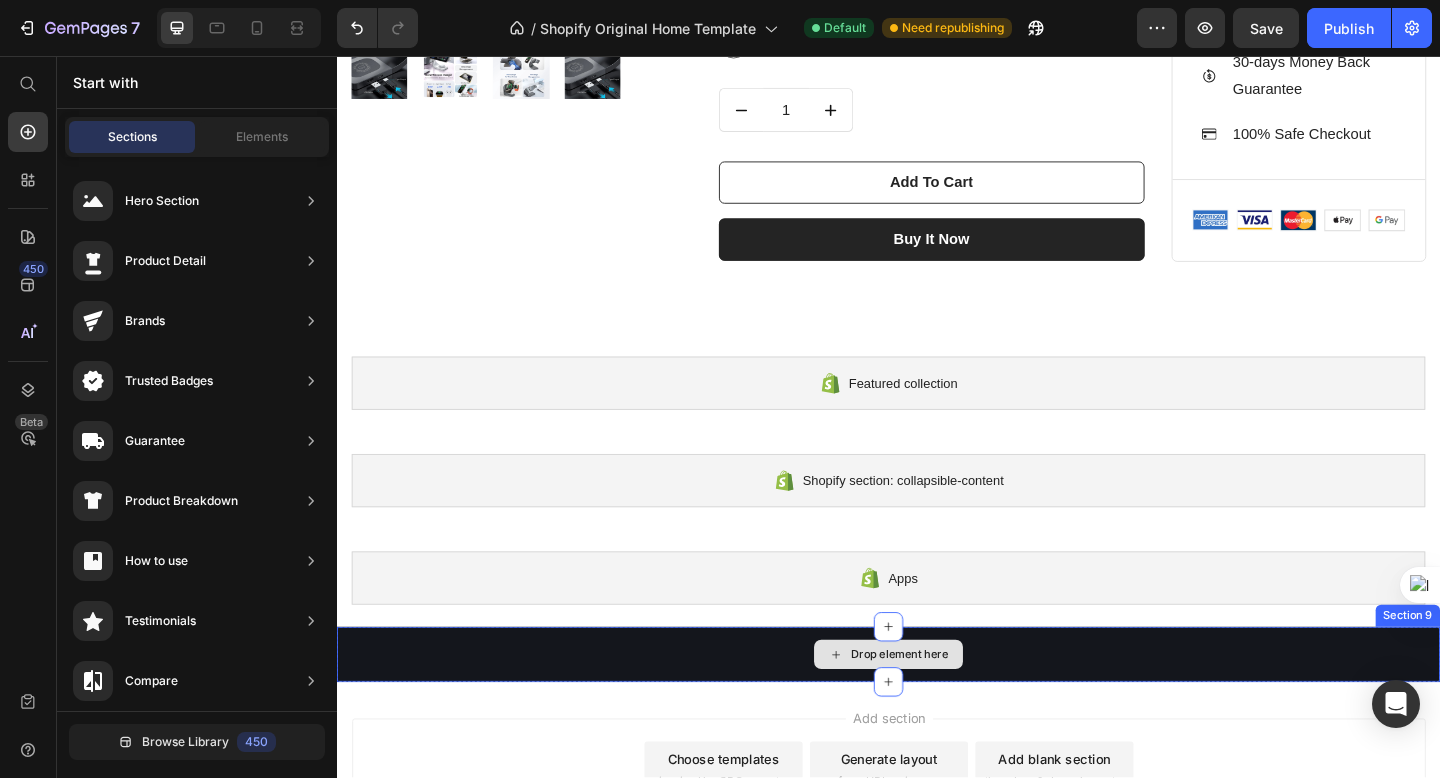 click on "Drop element here" at bounding box center (937, 707) 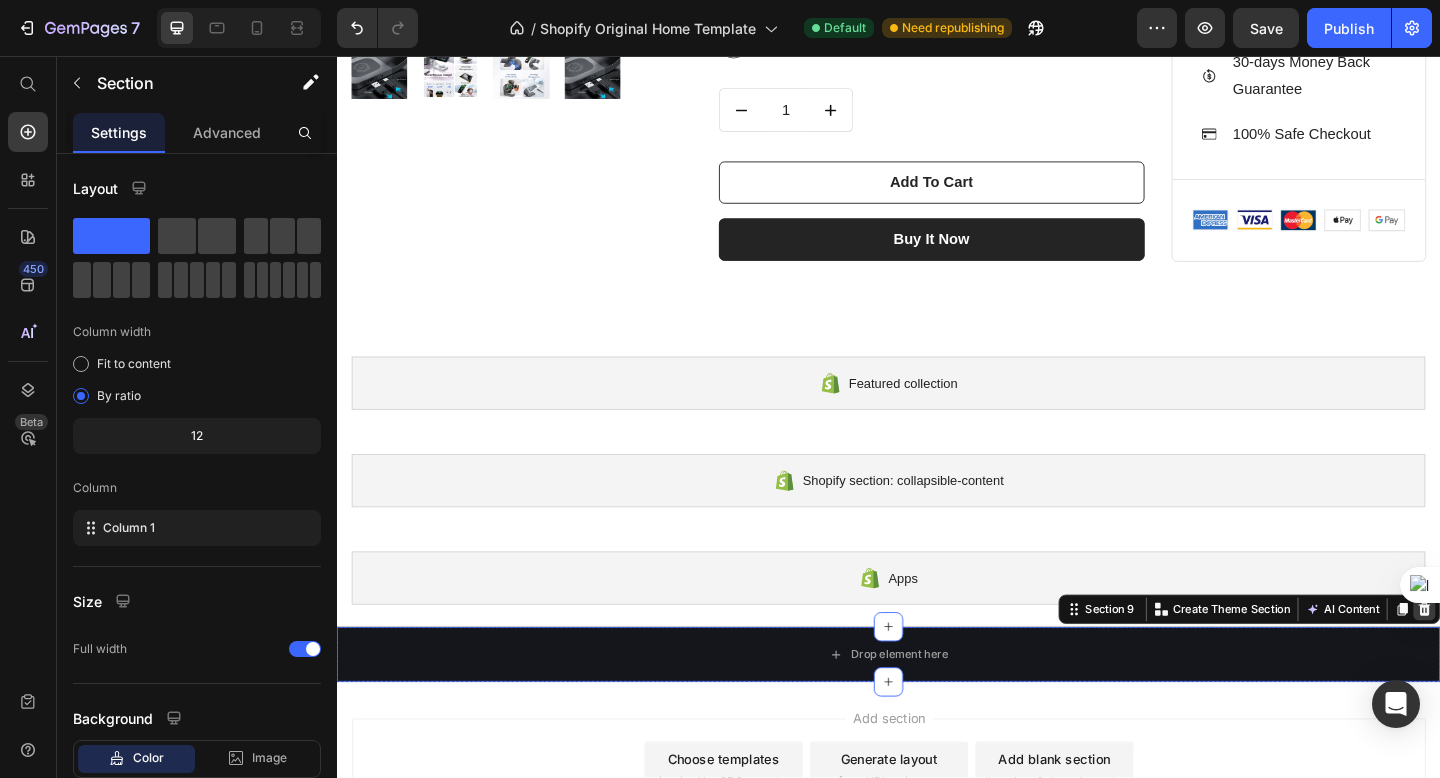 click at bounding box center [1520, 658] 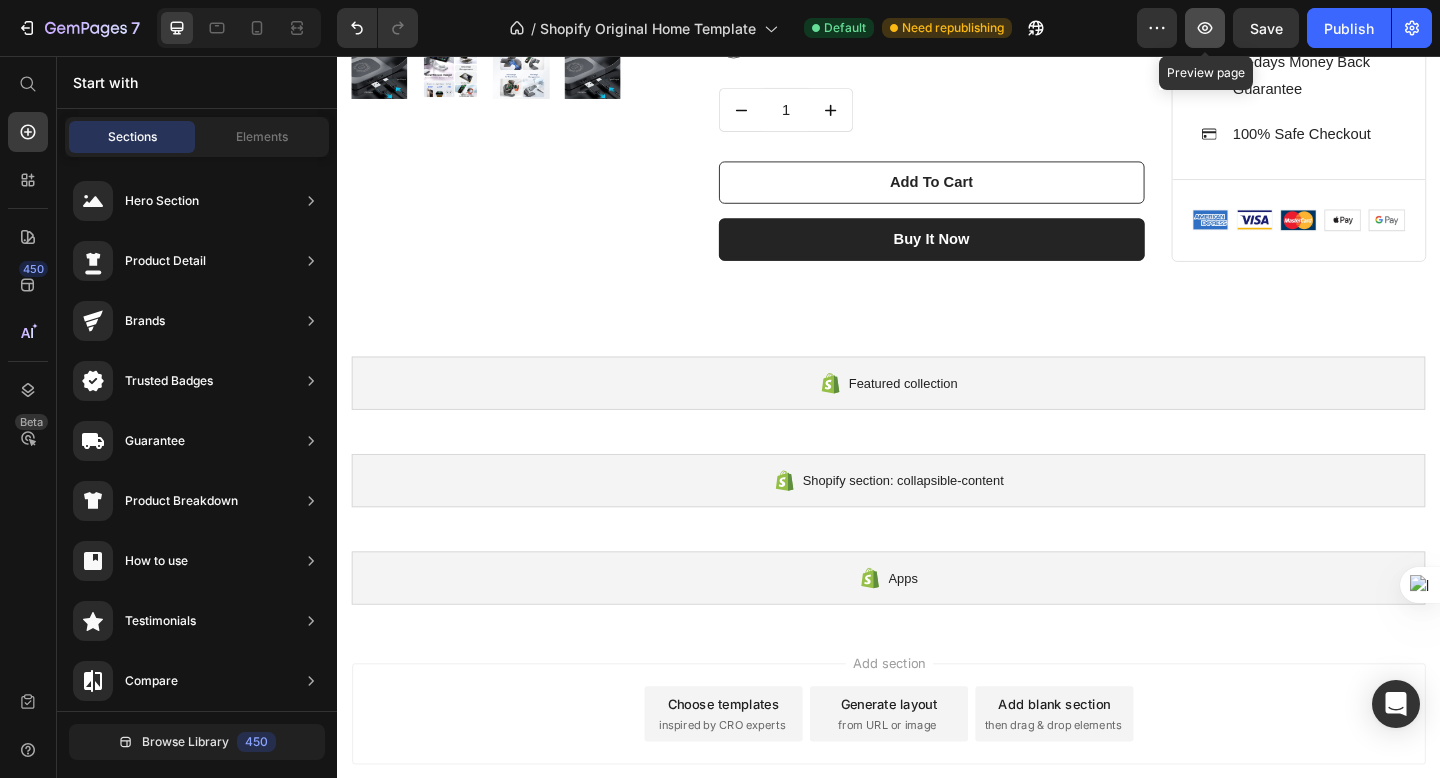 click 